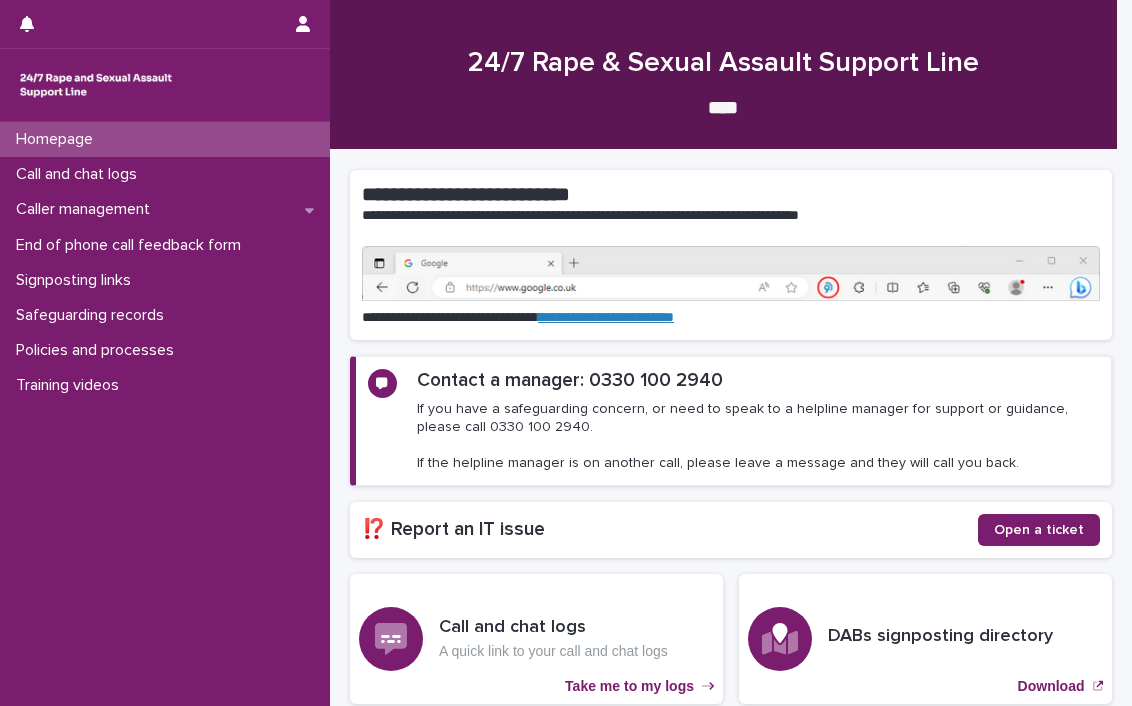 scroll, scrollTop: 0, scrollLeft: 0, axis: both 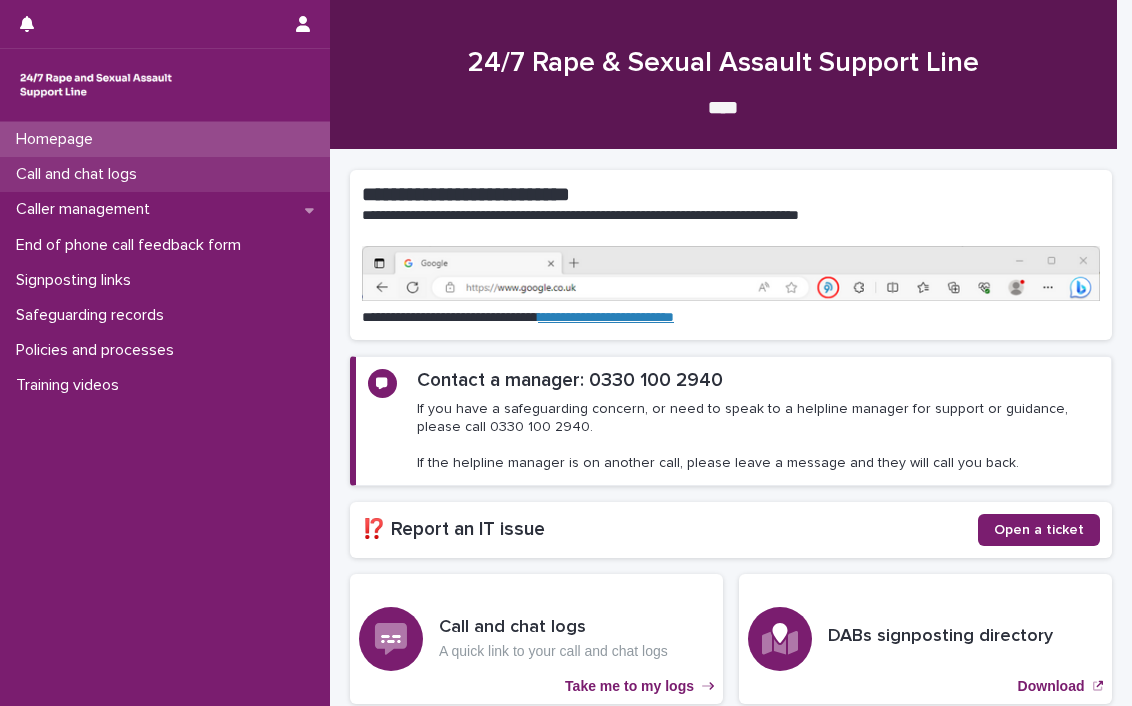 click on "Call and chat logs" at bounding box center (80, 174) 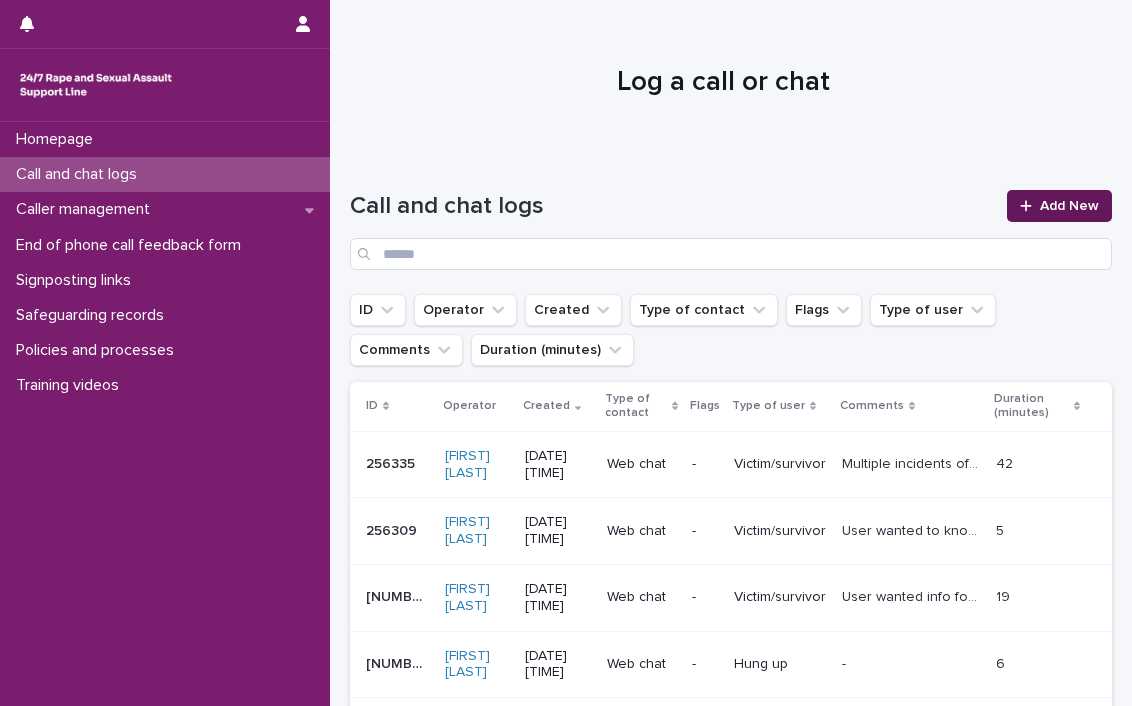 click on "Add New" at bounding box center [1069, 206] 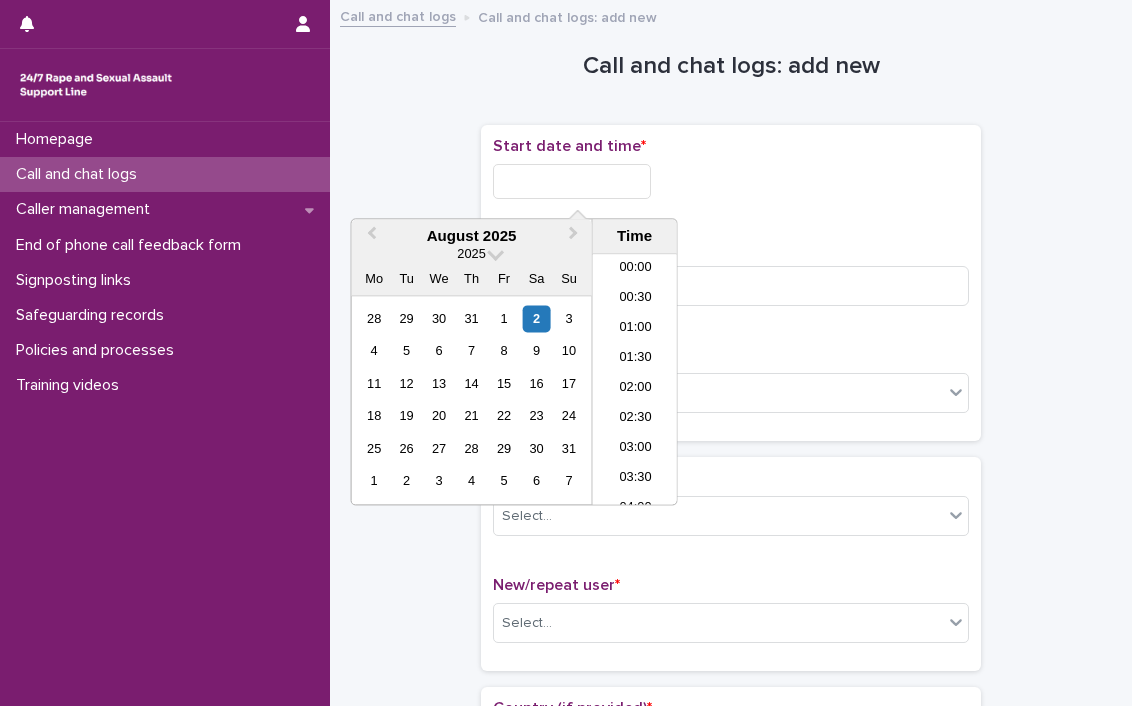 scroll, scrollTop: 910, scrollLeft: 0, axis: vertical 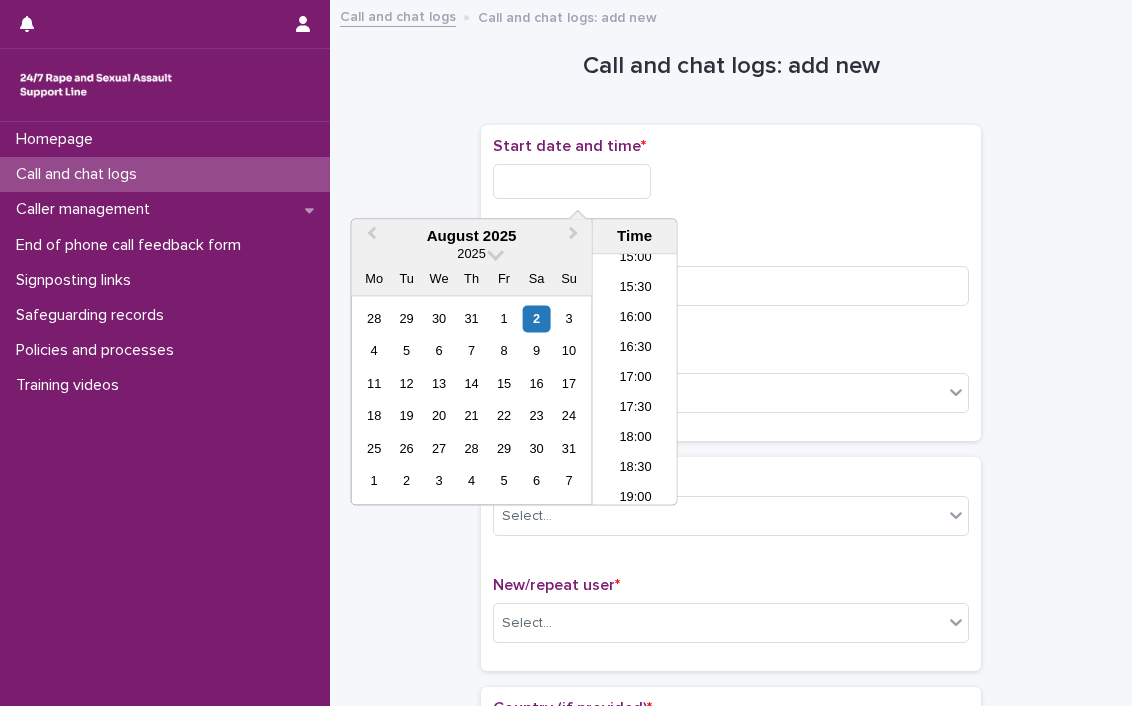 click at bounding box center [572, 181] 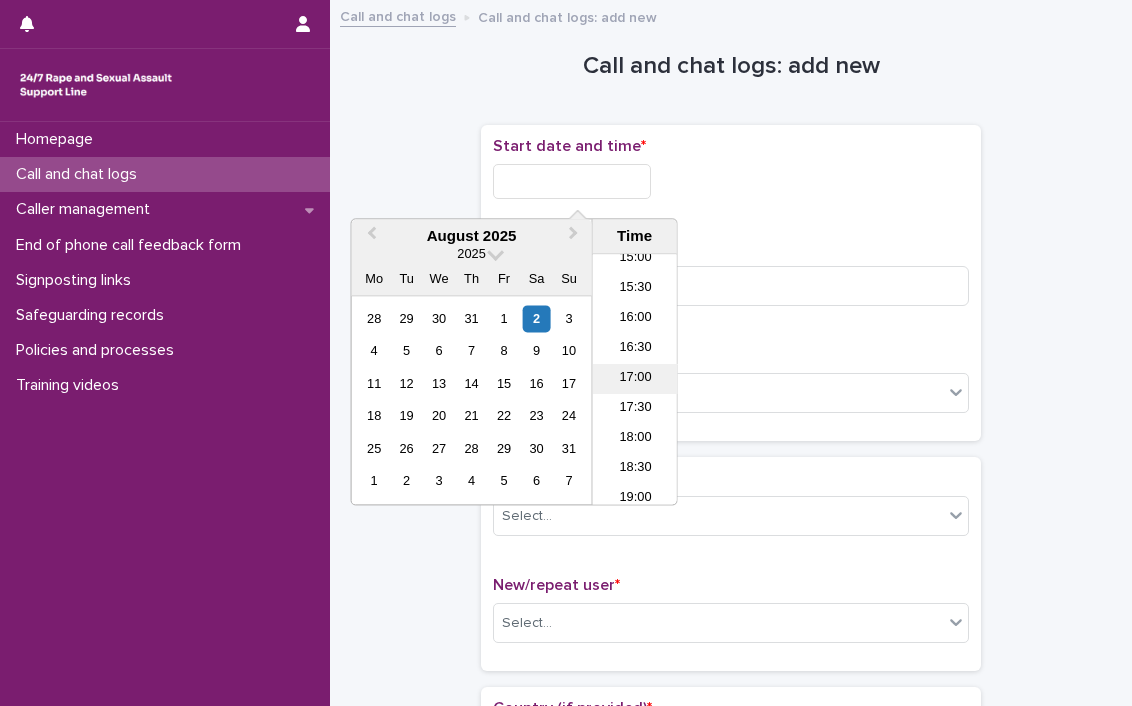 click on "17:00" at bounding box center [635, 380] 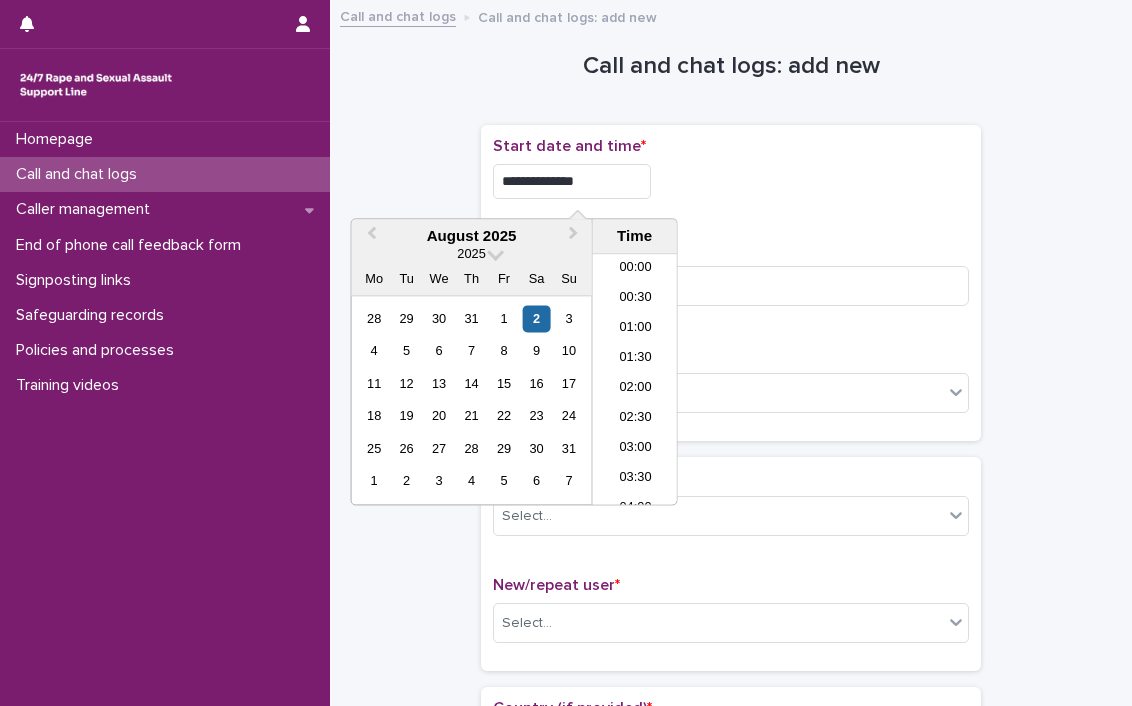 scroll, scrollTop: 910, scrollLeft: 0, axis: vertical 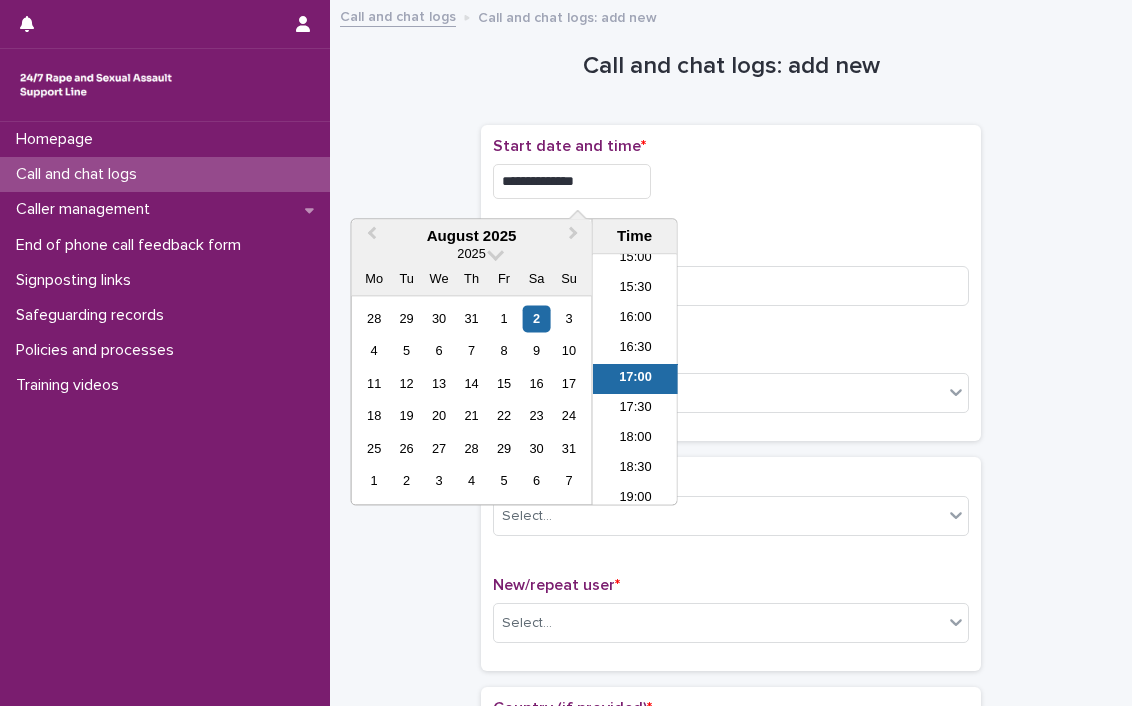 click on "**********" at bounding box center [572, 181] 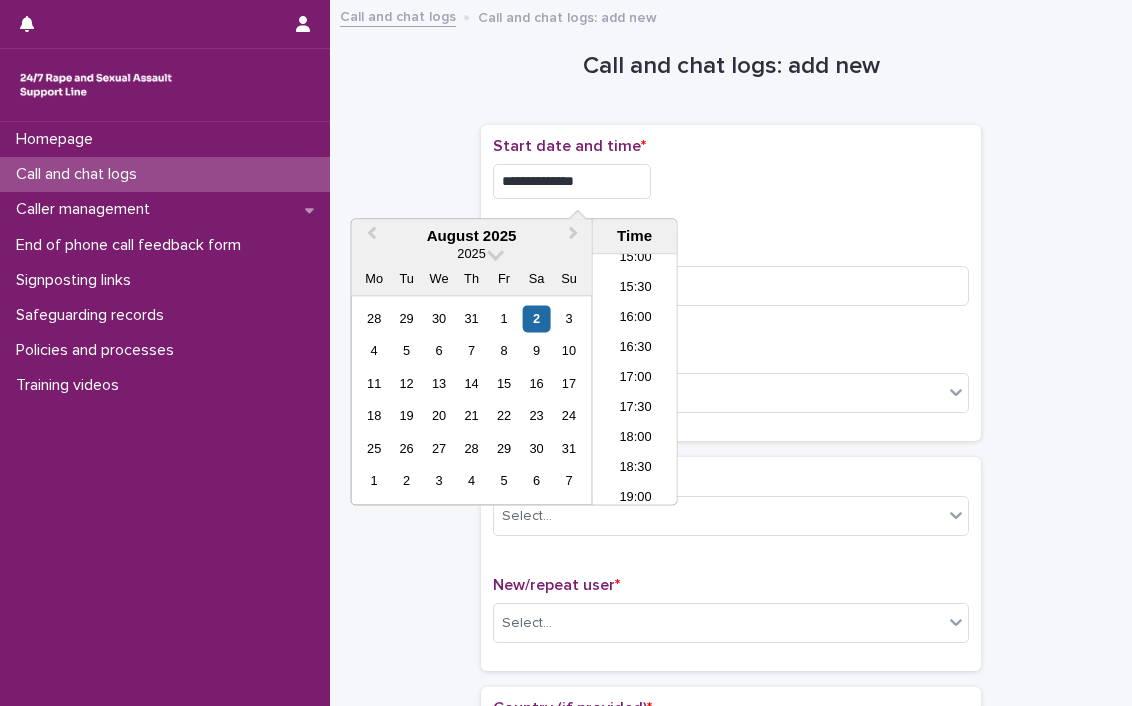 type on "**********" 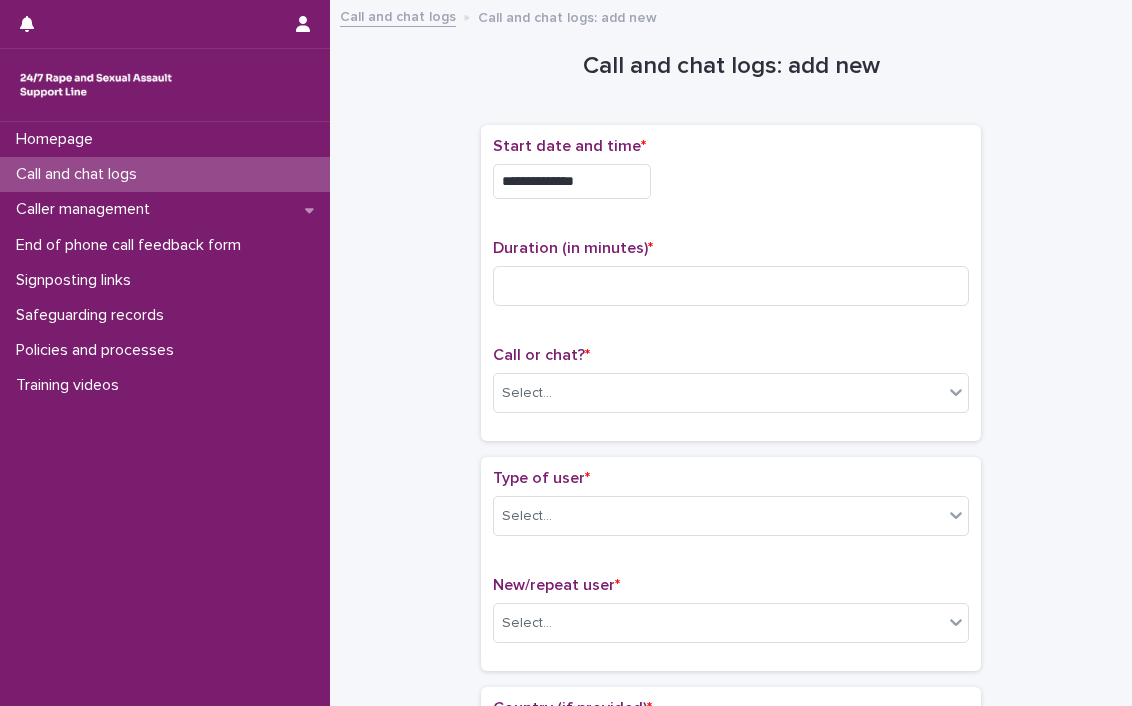 click on "**********" at bounding box center (731, 181) 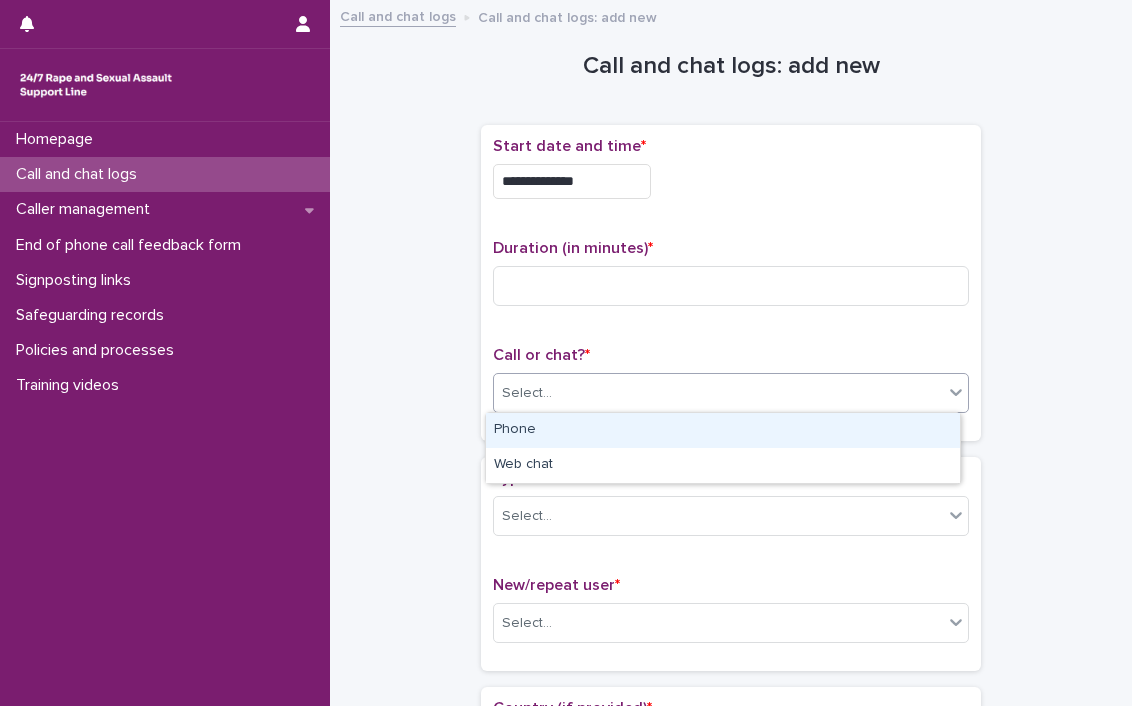 click on "Select..." at bounding box center [718, 393] 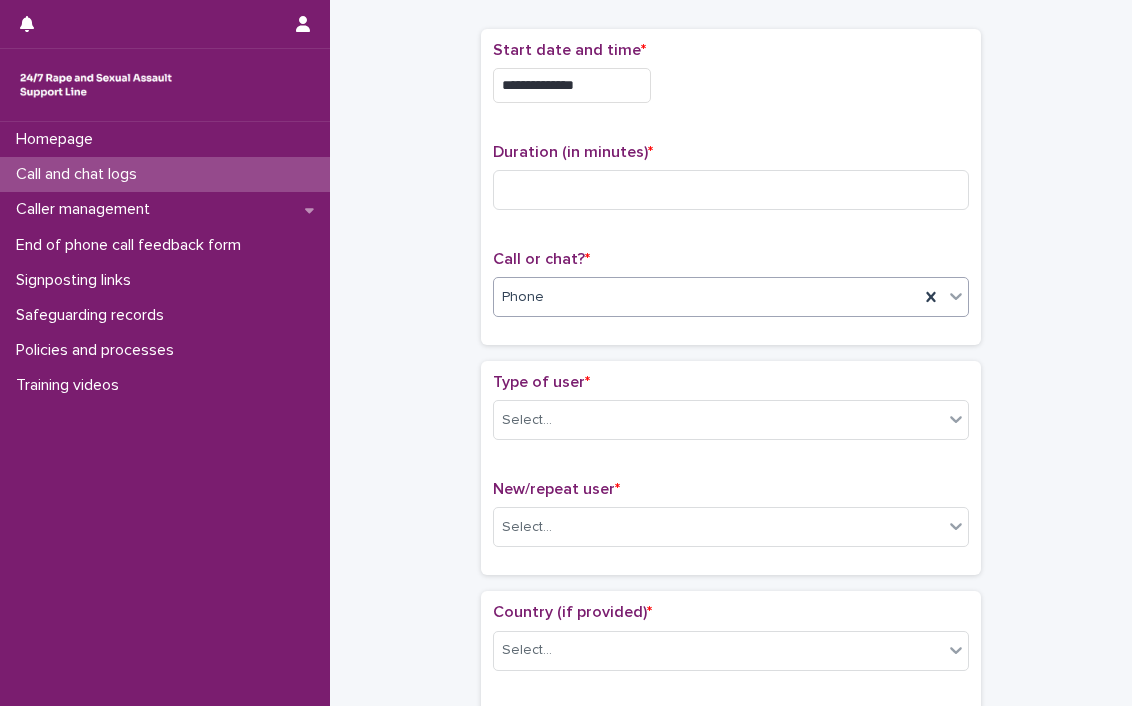 scroll, scrollTop: 104, scrollLeft: 0, axis: vertical 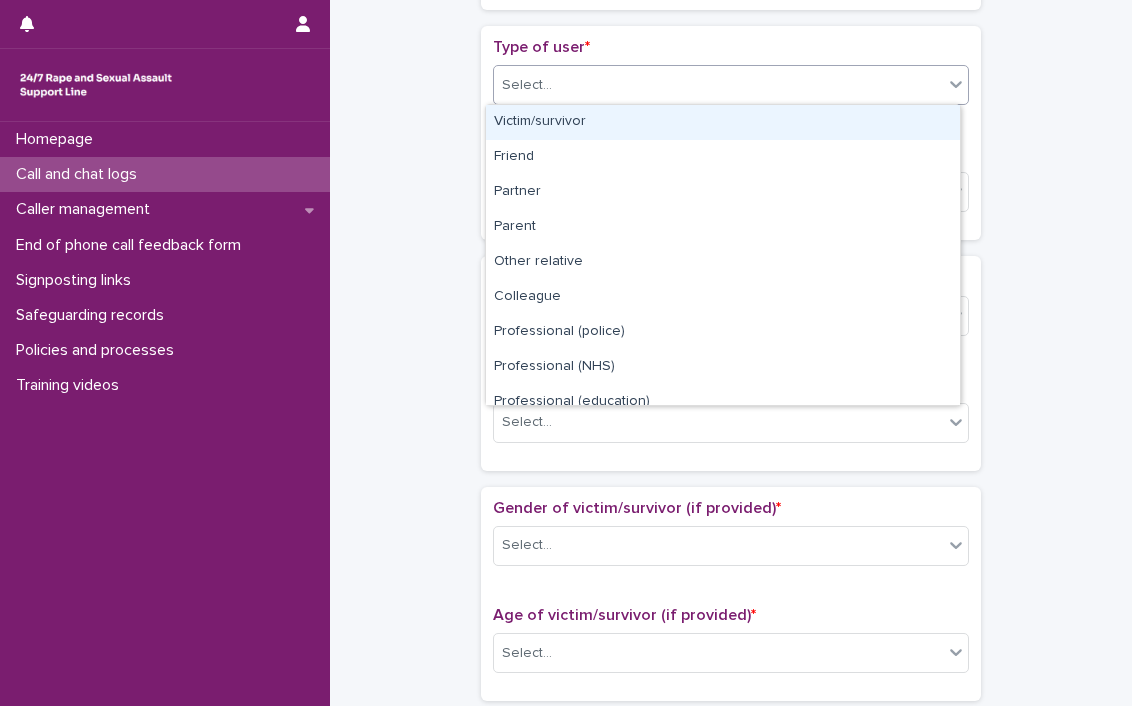click on "Select..." at bounding box center (718, 85) 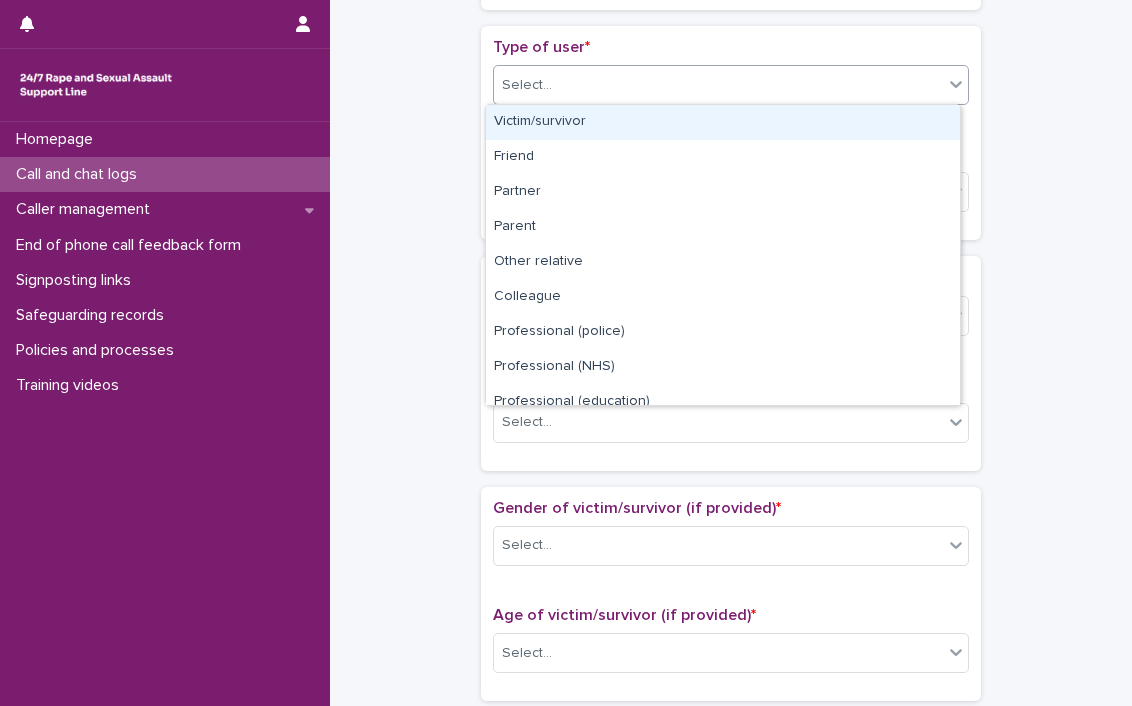 click on "Victim/survivor" at bounding box center (723, 122) 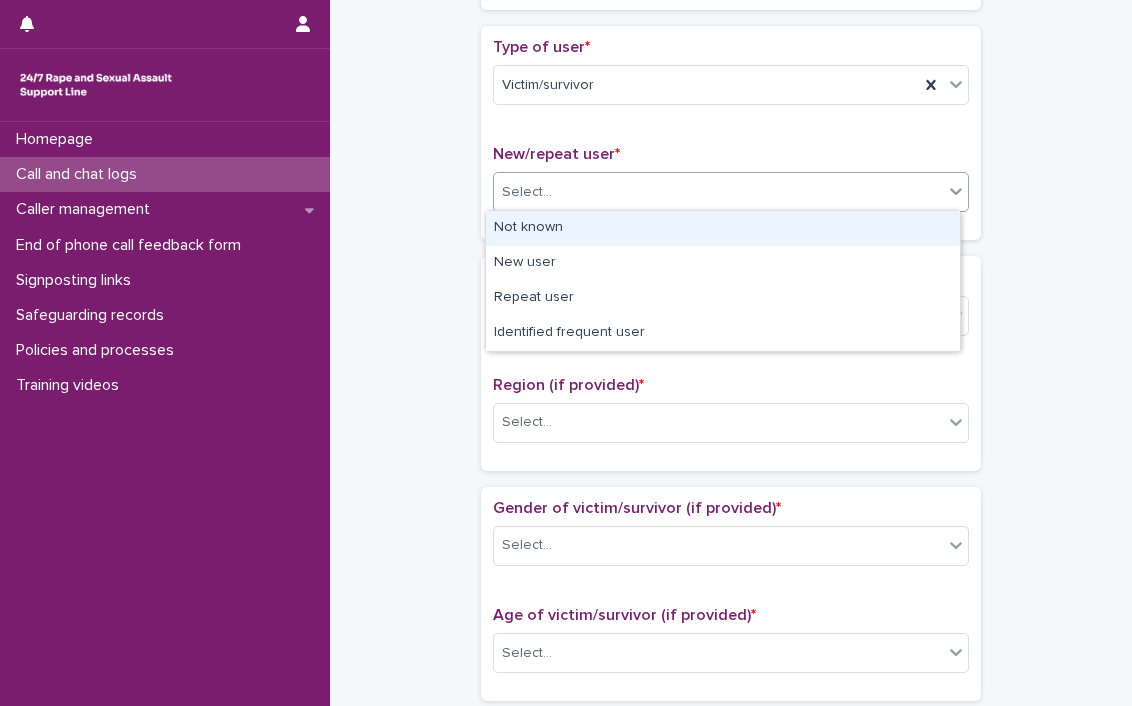 click on "Select..." at bounding box center [731, 192] 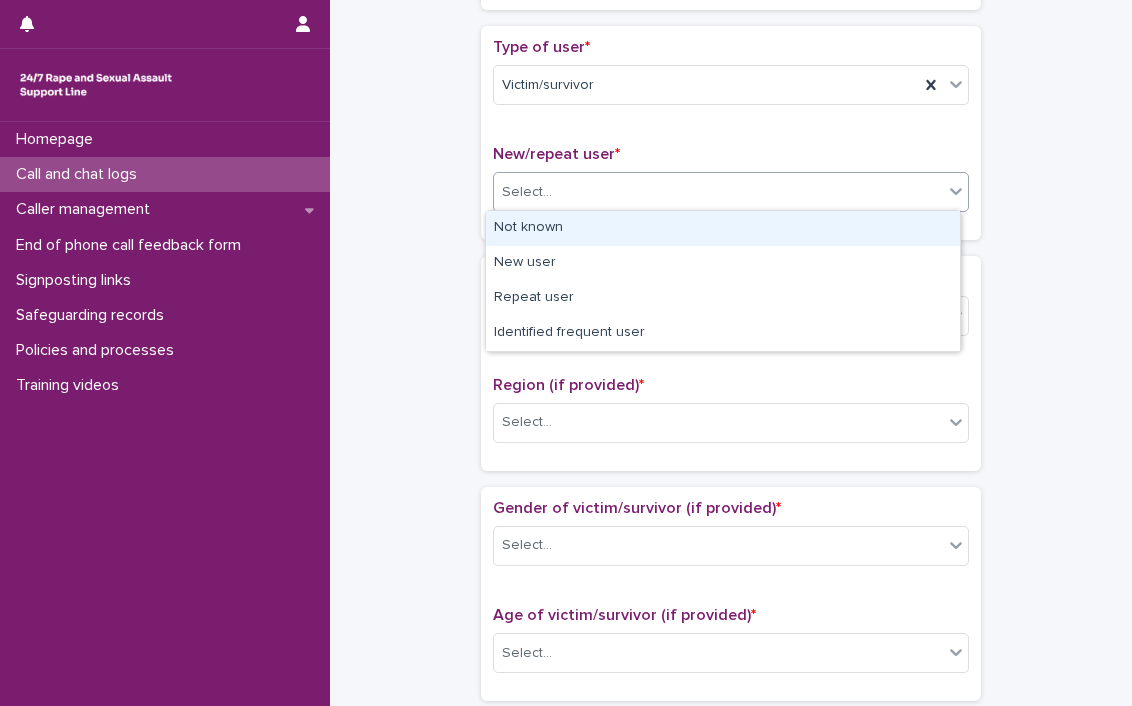 click on "Not known" at bounding box center (723, 228) 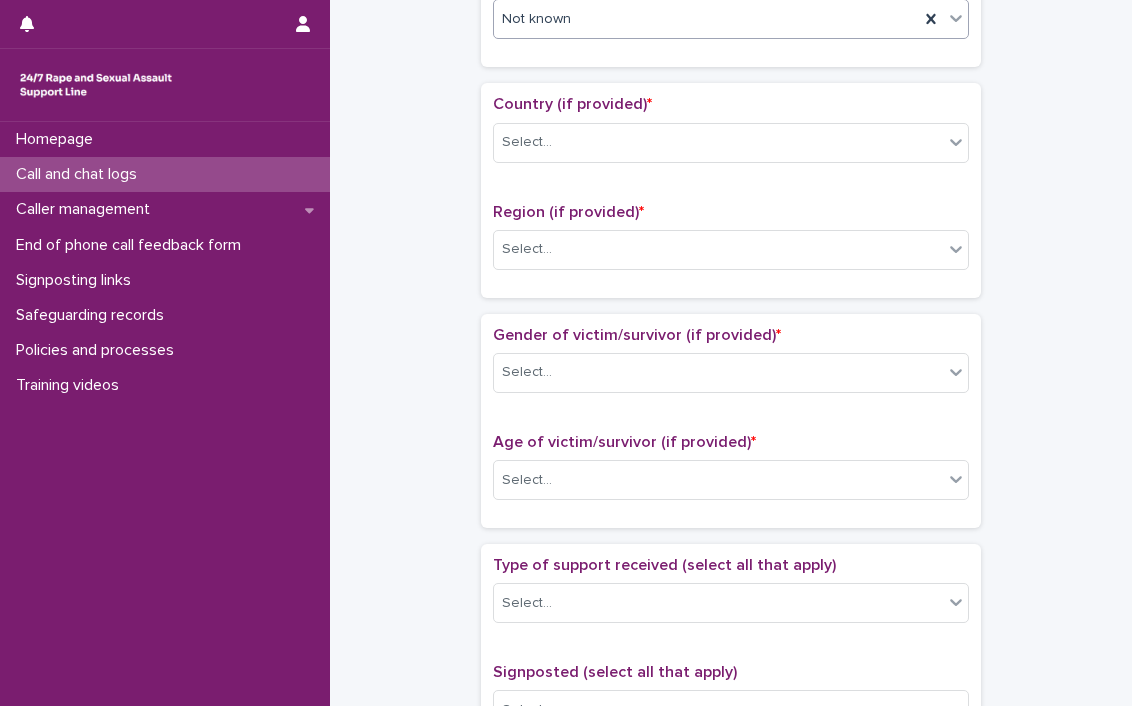 scroll, scrollTop: 609, scrollLeft: 0, axis: vertical 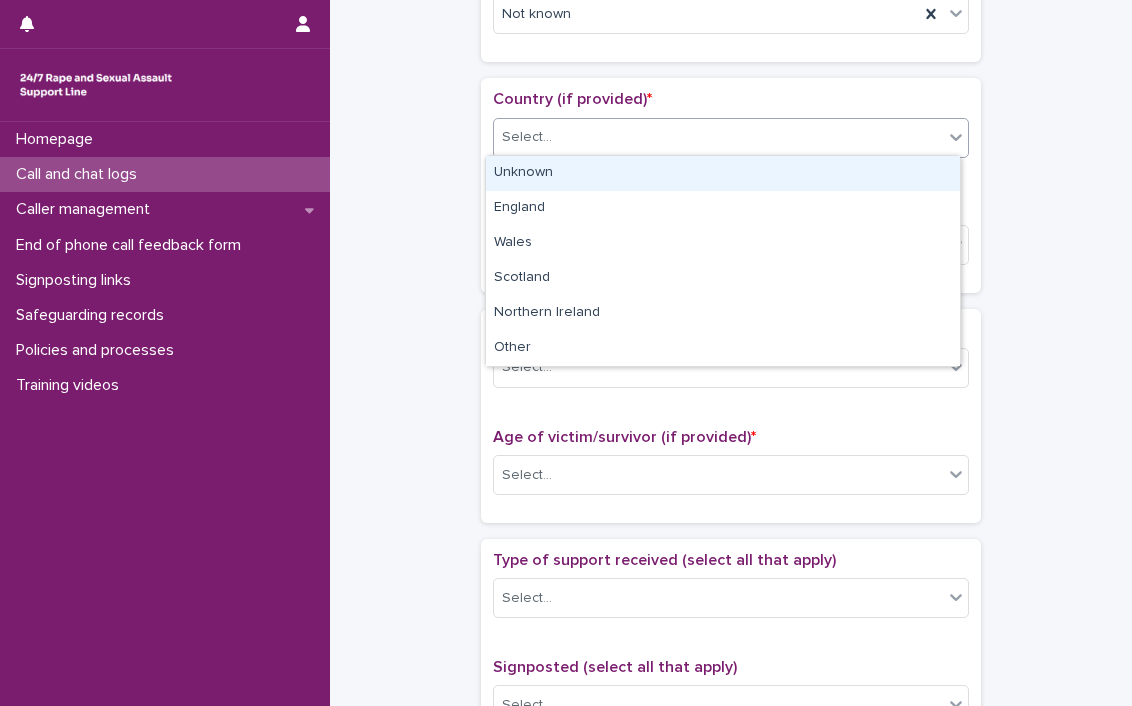 click on "Select..." at bounding box center [718, 137] 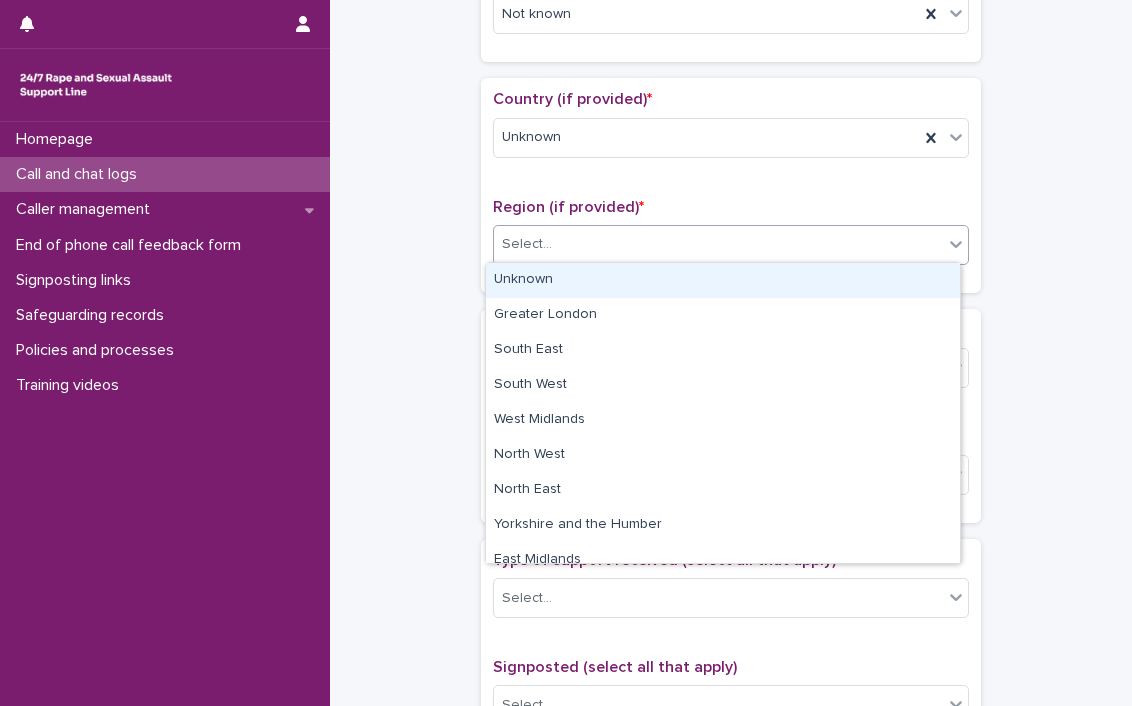 click on "Select..." at bounding box center (731, 245) 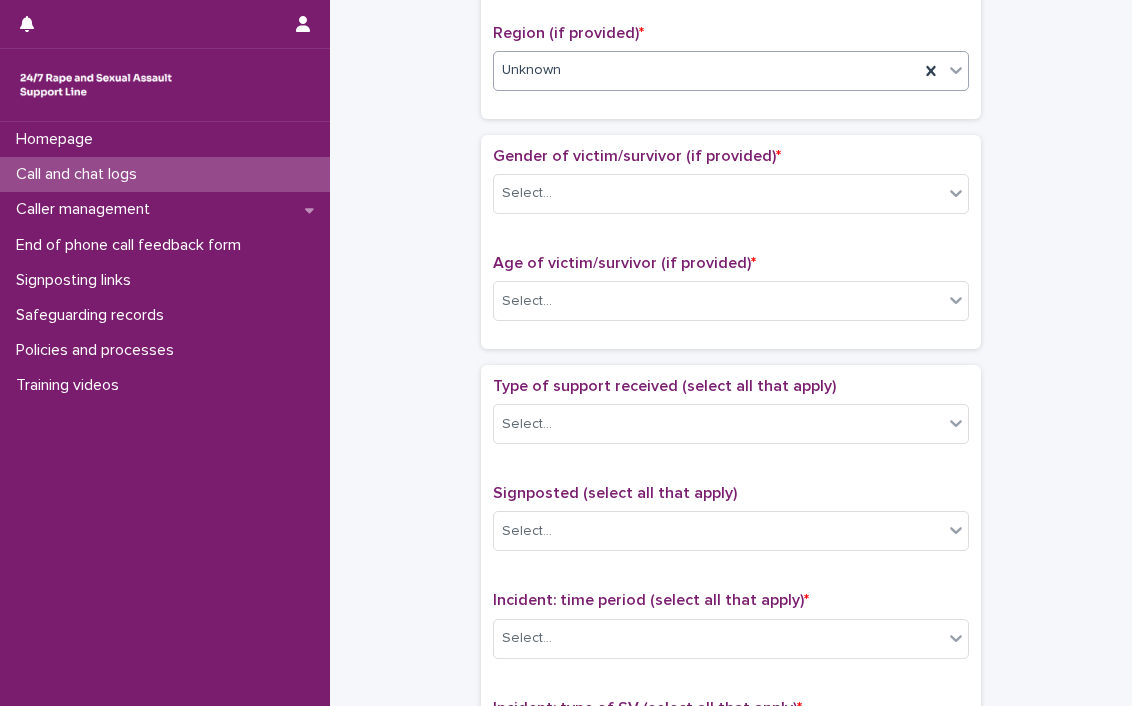 scroll, scrollTop: 820, scrollLeft: 0, axis: vertical 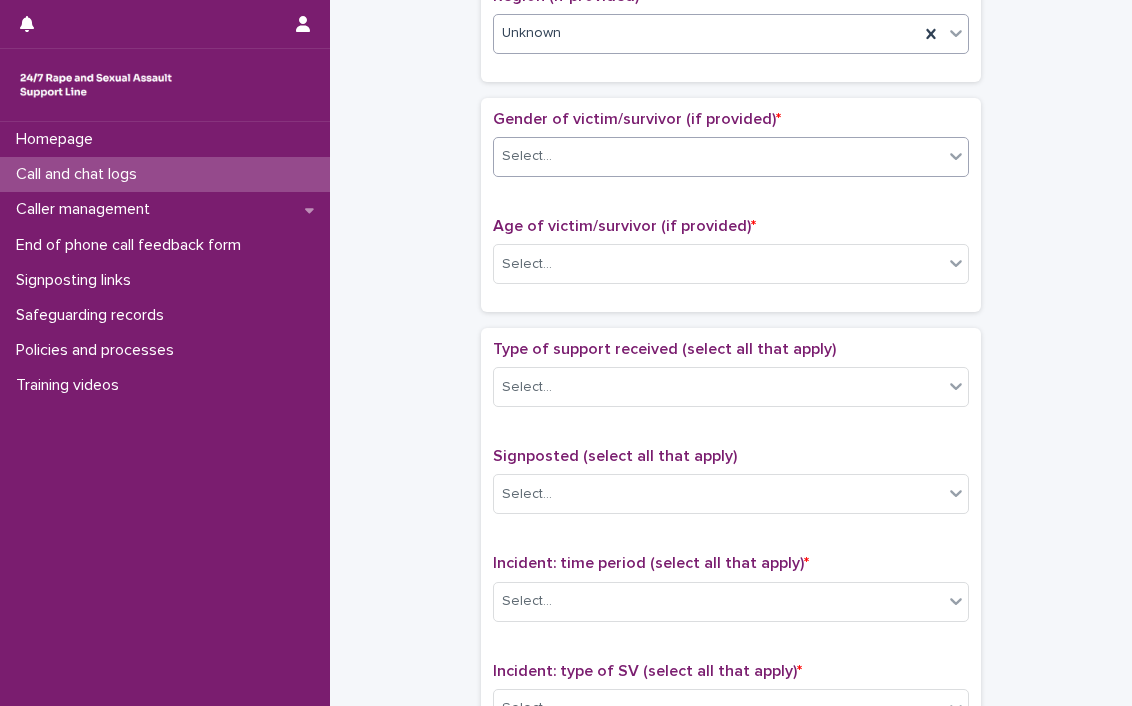 click on "Select..." at bounding box center (718, 156) 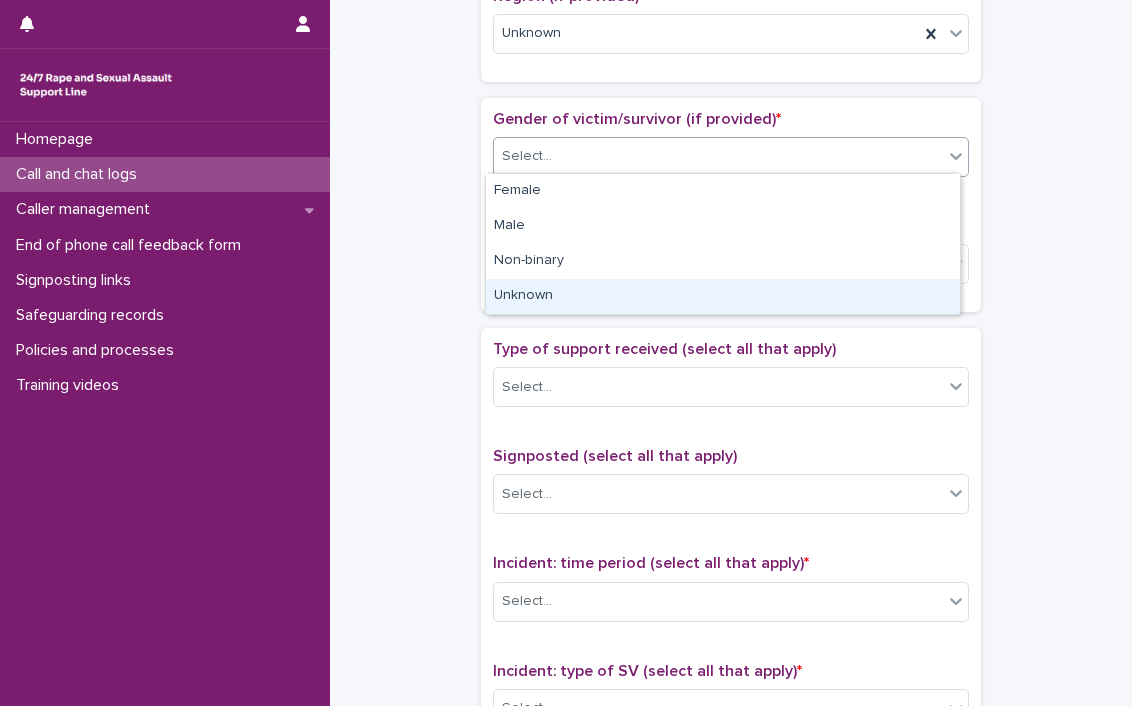 click on "Unknown" at bounding box center (723, 296) 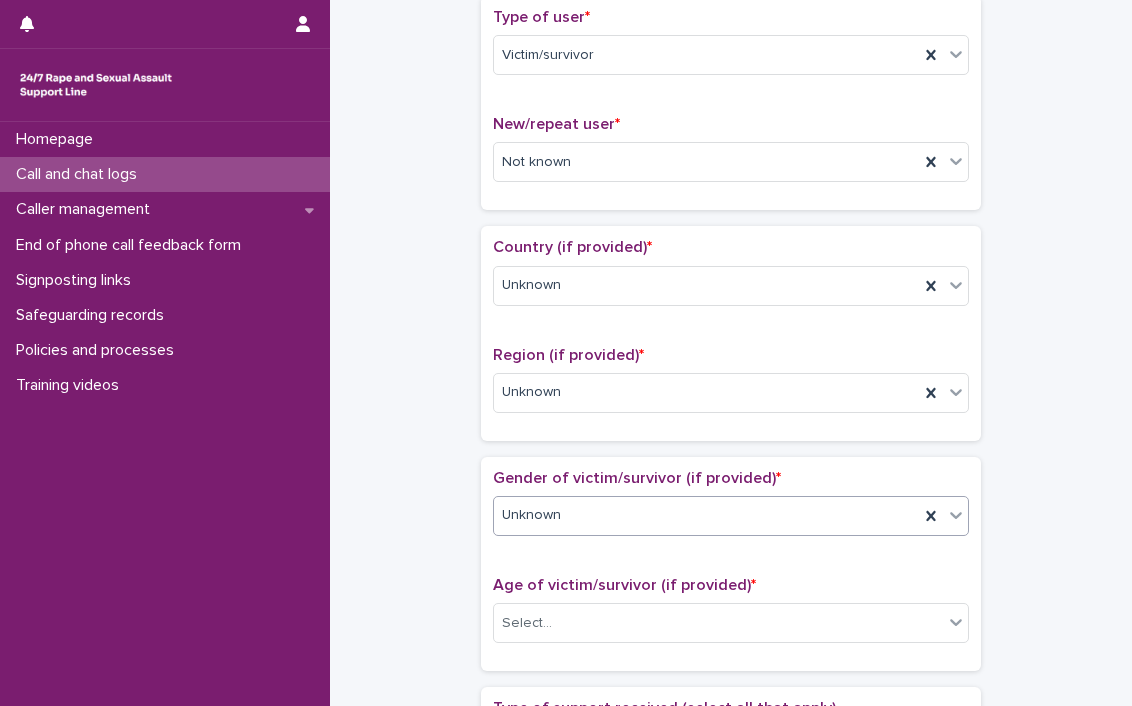 scroll, scrollTop: 469, scrollLeft: 0, axis: vertical 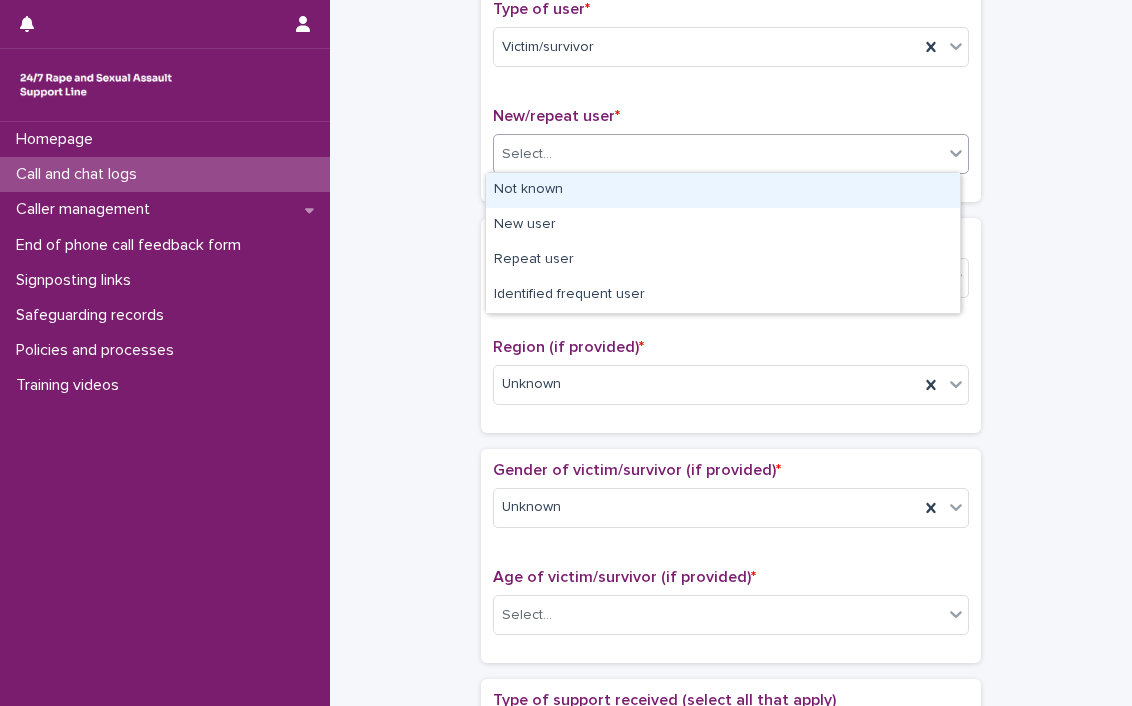 click on "Select..." at bounding box center [718, 154] 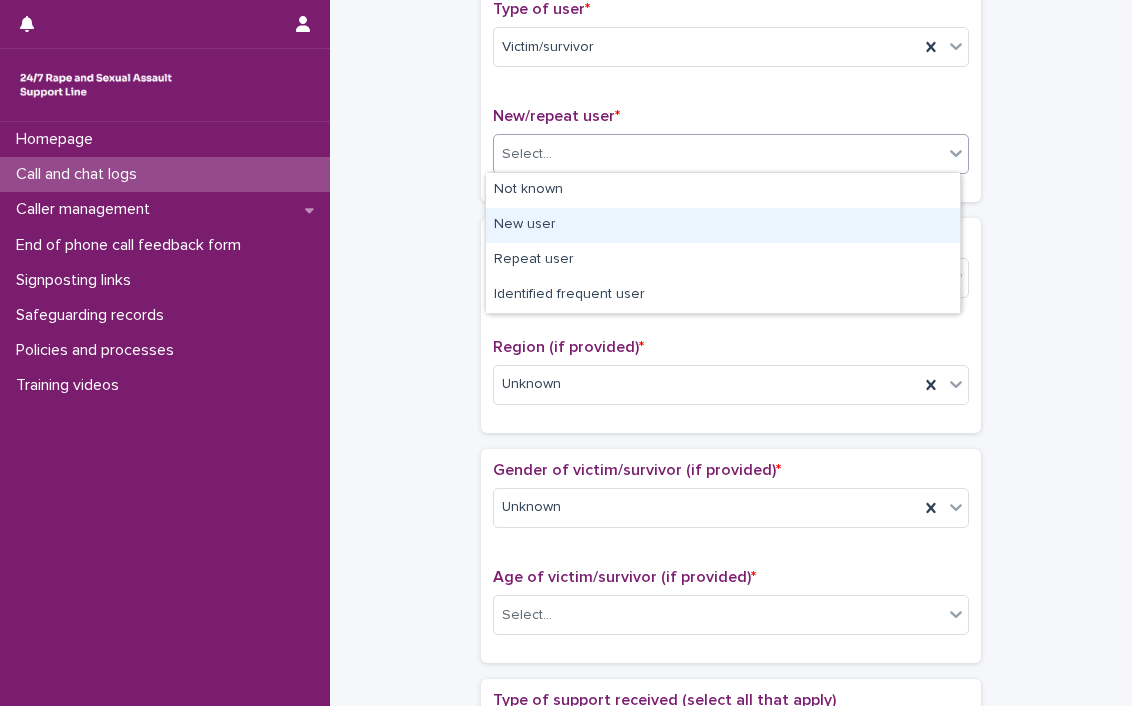 click on "New user" at bounding box center [723, 225] 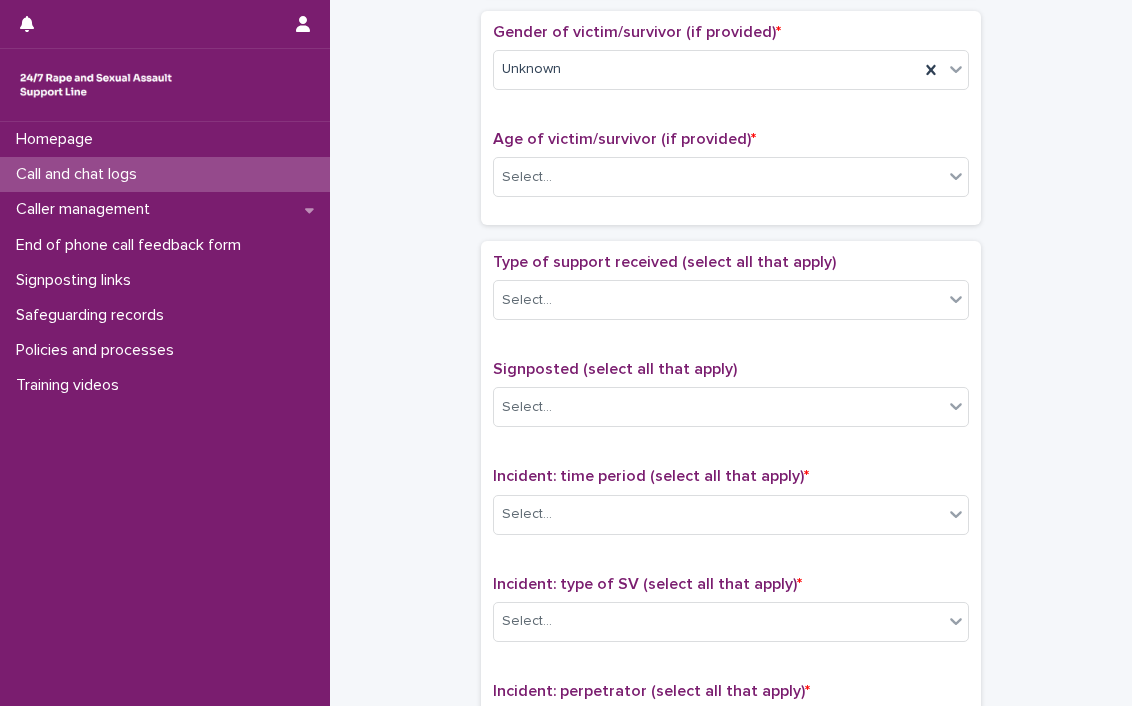 scroll, scrollTop: 899, scrollLeft: 0, axis: vertical 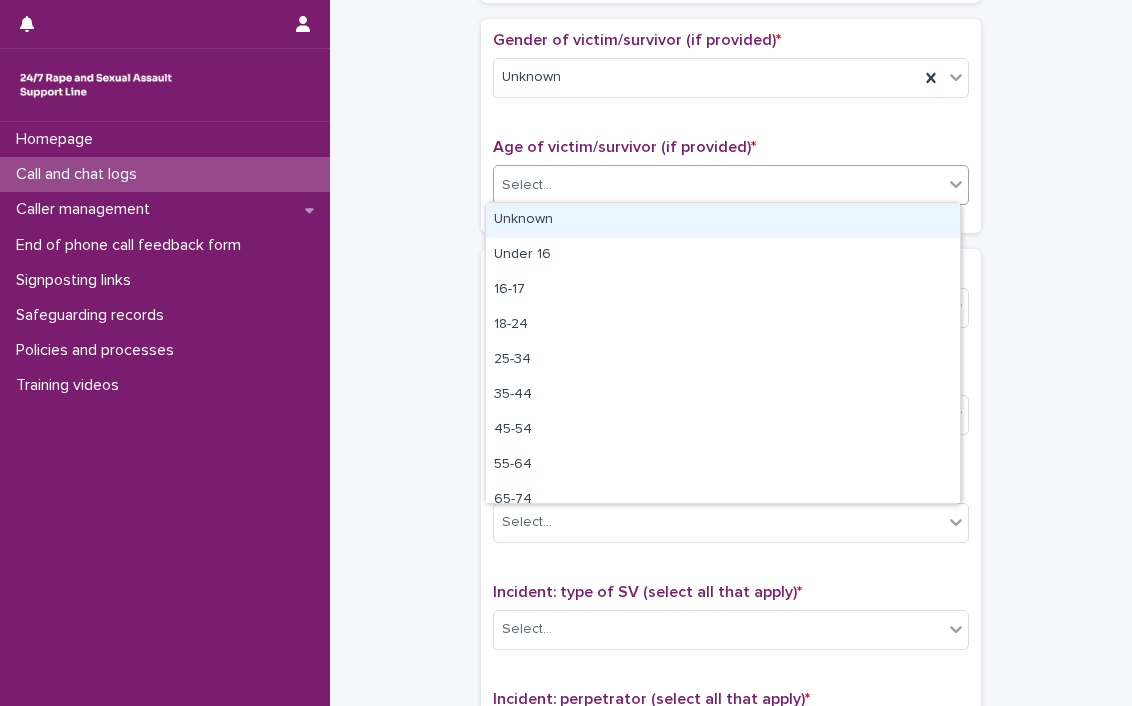 click on "Select..." at bounding box center [527, 185] 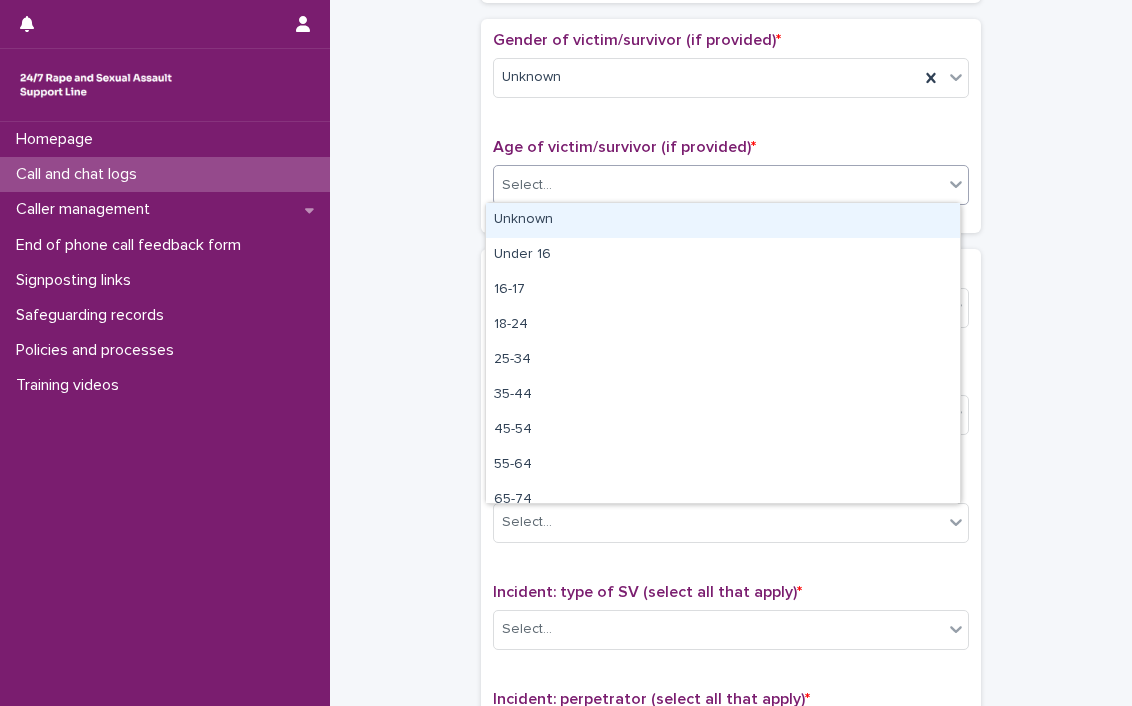 click on "Unknown" at bounding box center (723, 220) 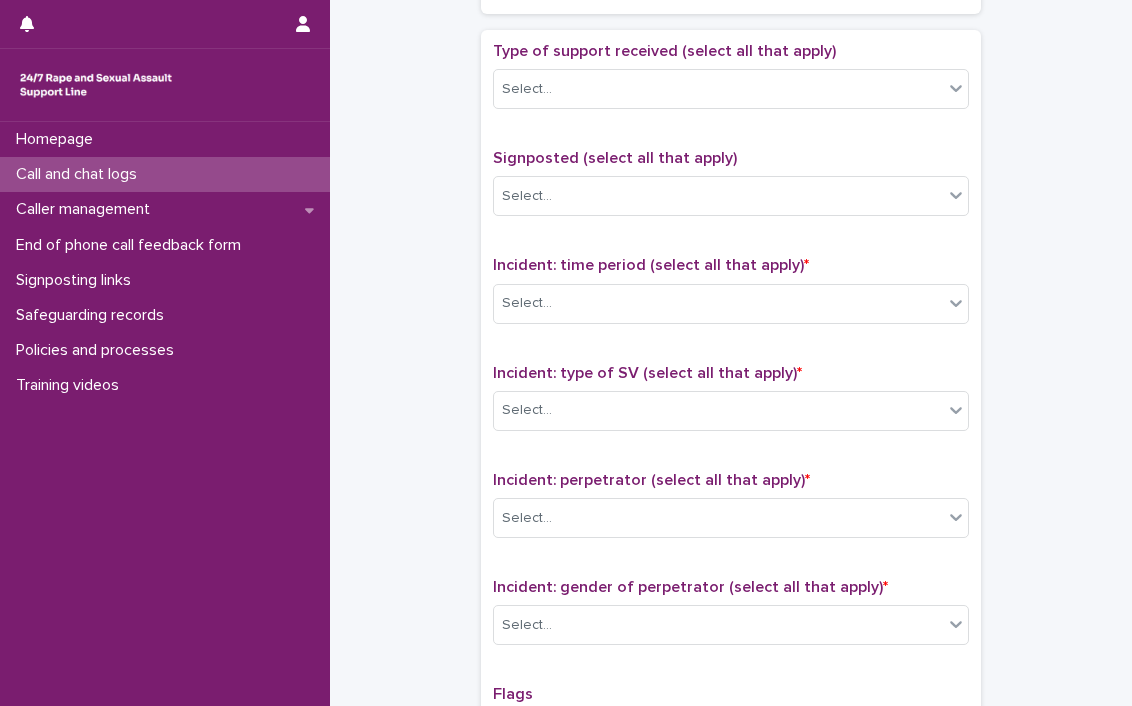 scroll, scrollTop: 1123, scrollLeft: 0, axis: vertical 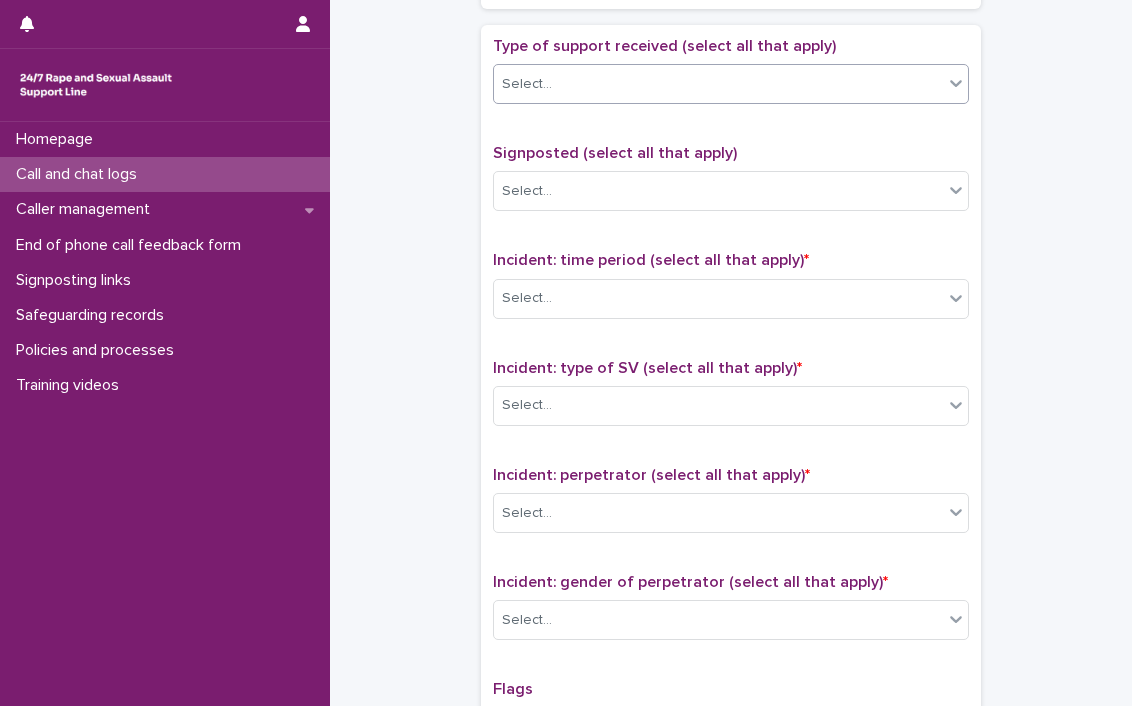 click on "Select..." at bounding box center [718, 84] 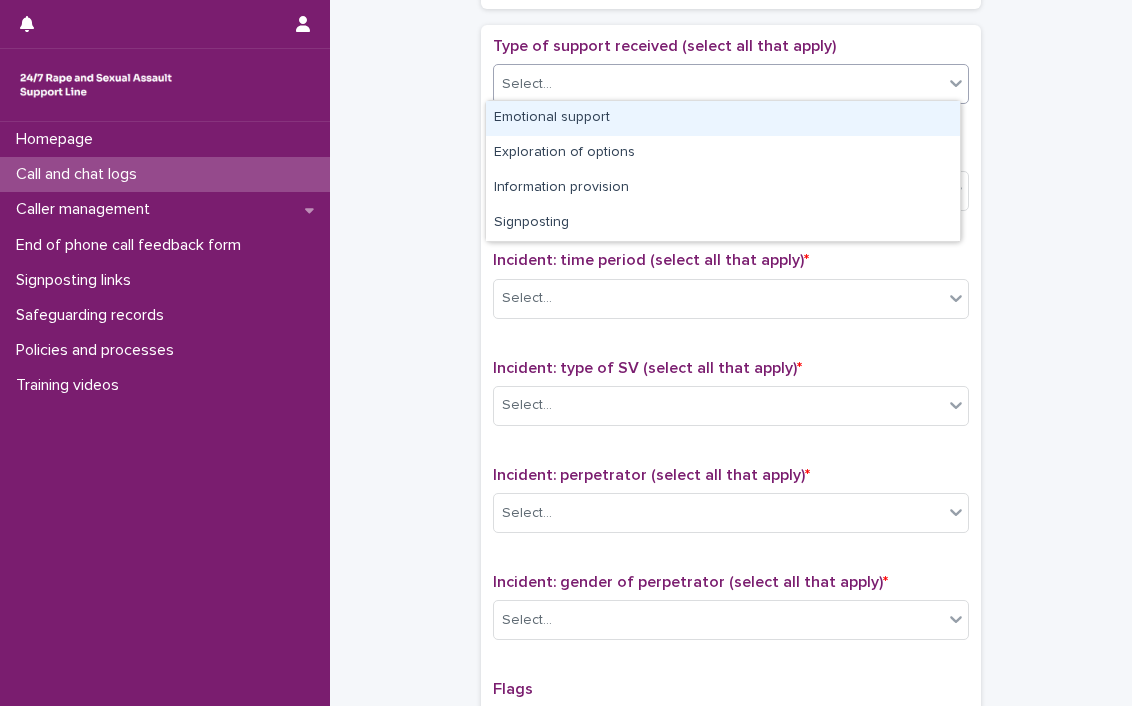 click on "Emotional support" at bounding box center (723, 118) 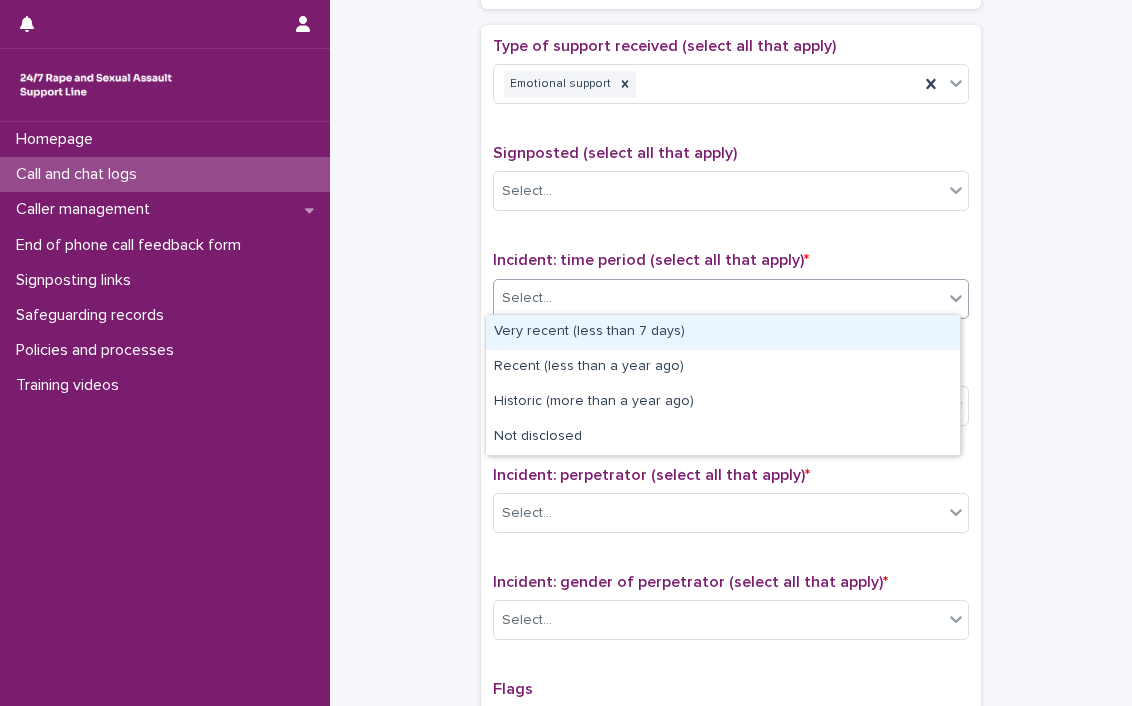 click on "Select..." at bounding box center [718, 298] 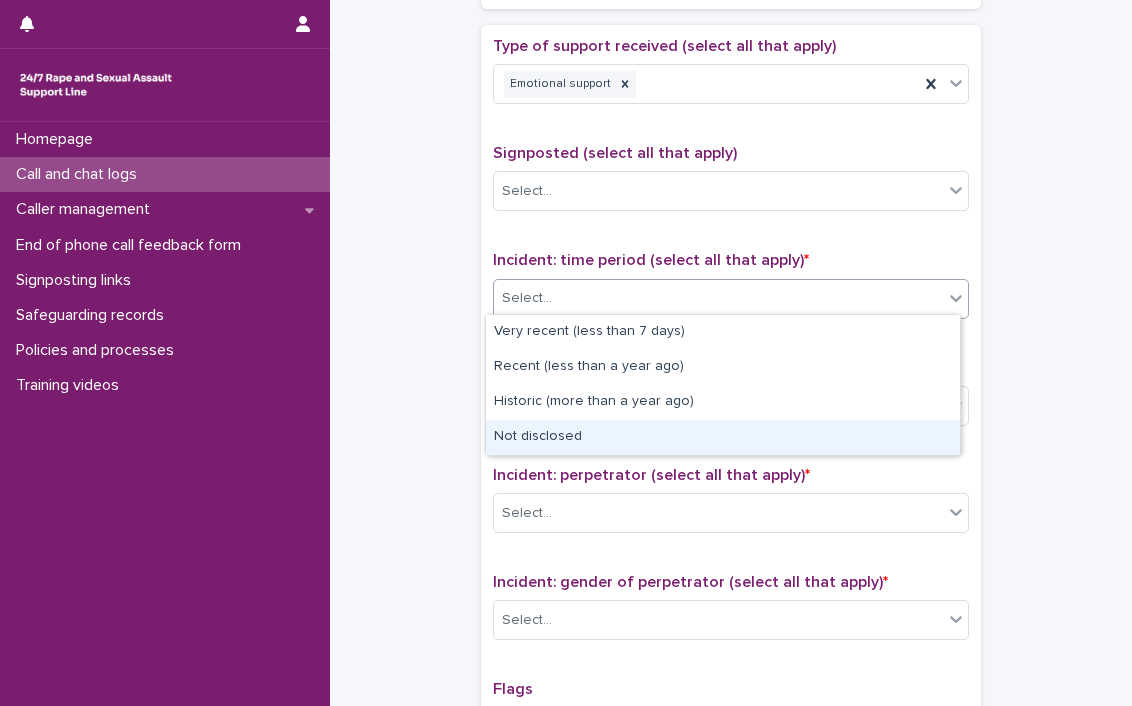 click on "Not disclosed" at bounding box center (723, 437) 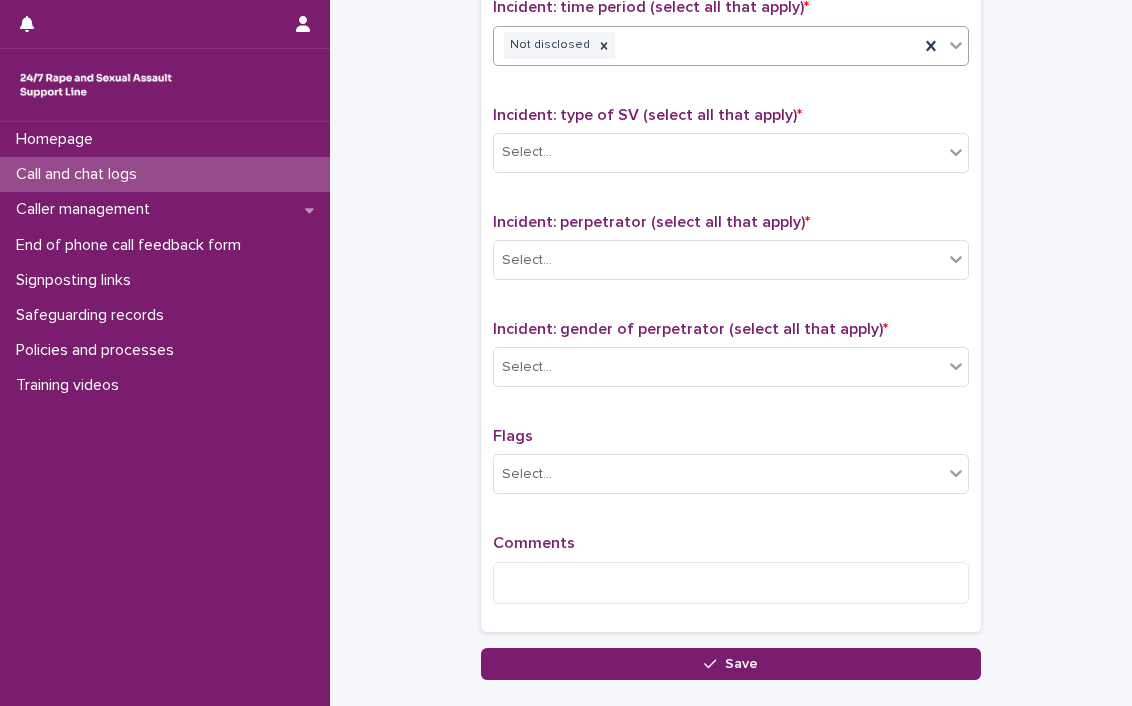 scroll, scrollTop: 1382, scrollLeft: 0, axis: vertical 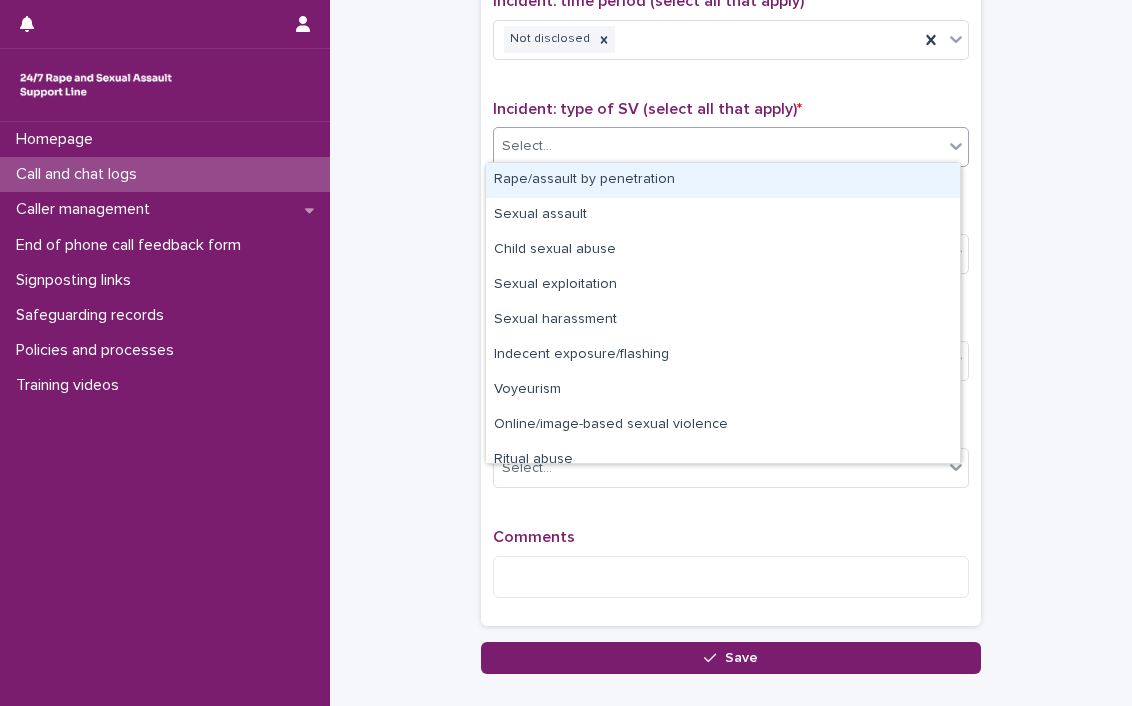 click on "Select..." at bounding box center (718, 146) 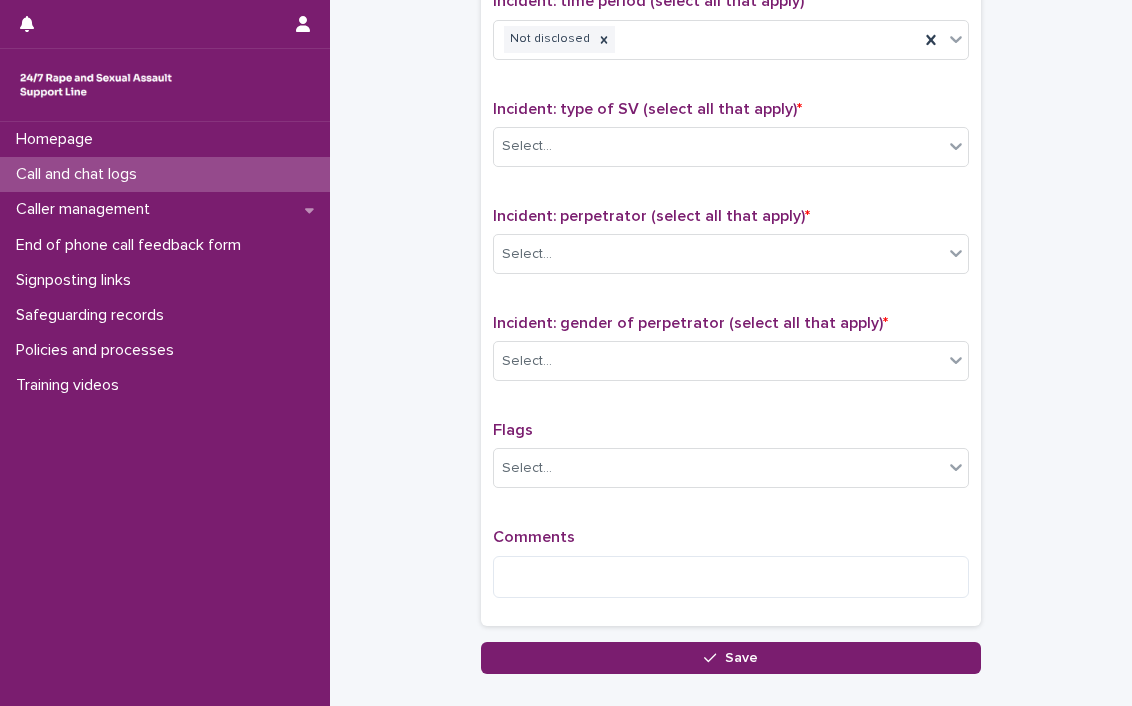 click on "**********" at bounding box center (731, -348) 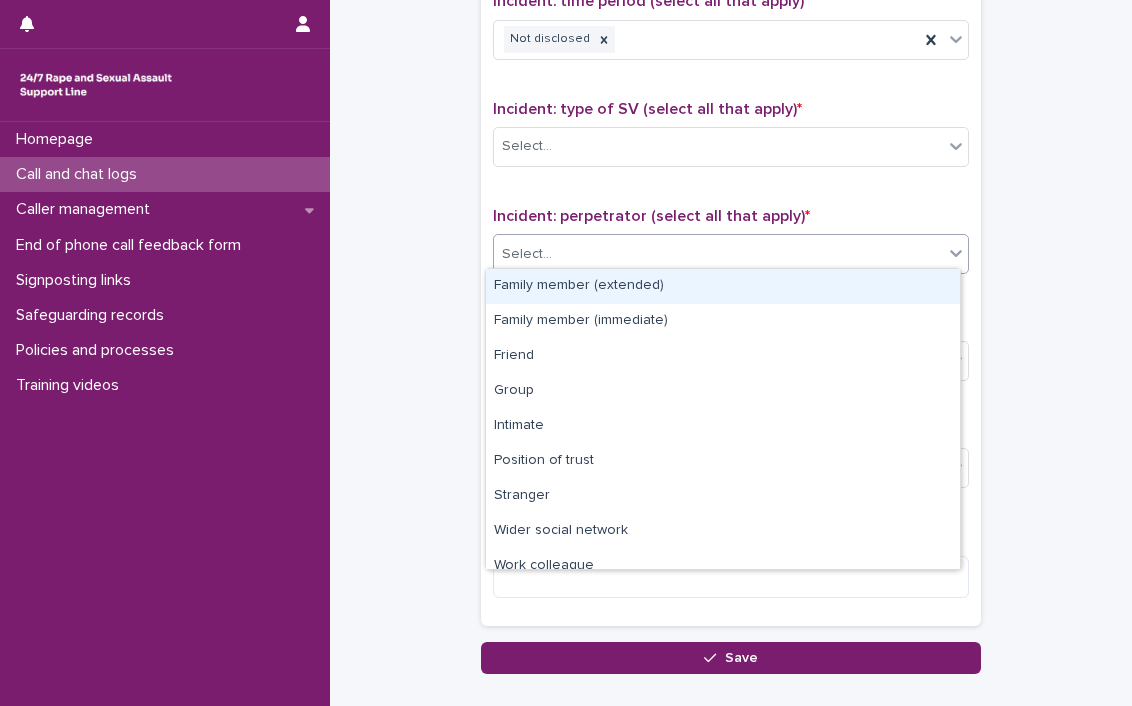 click on "Select..." at bounding box center (718, 254) 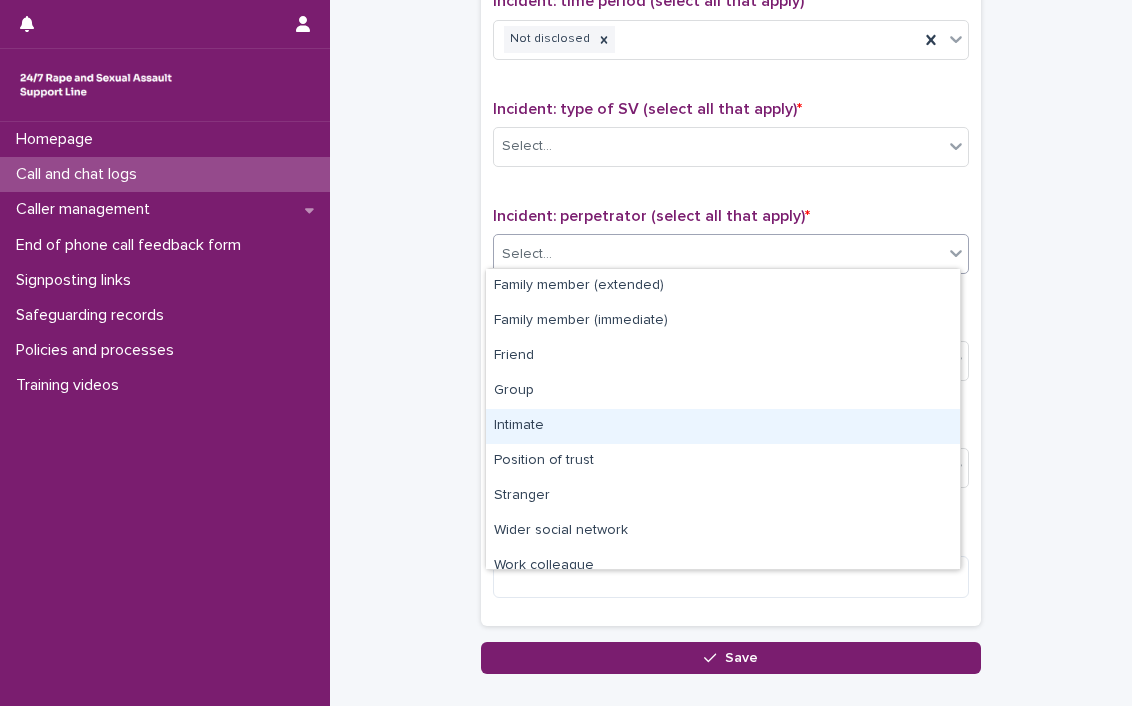 click on "Intimate" at bounding box center [723, 426] 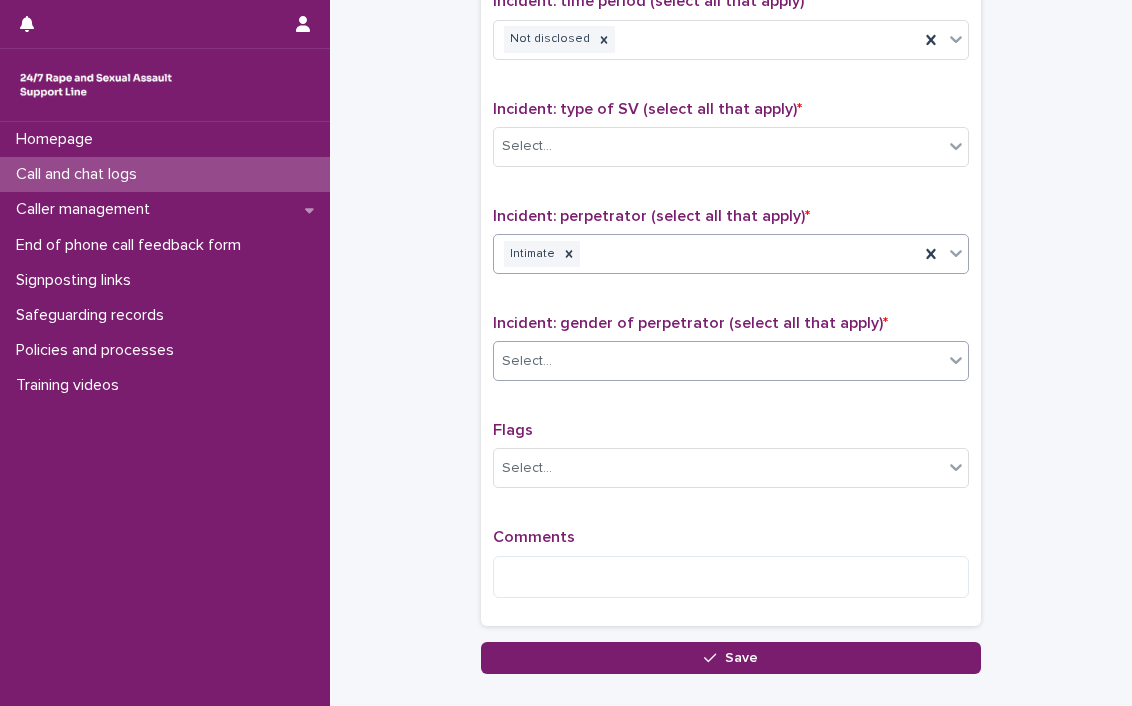click on "Select..." at bounding box center (718, 361) 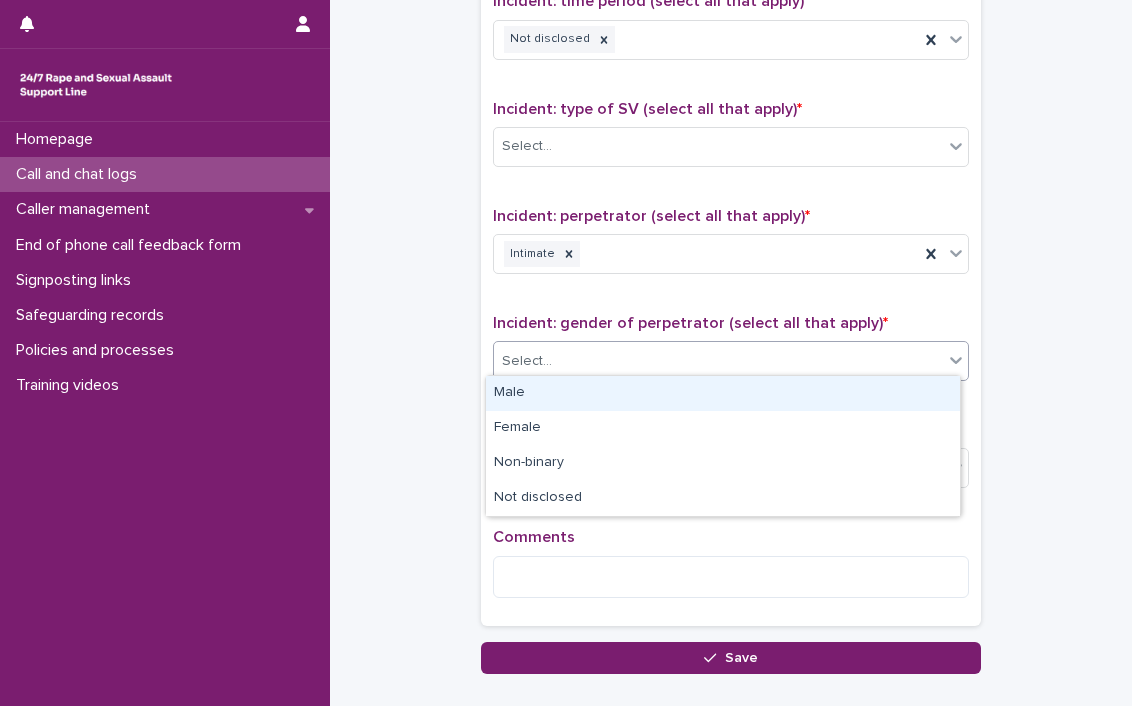 click on "Male" at bounding box center [723, 393] 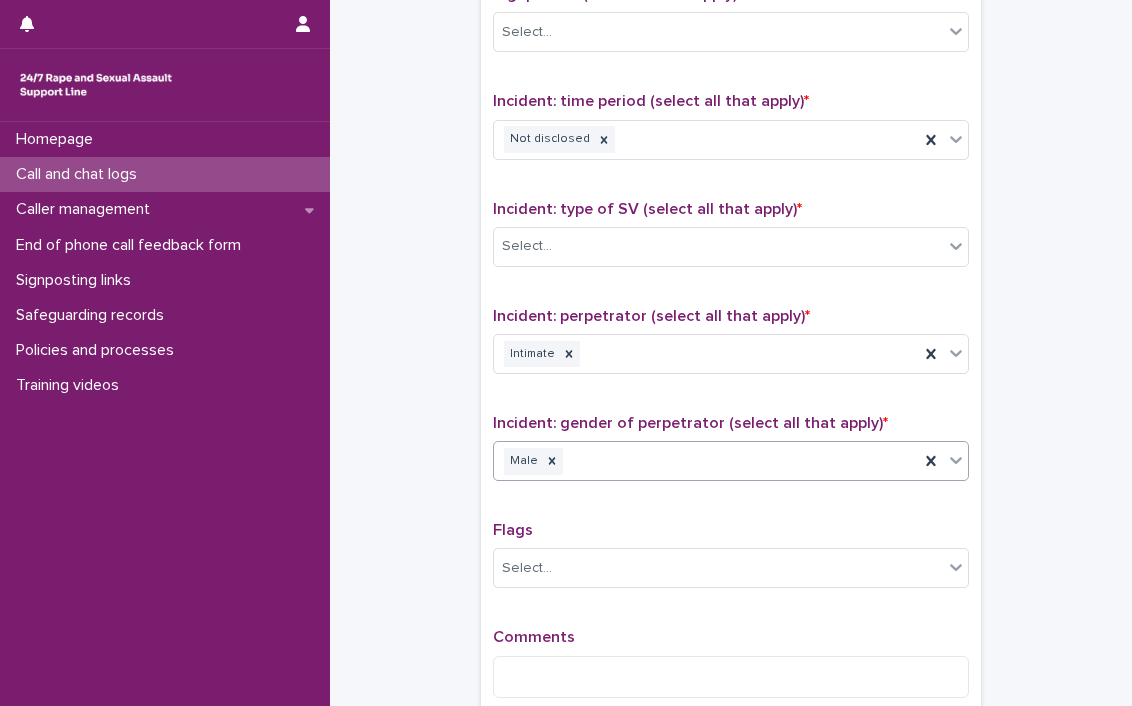 scroll, scrollTop: 1277, scrollLeft: 0, axis: vertical 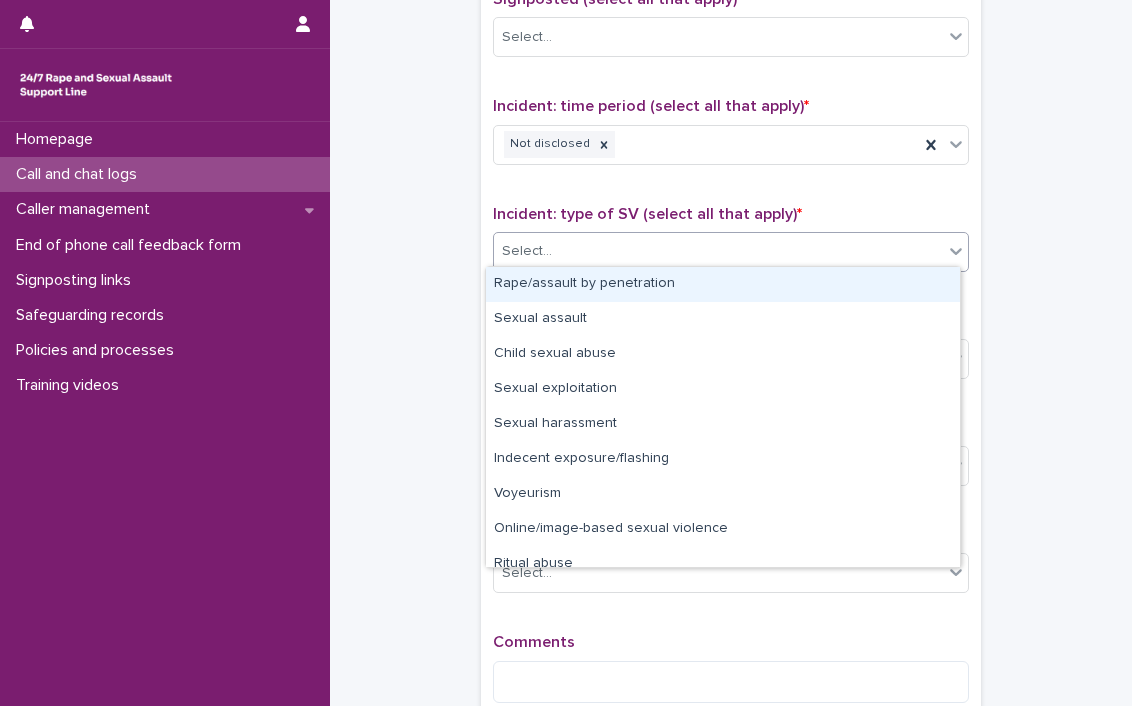 click on "Select..." at bounding box center [718, 251] 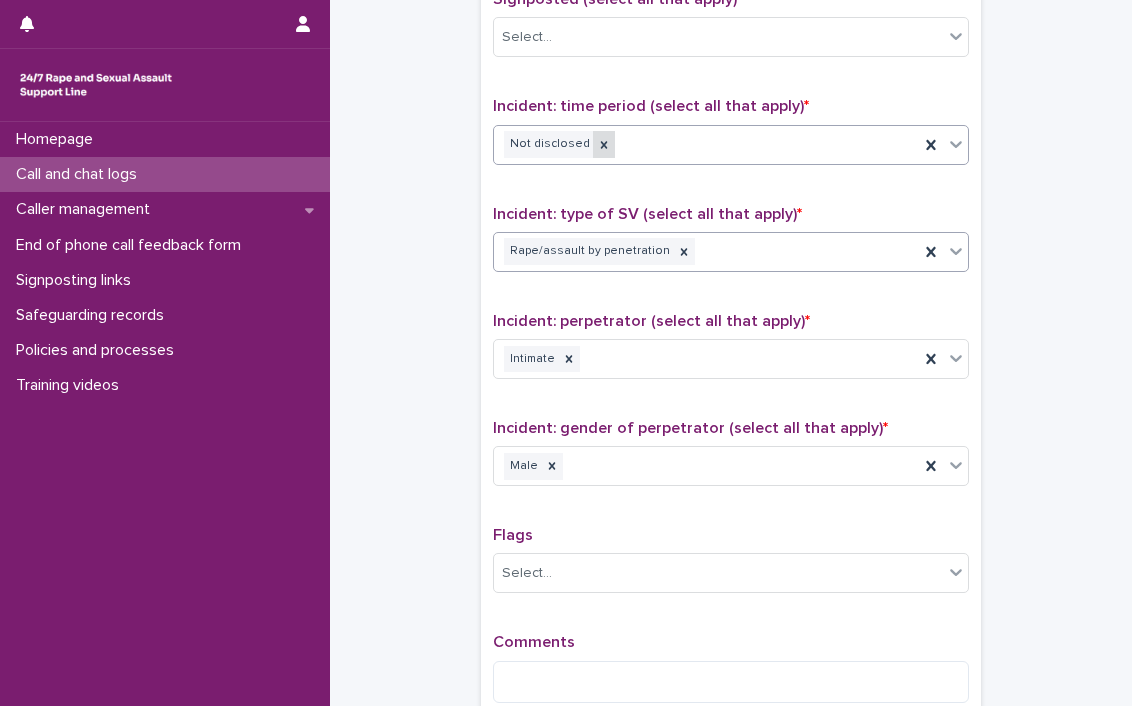 click 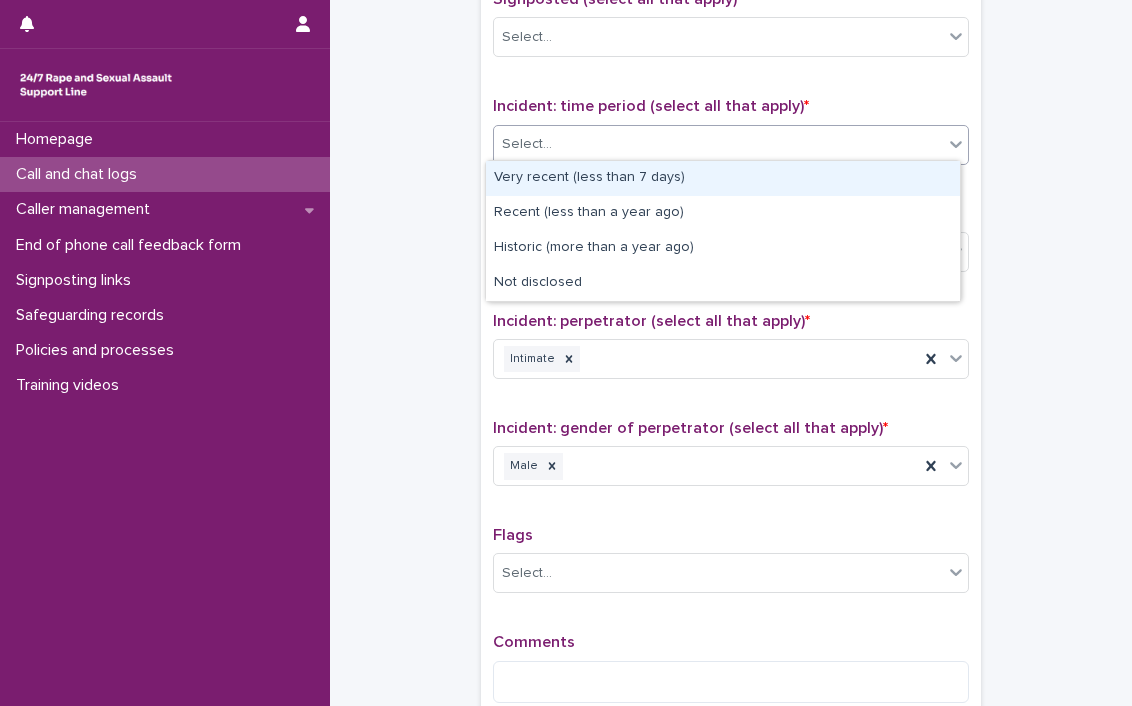 click on "Select..." at bounding box center (718, 144) 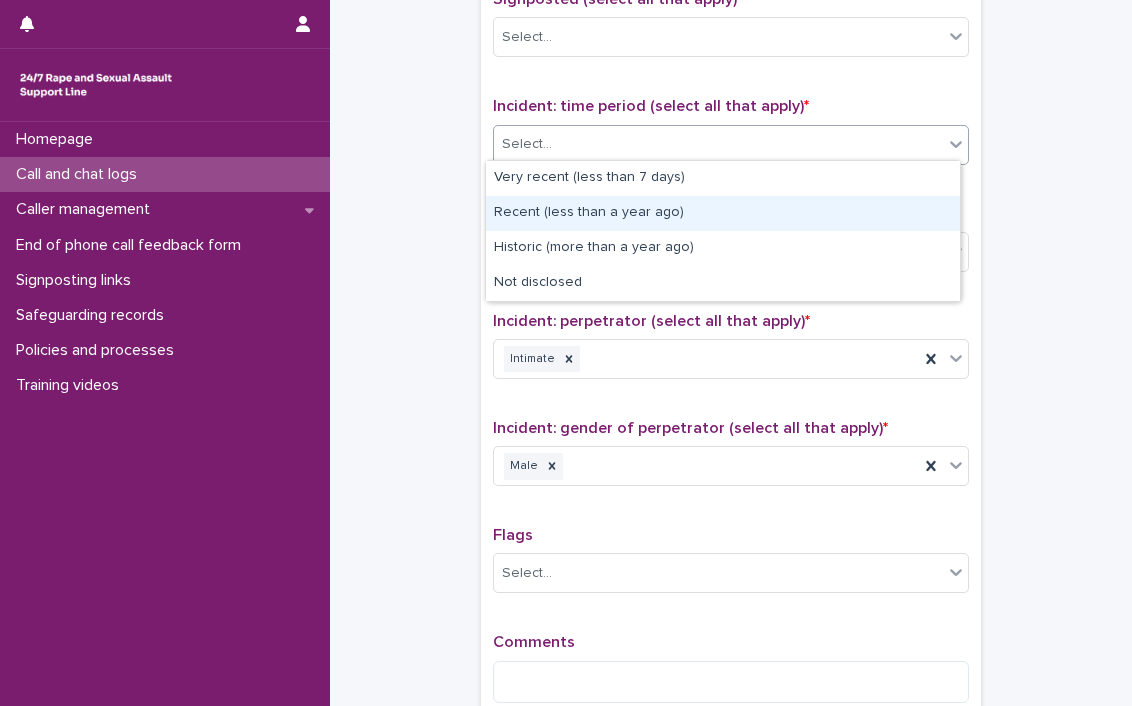 click on "Recent (less than a year ago)" at bounding box center (723, 213) 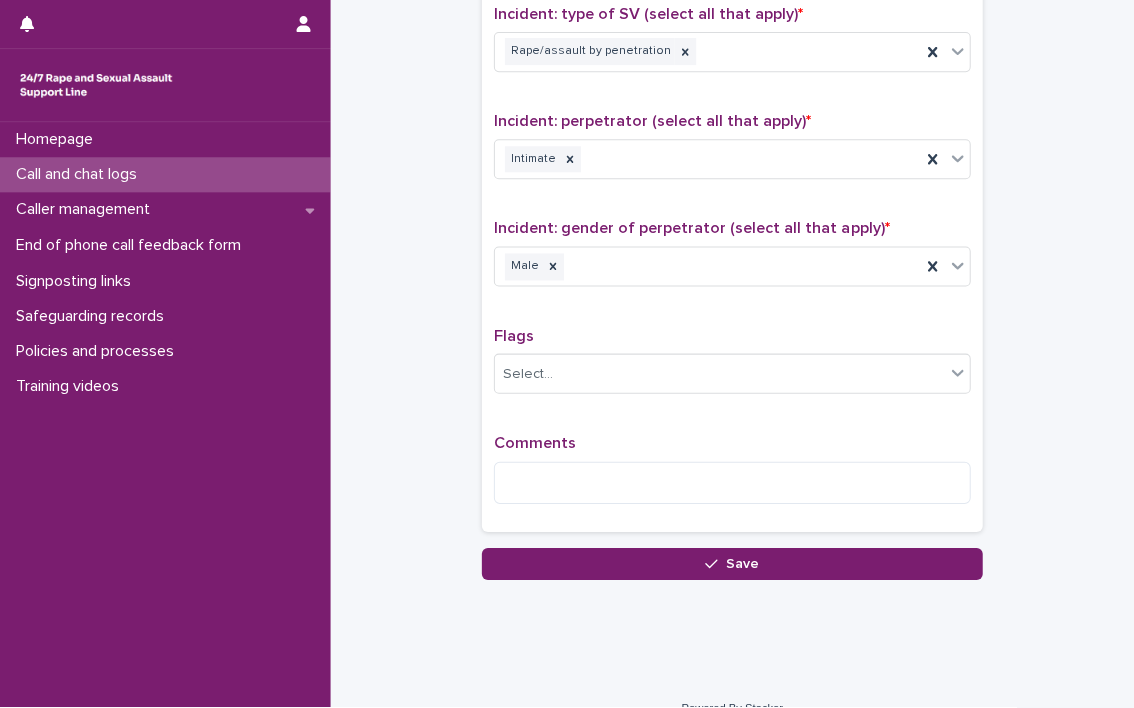 scroll, scrollTop: 1500, scrollLeft: 0, axis: vertical 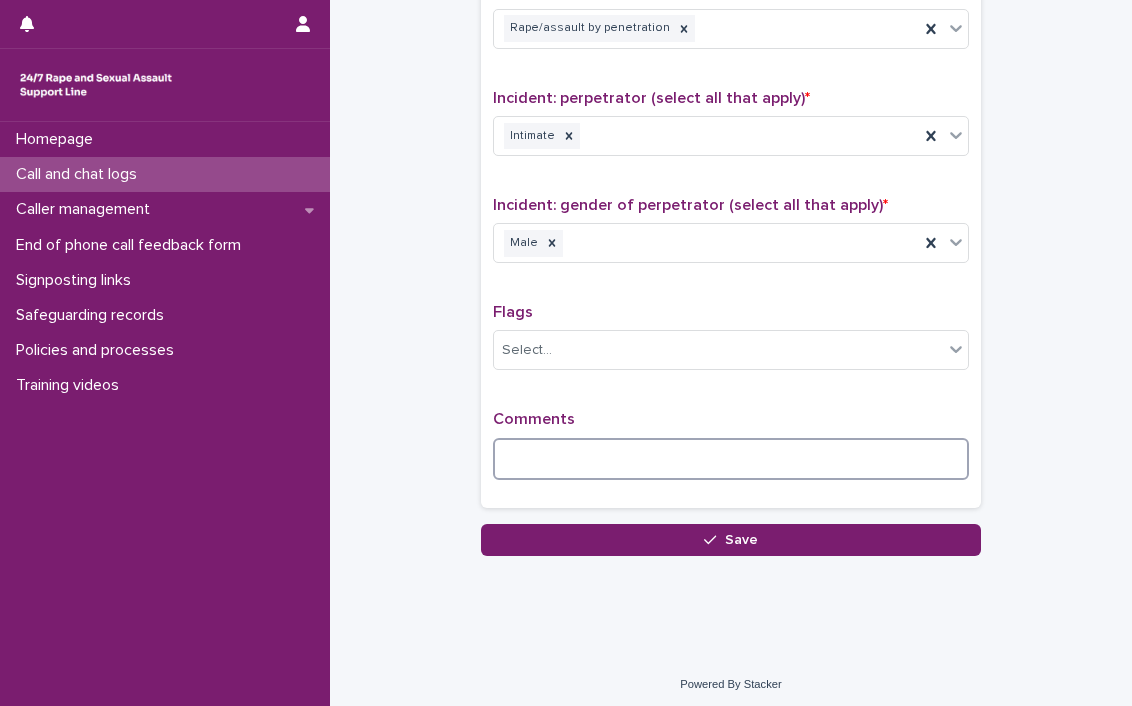 click at bounding box center [731, 459] 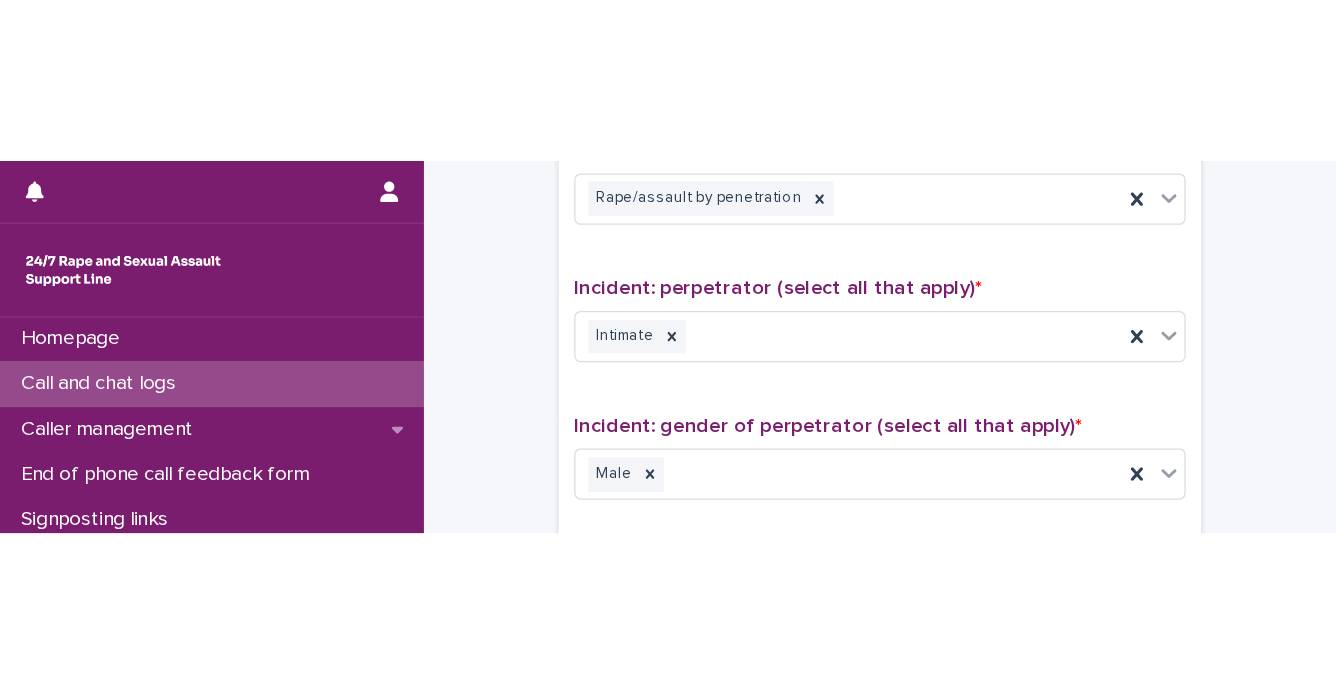 scroll, scrollTop: 1435, scrollLeft: 0, axis: vertical 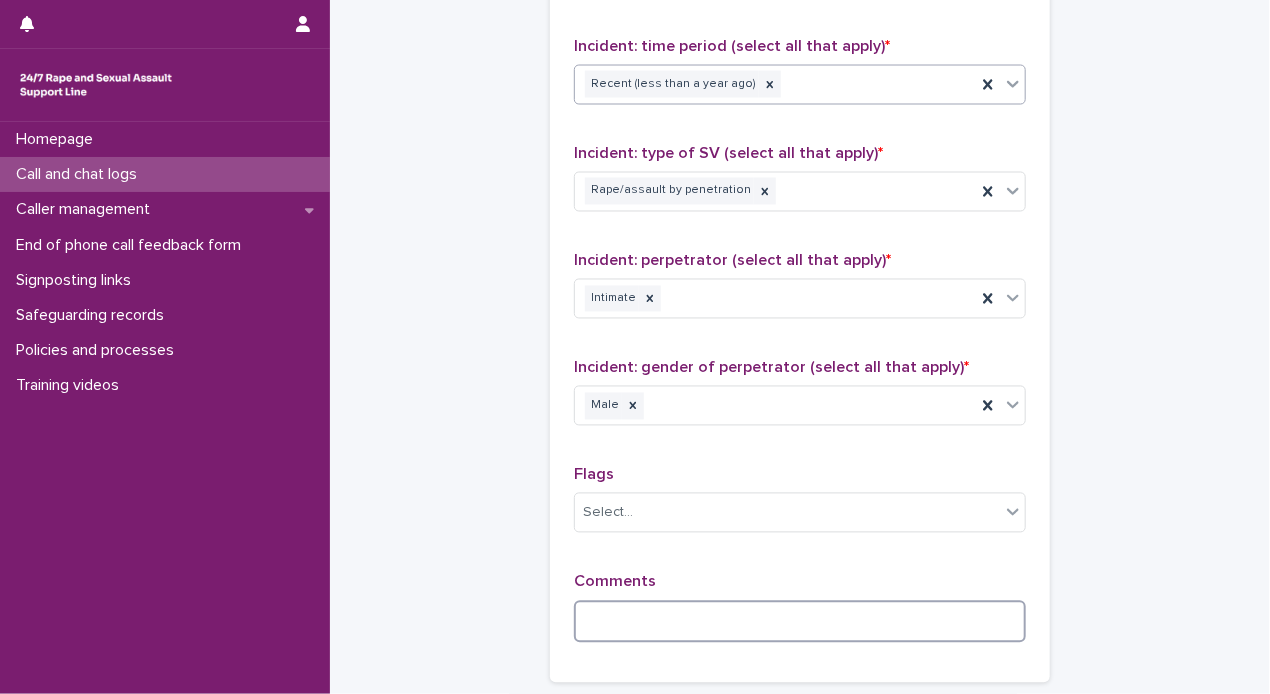 click at bounding box center [800, 622] 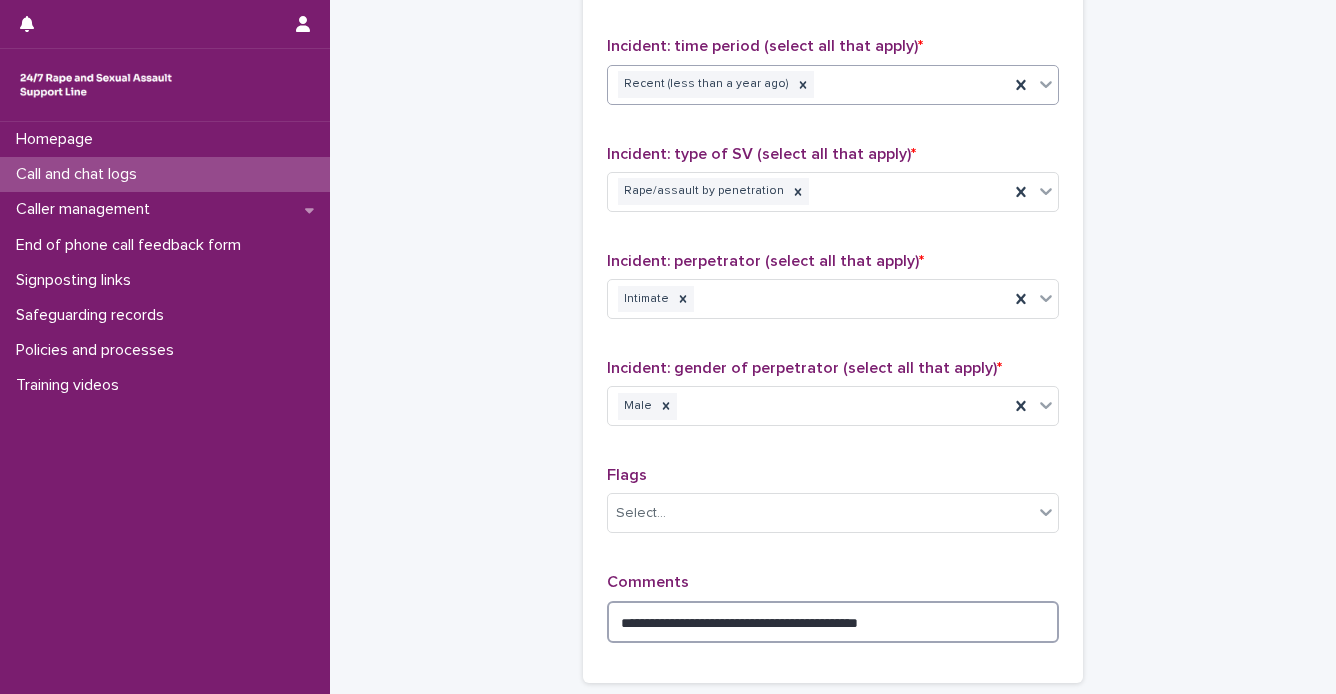 type on "**********" 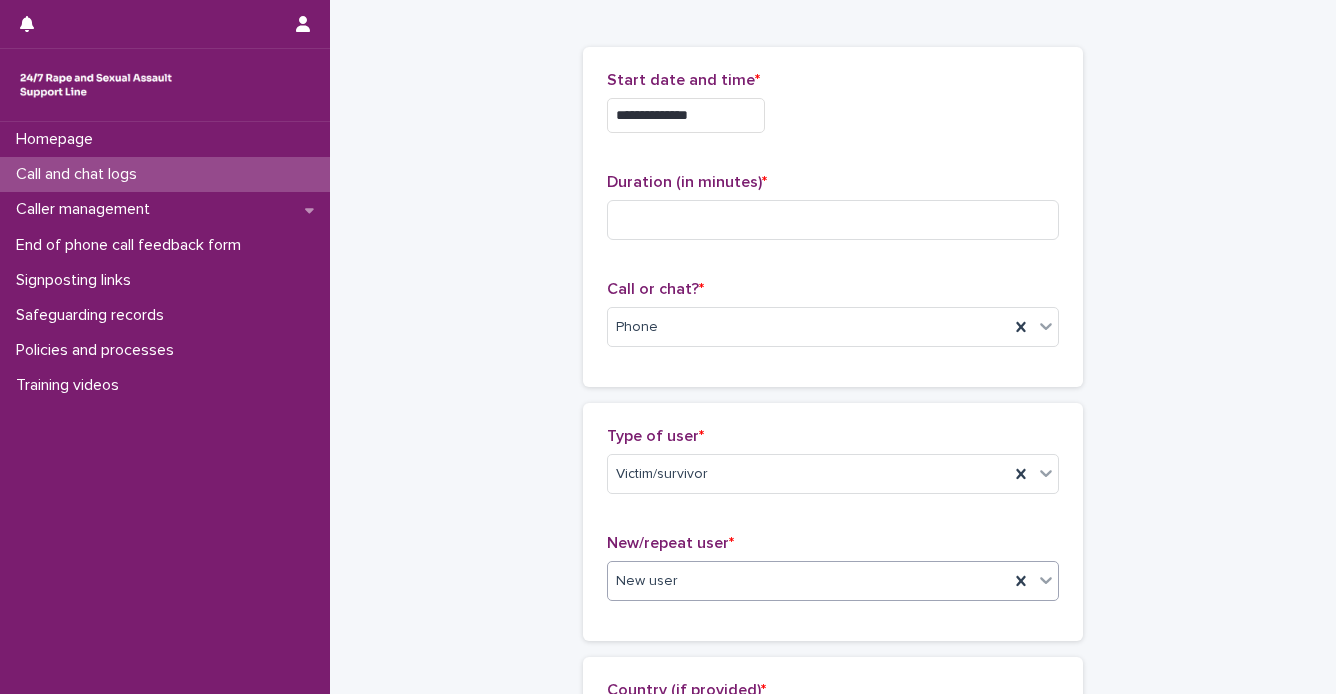 scroll, scrollTop: 52, scrollLeft: 0, axis: vertical 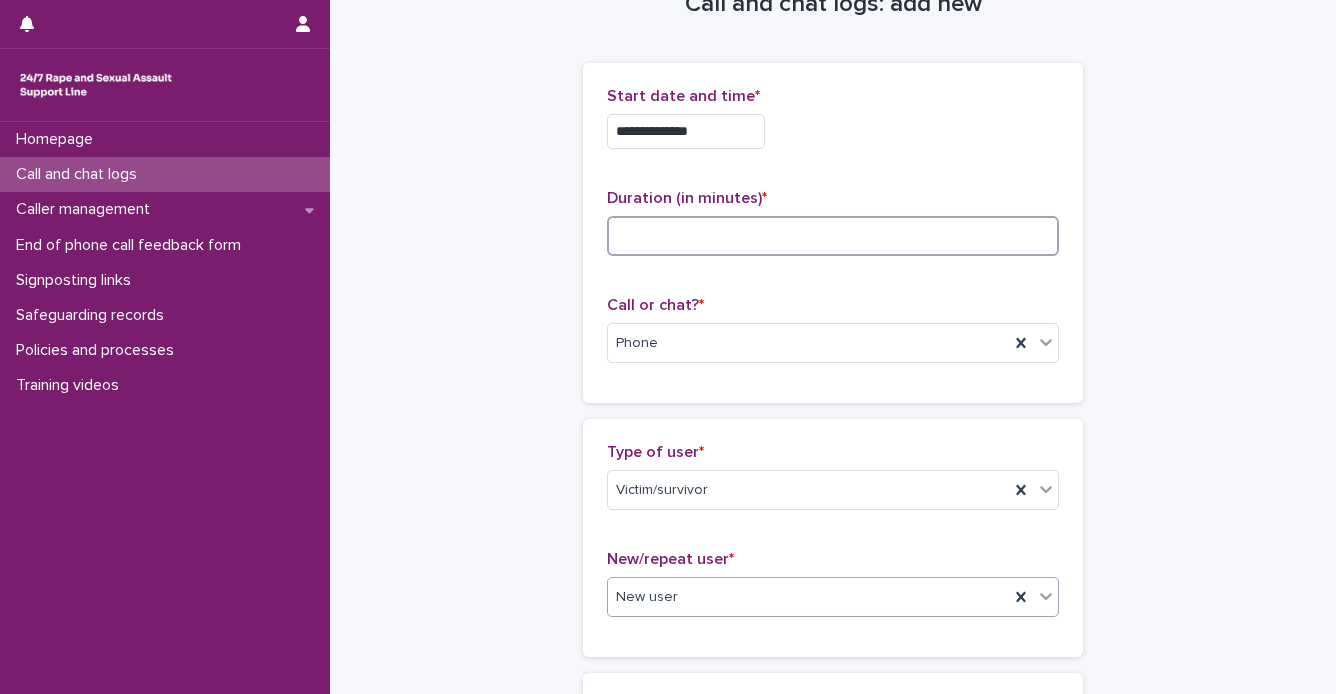 click at bounding box center (833, 236) 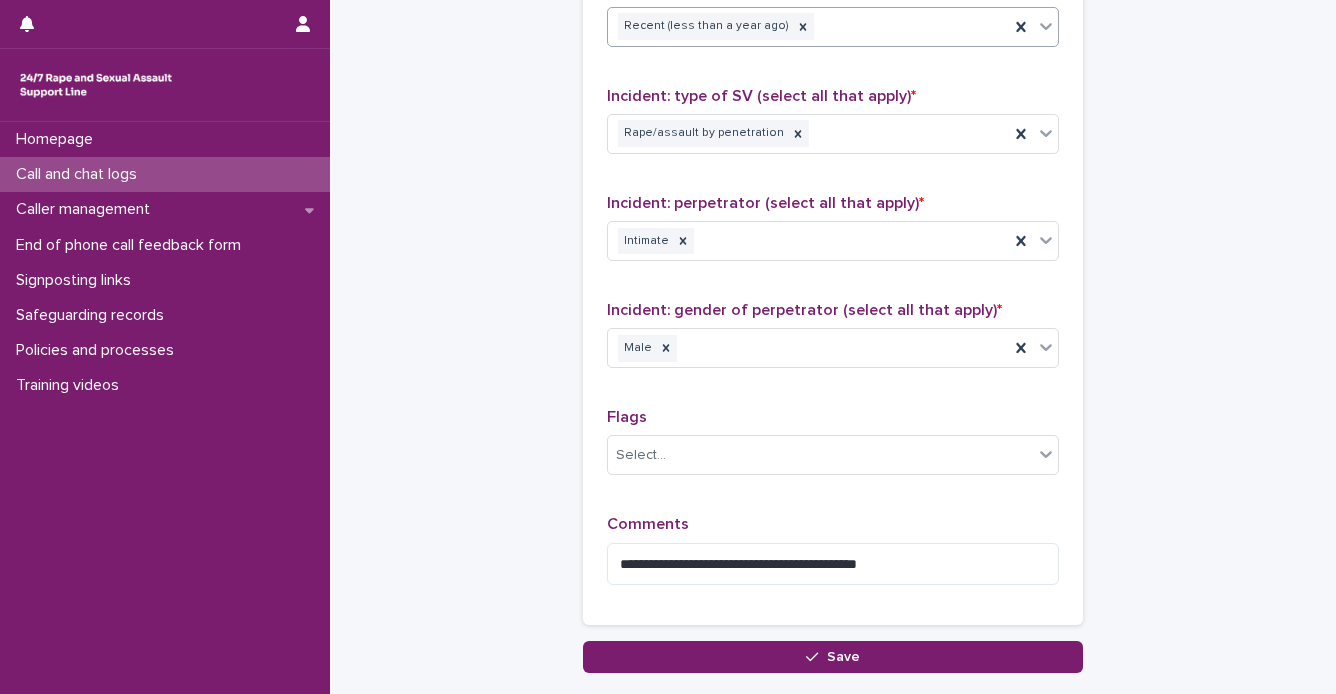 scroll, scrollTop: 1623, scrollLeft: 0, axis: vertical 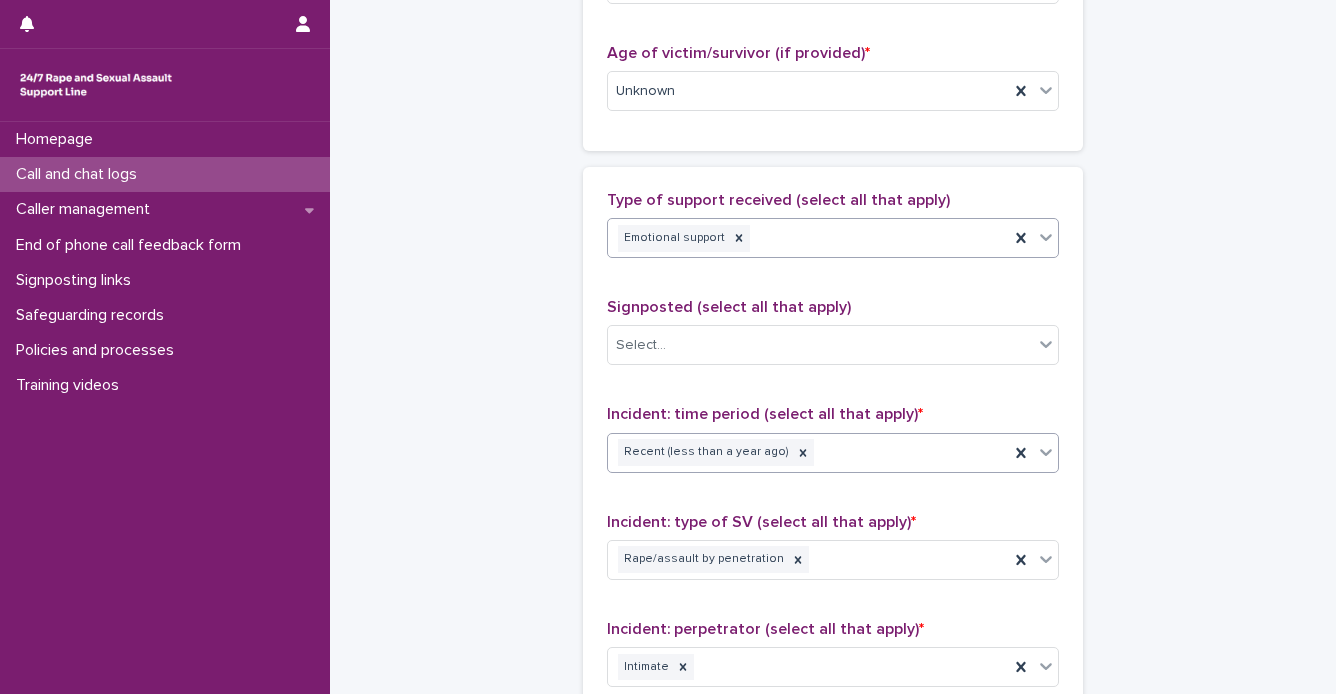 type on "**" 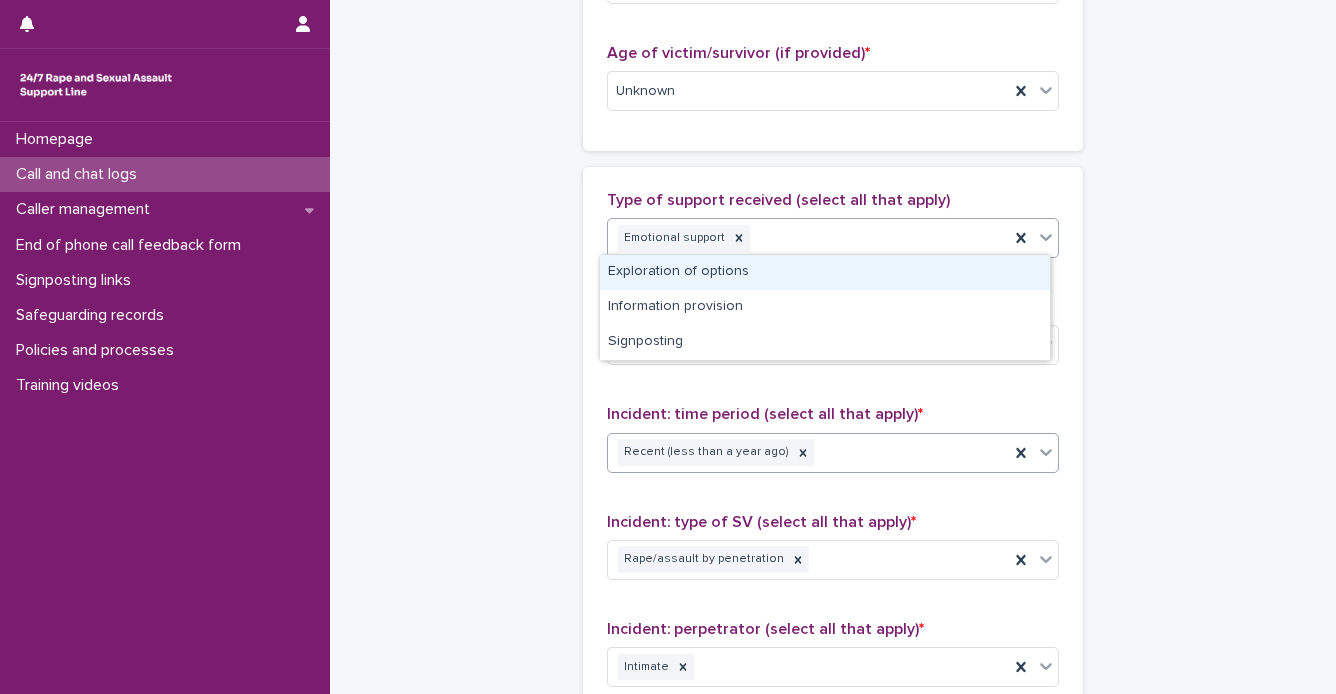 click on "Emotional support" at bounding box center (808, 238) 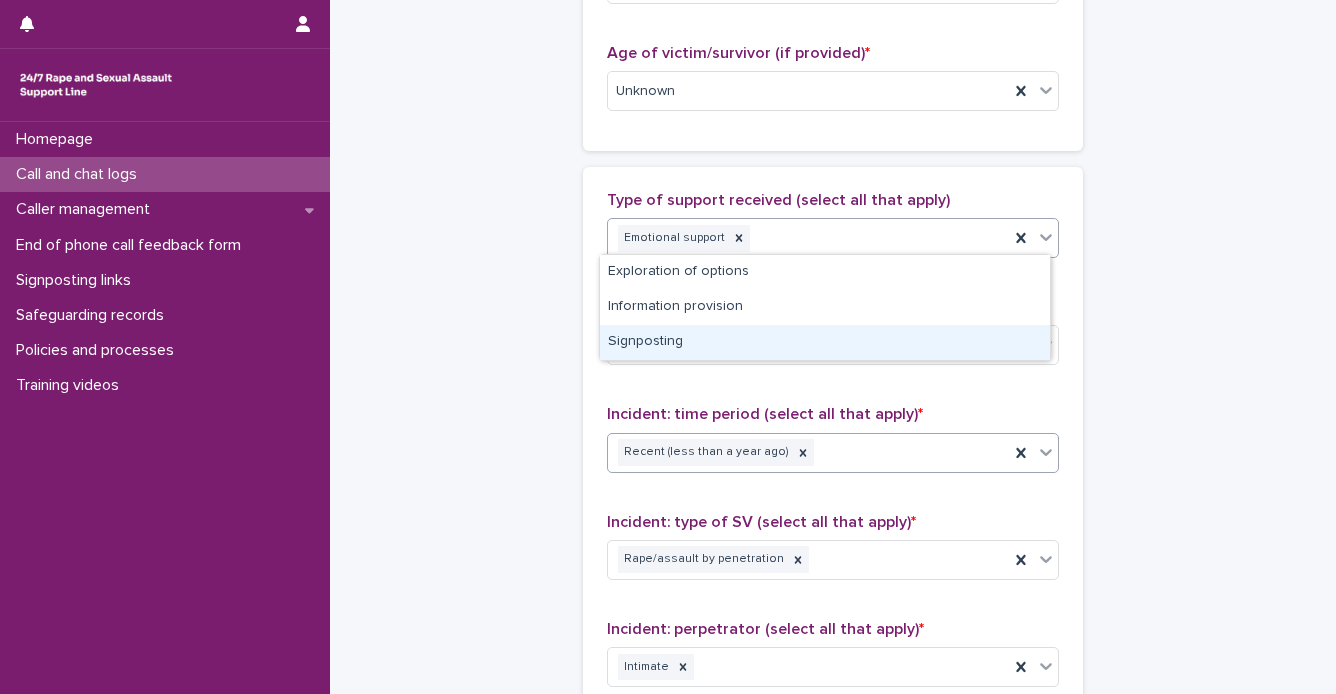 click on "Signposting" at bounding box center [825, 342] 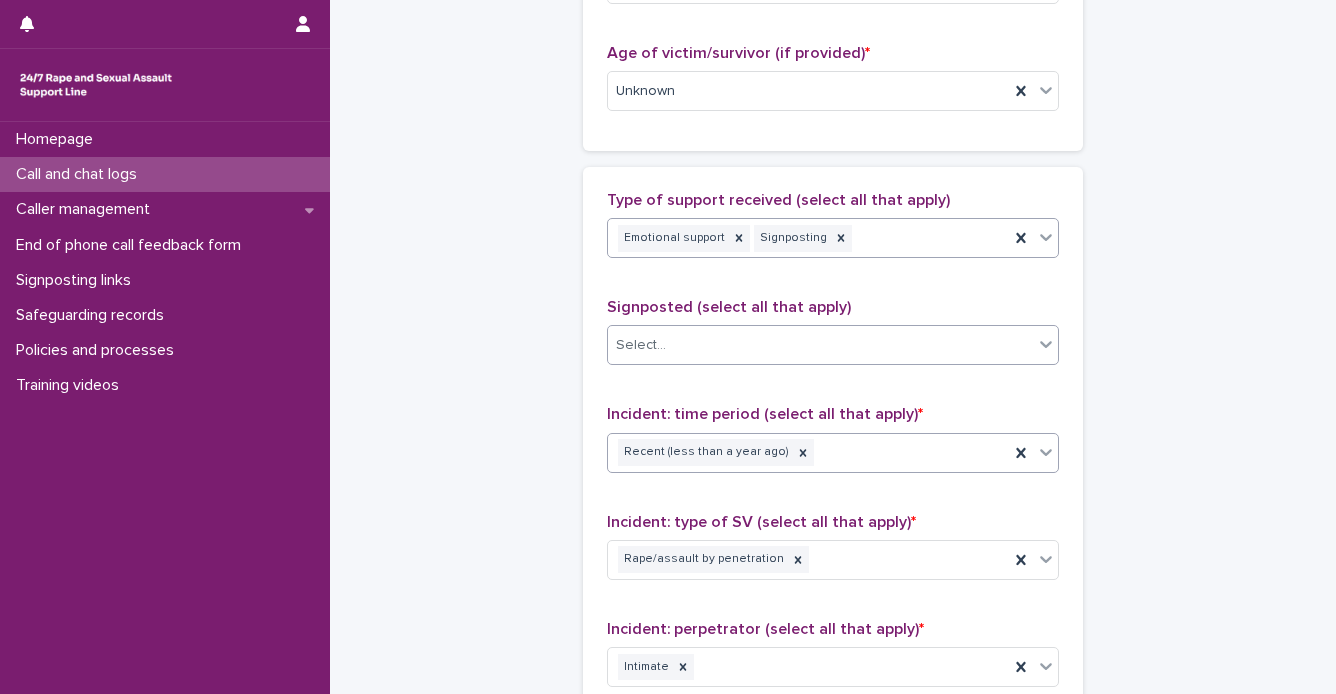 click on "Select..." at bounding box center (820, 345) 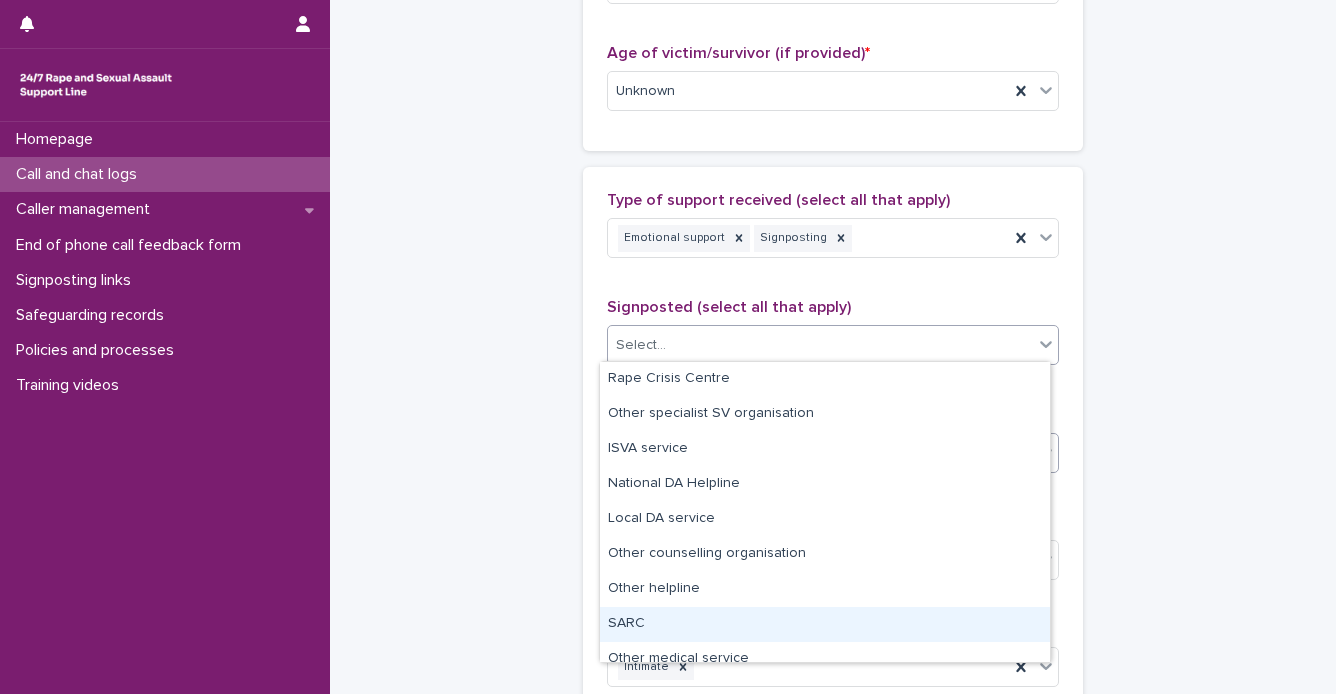click on "SARC" at bounding box center (825, 624) 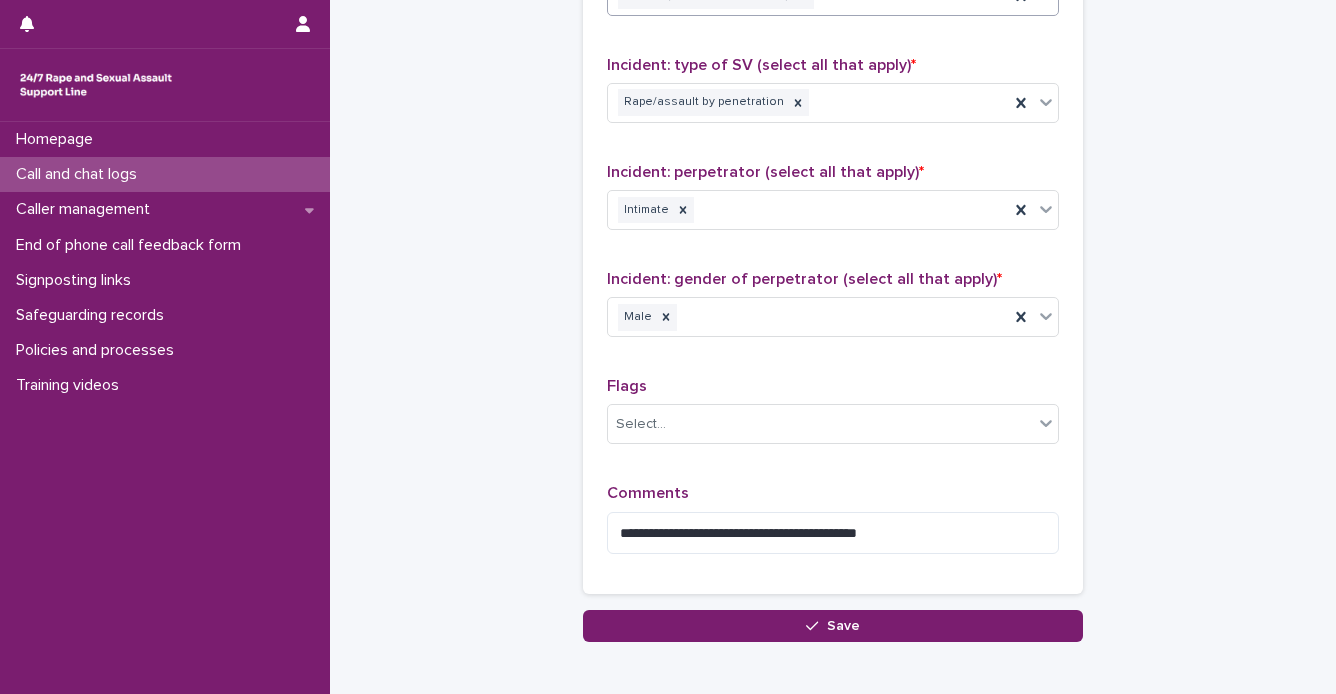 scroll, scrollTop: 1623, scrollLeft: 0, axis: vertical 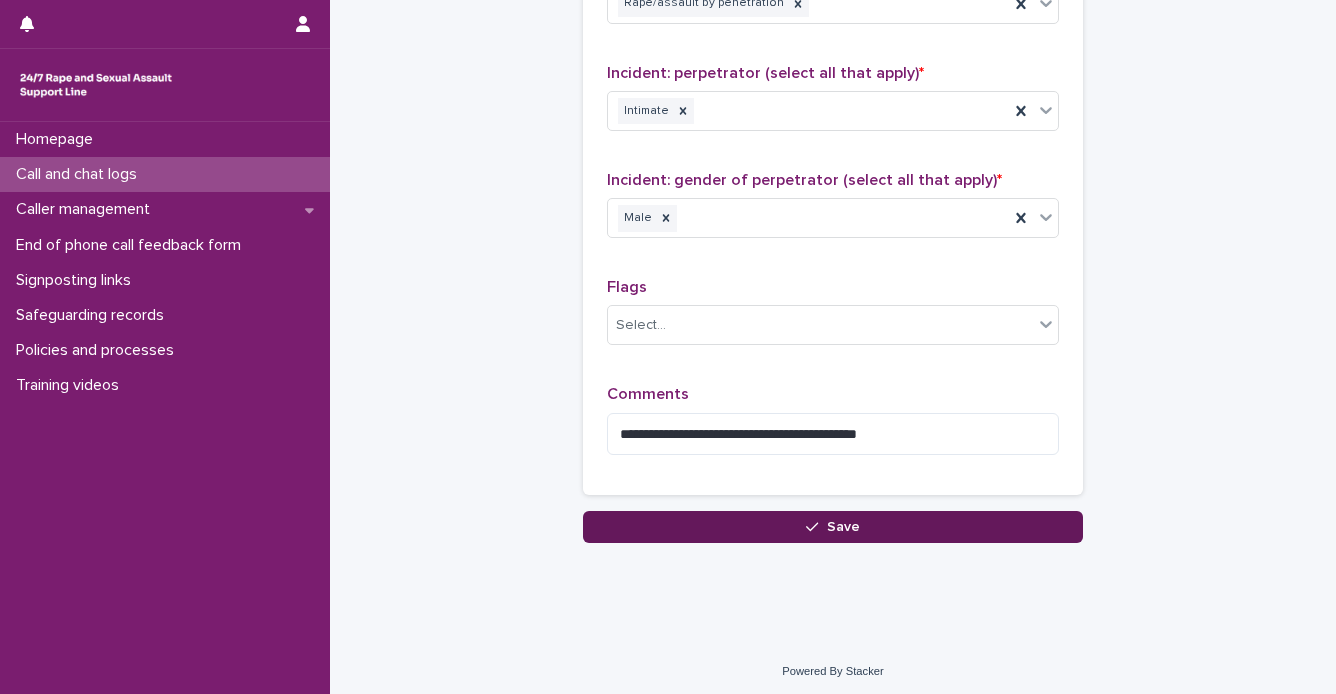 click 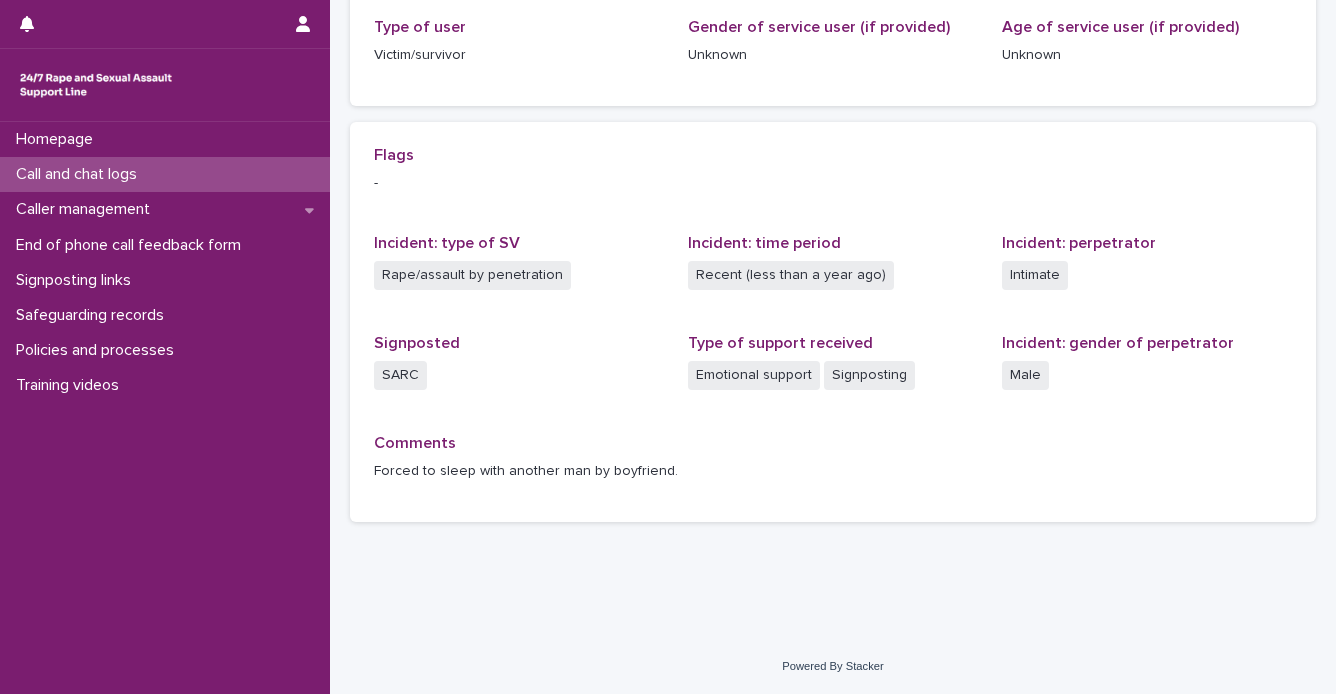 scroll, scrollTop: 0, scrollLeft: 0, axis: both 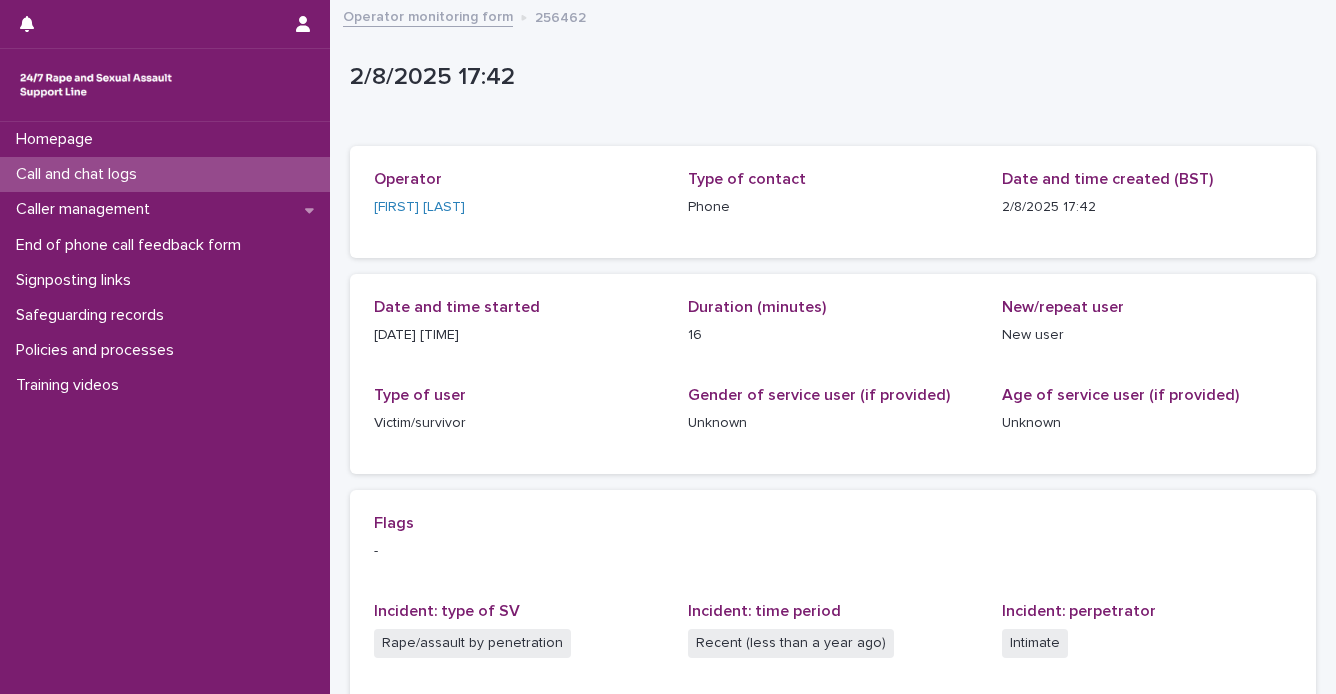 click on "Operator monitoring form" at bounding box center [428, 15] 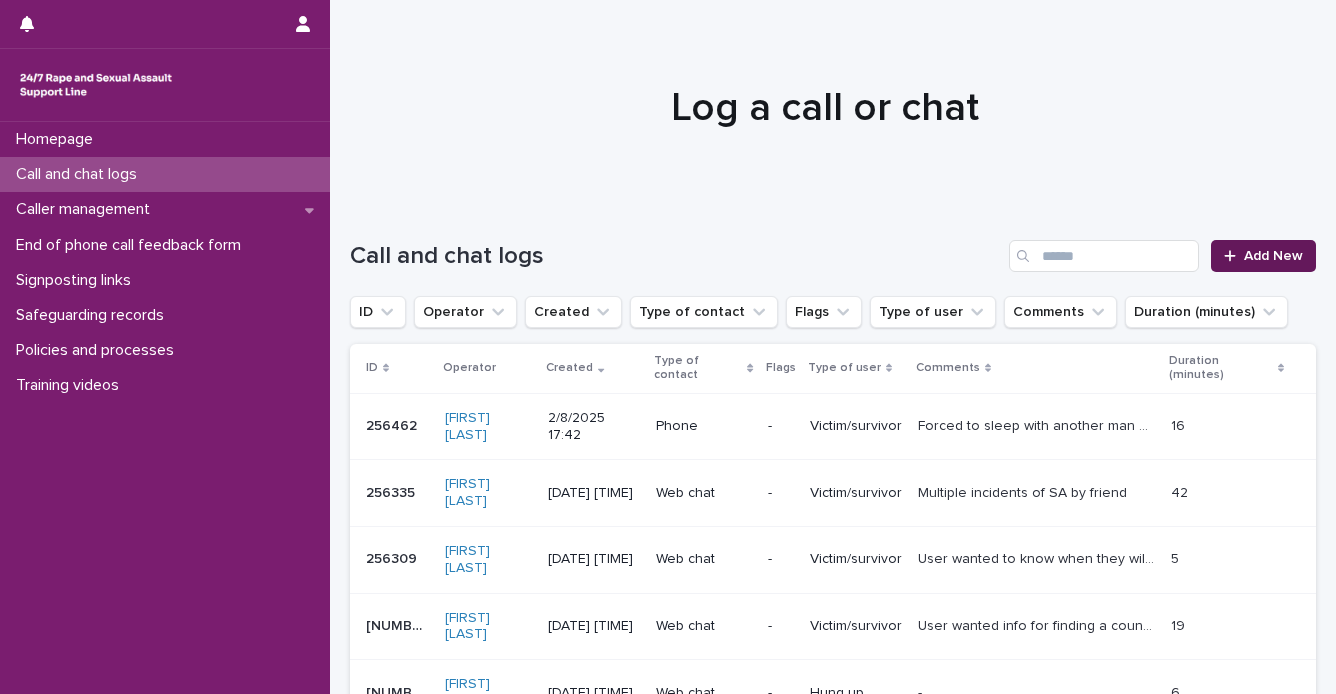 click on "Add New" at bounding box center (1273, 256) 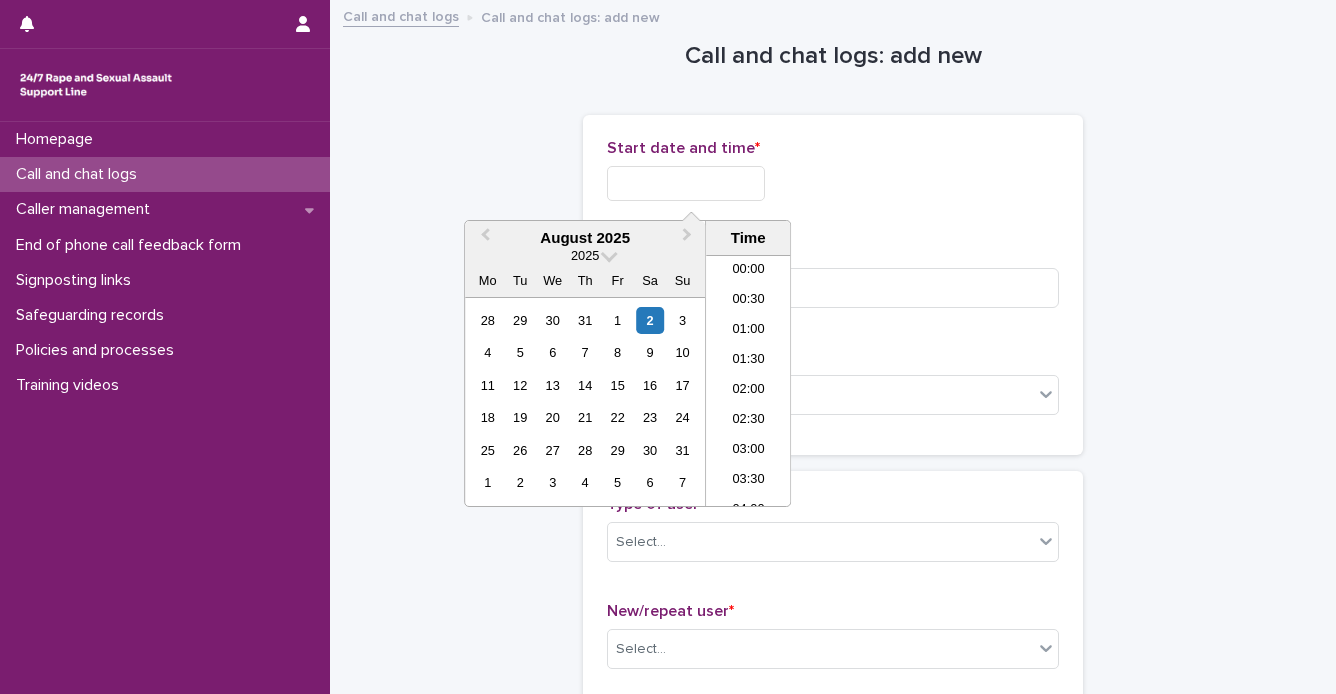 click at bounding box center [686, 183] 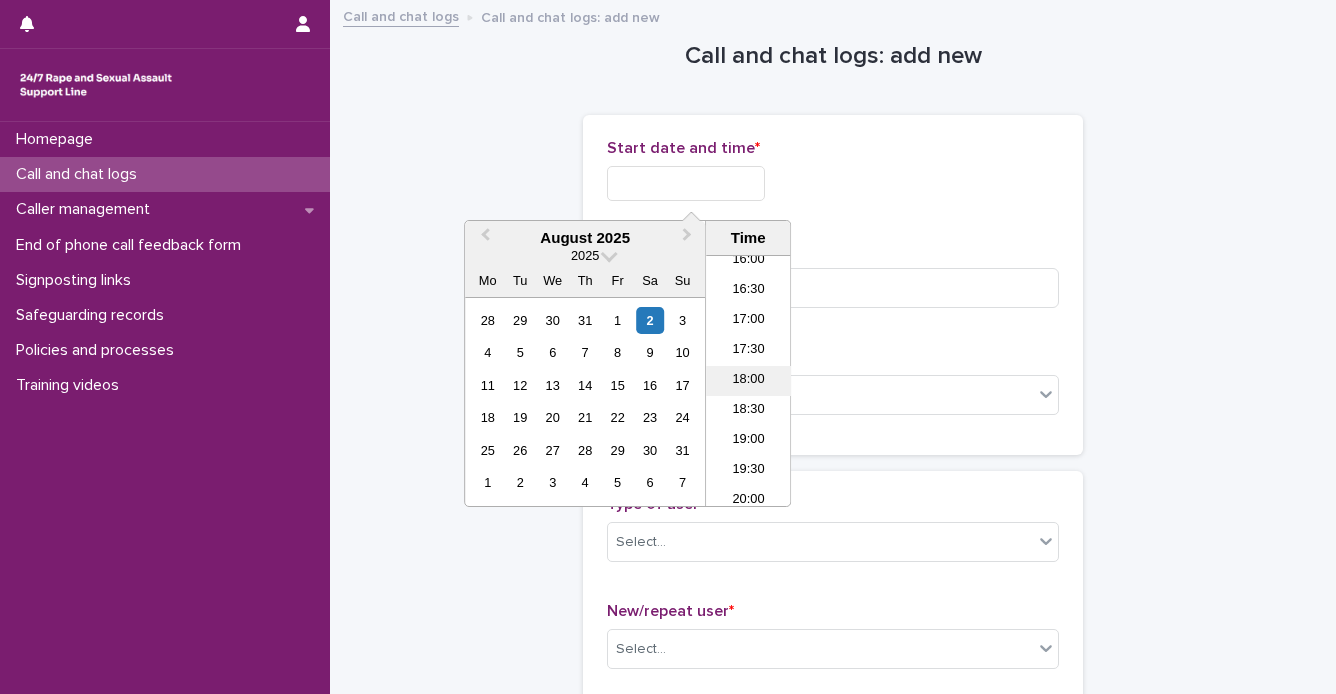 click on "18:00" at bounding box center (748, 381) 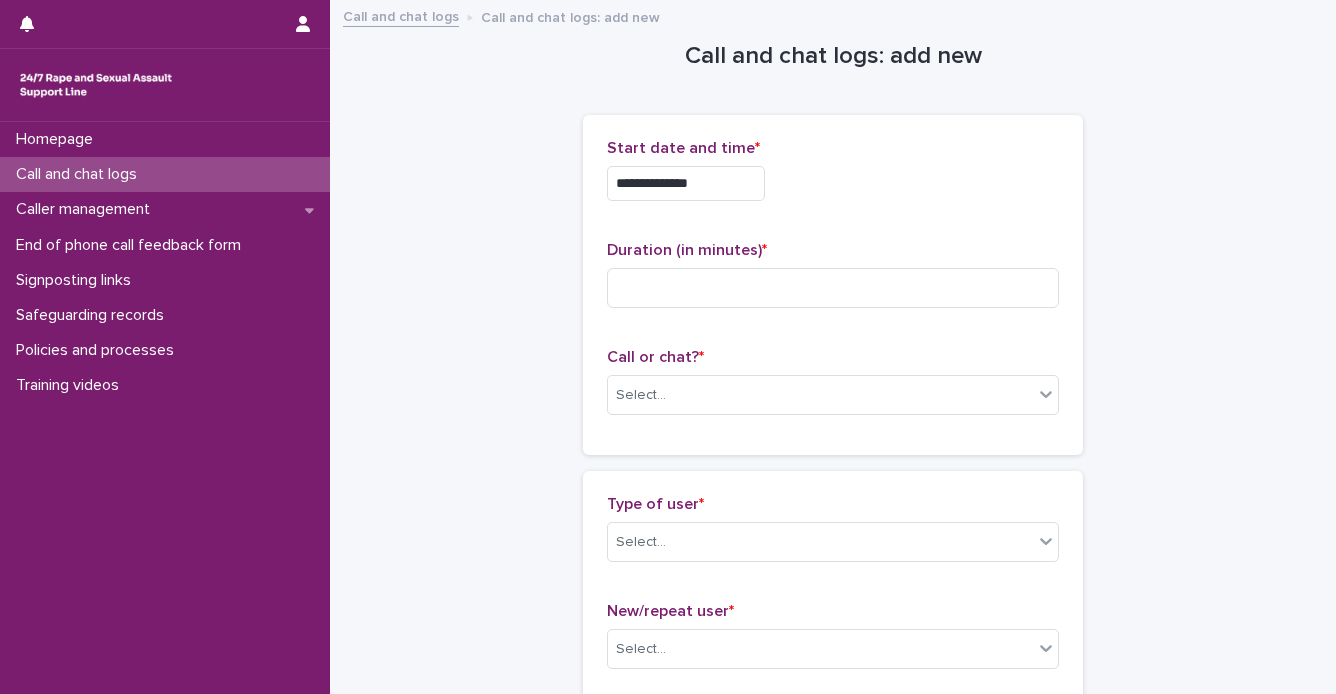 click on "**********" at bounding box center [686, 183] 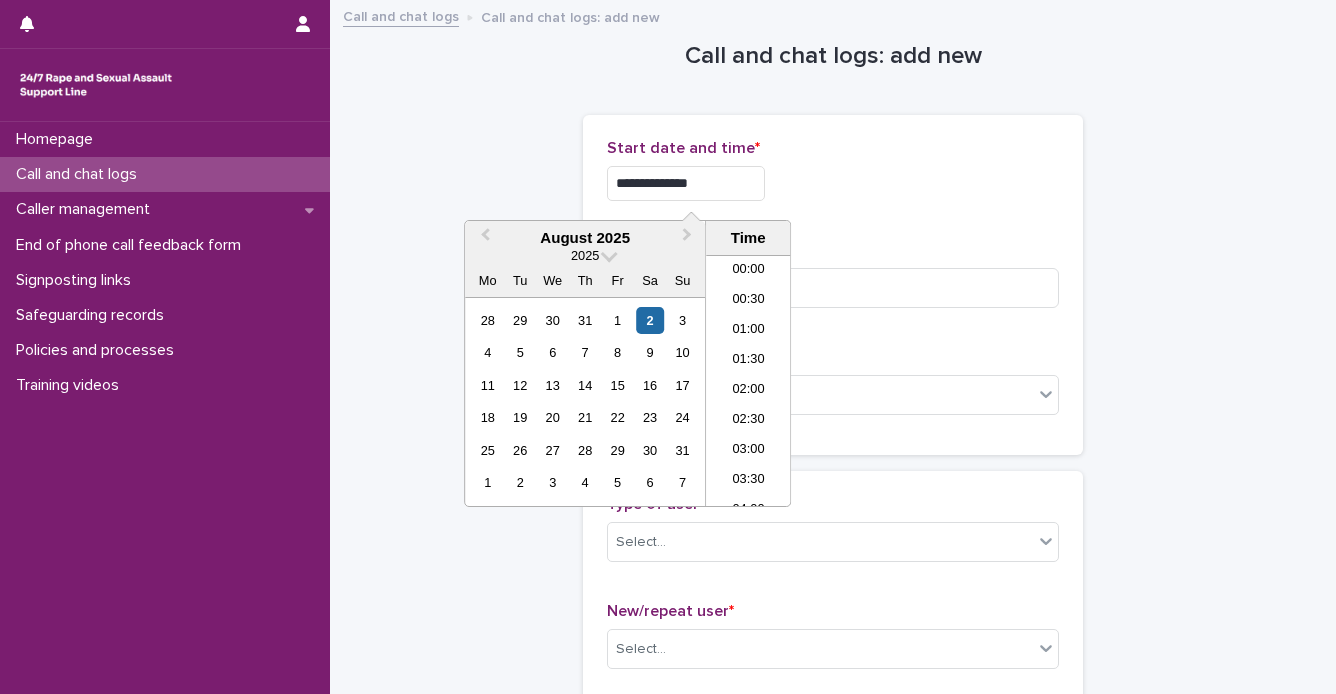 scroll, scrollTop: 970, scrollLeft: 0, axis: vertical 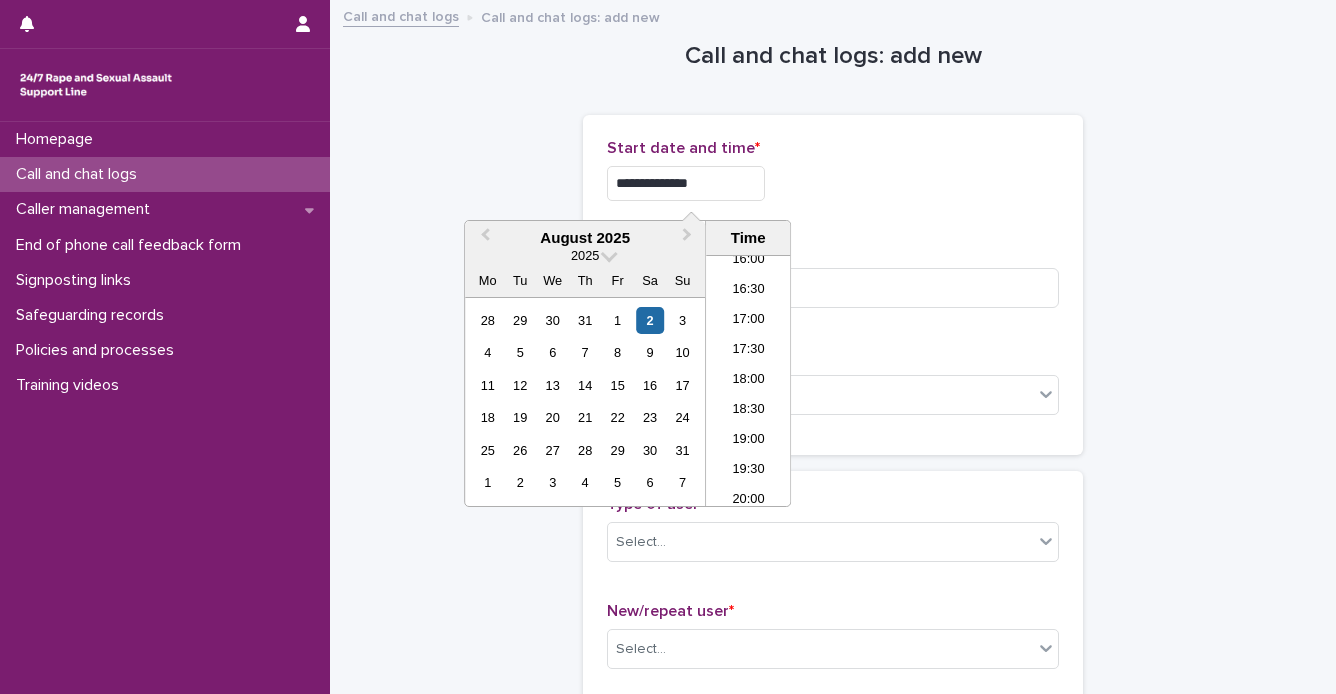 type on "**********" 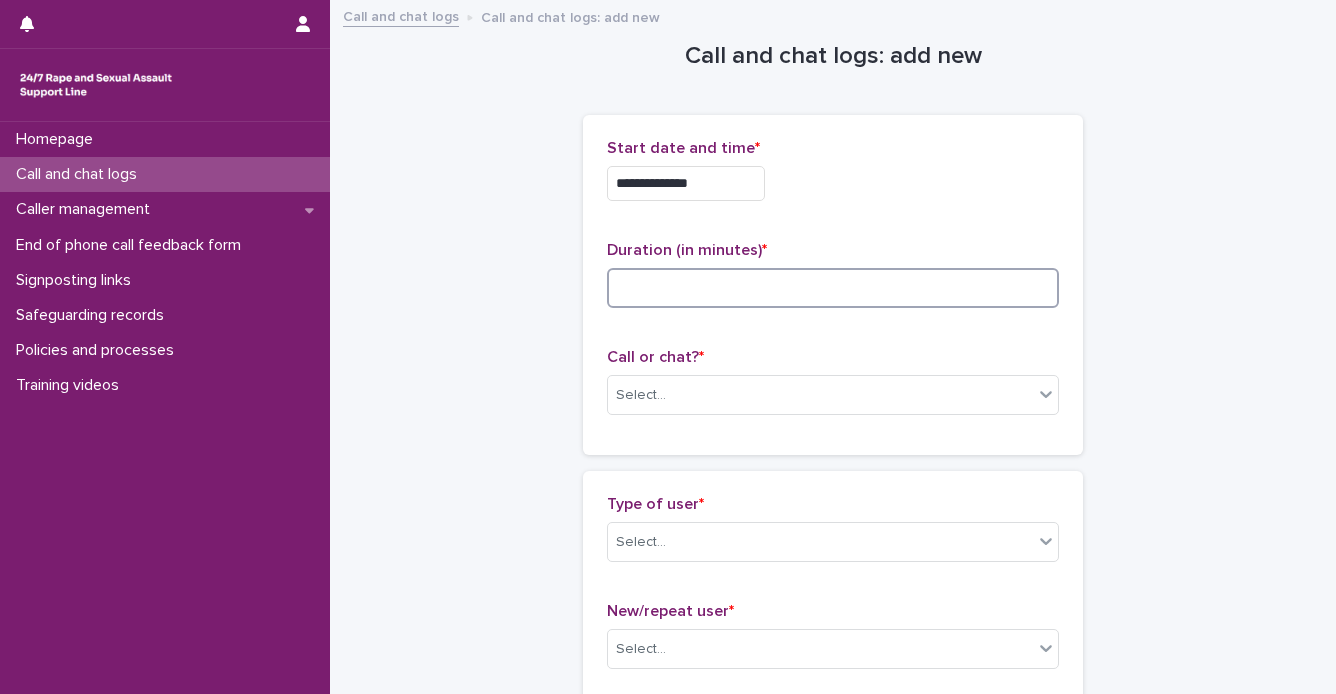 click at bounding box center (833, 288) 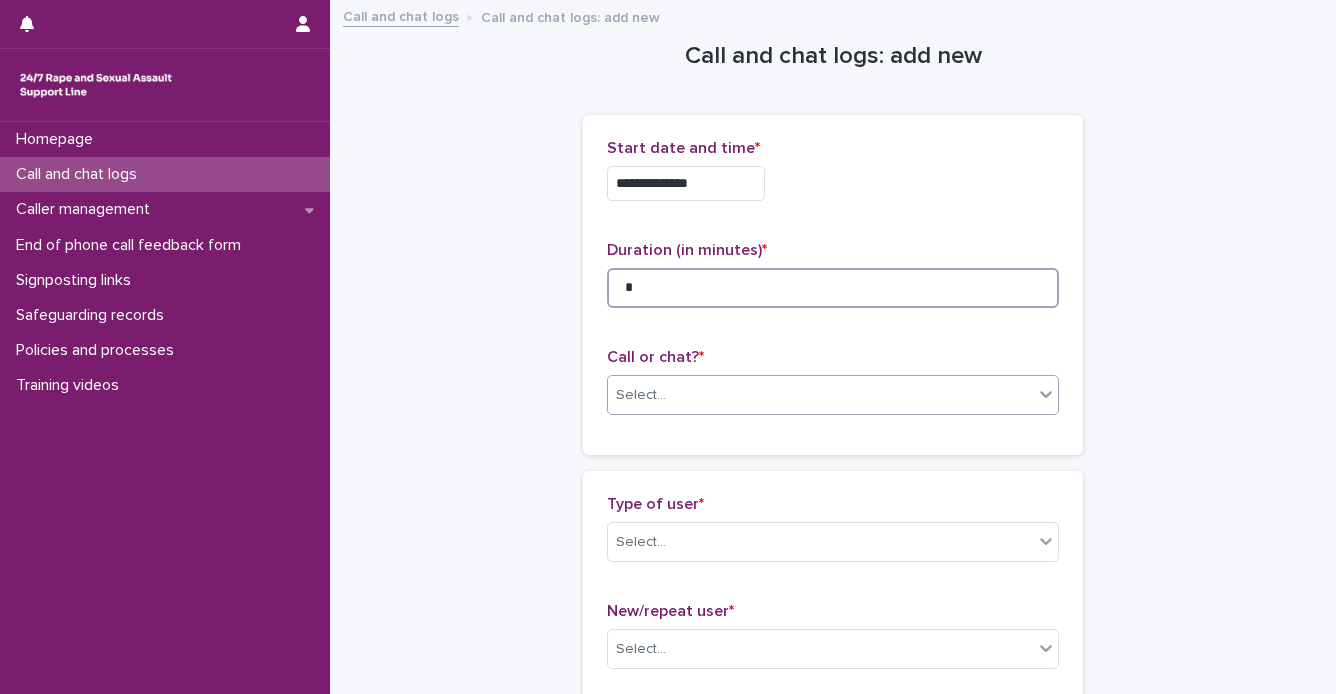 type on "*" 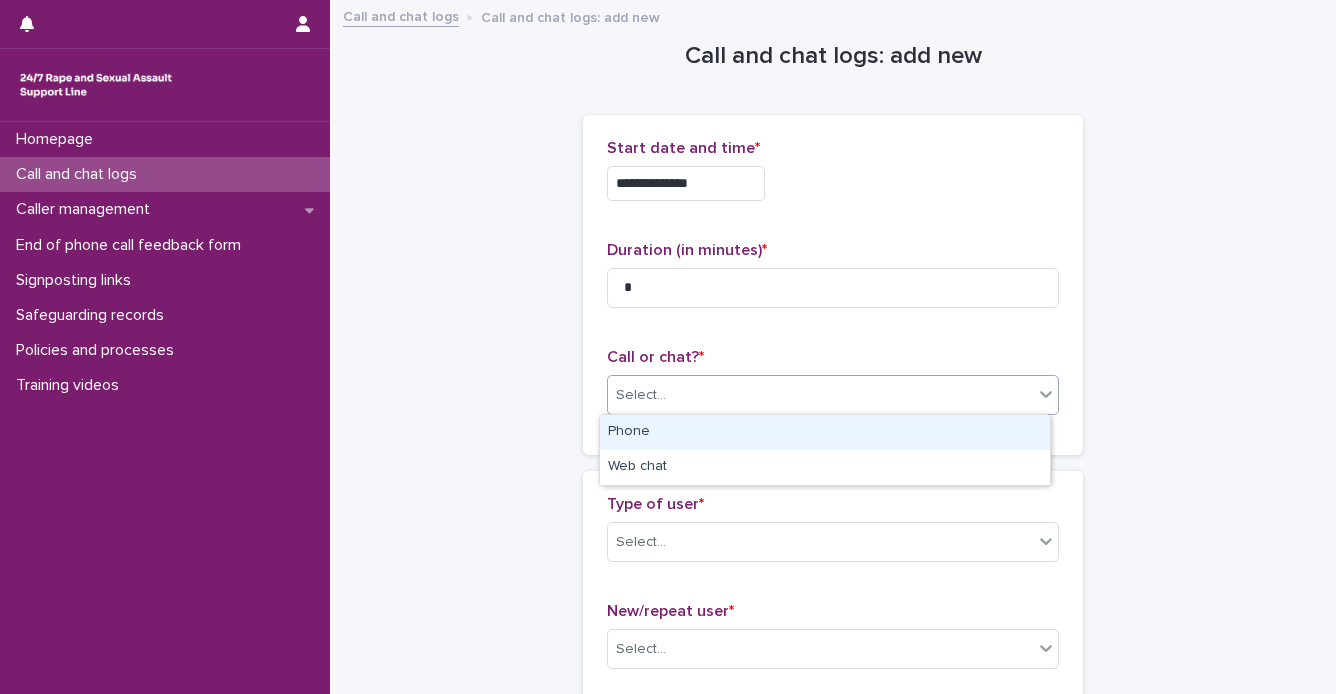 click on "Select..." at bounding box center (820, 395) 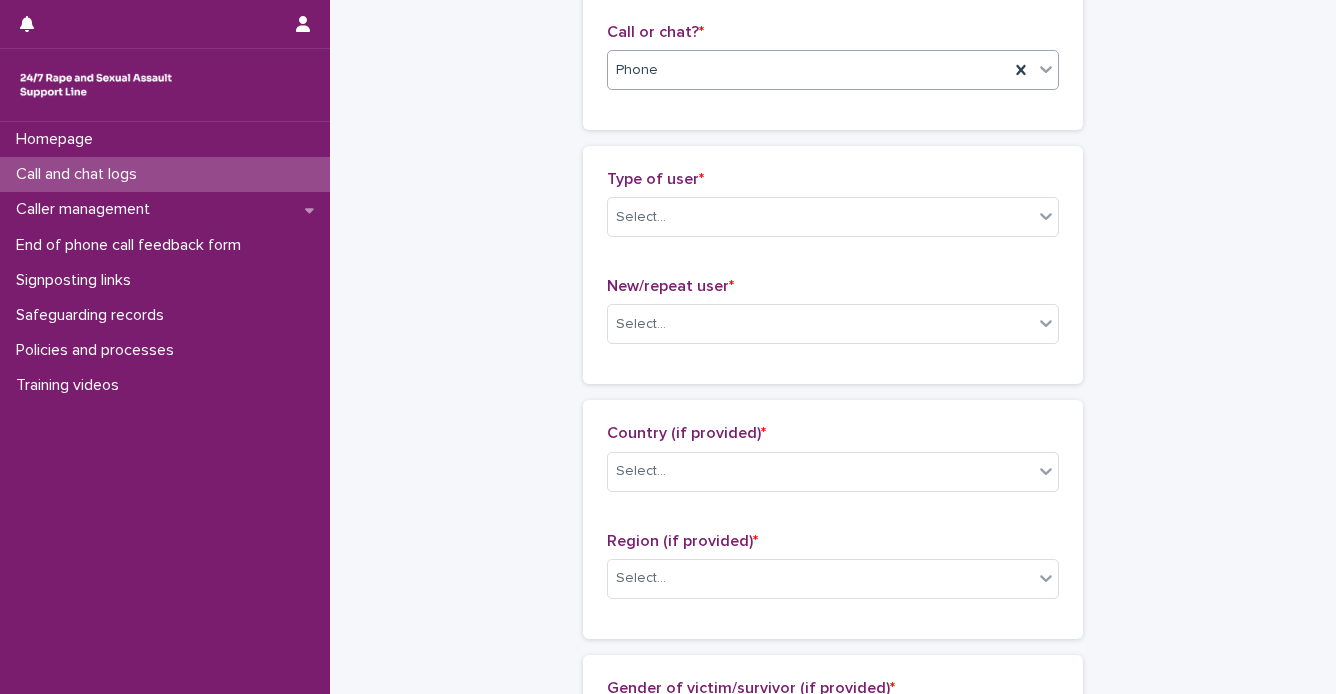 scroll, scrollTop: 351, scrollLeft: 0, axis: vertical 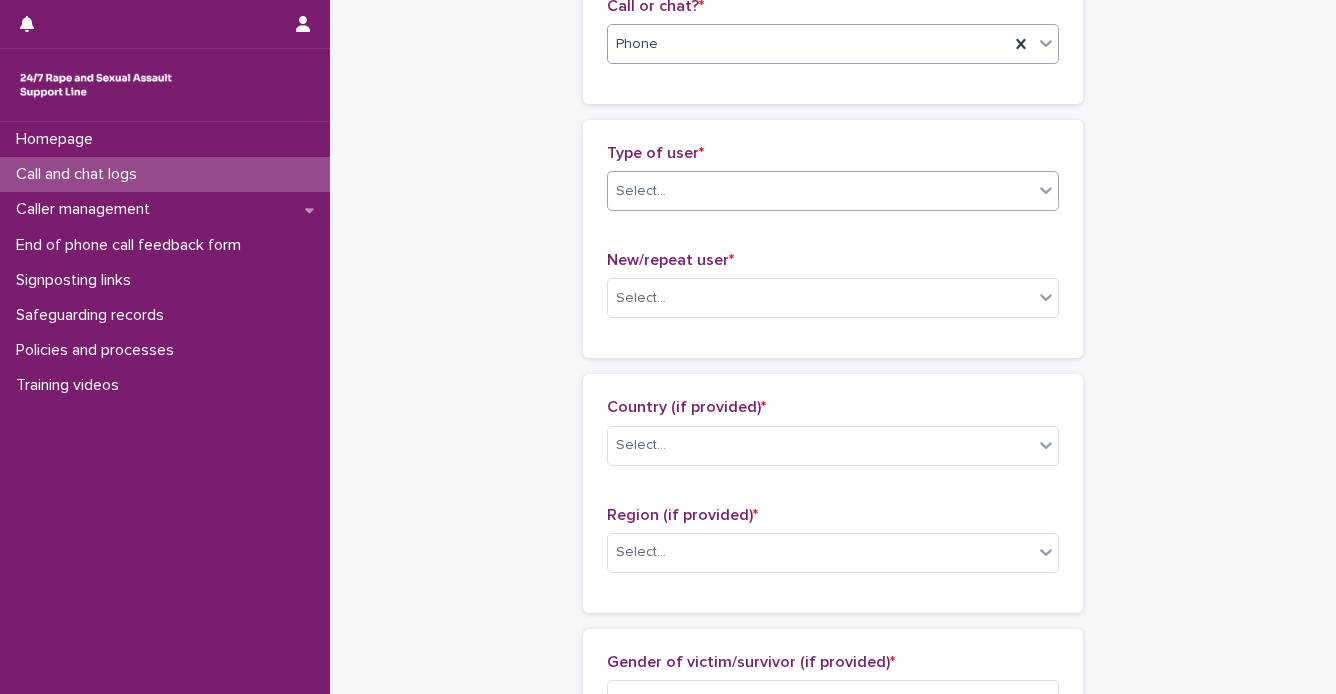 click on "Select..." at bounding box center (820, 191) 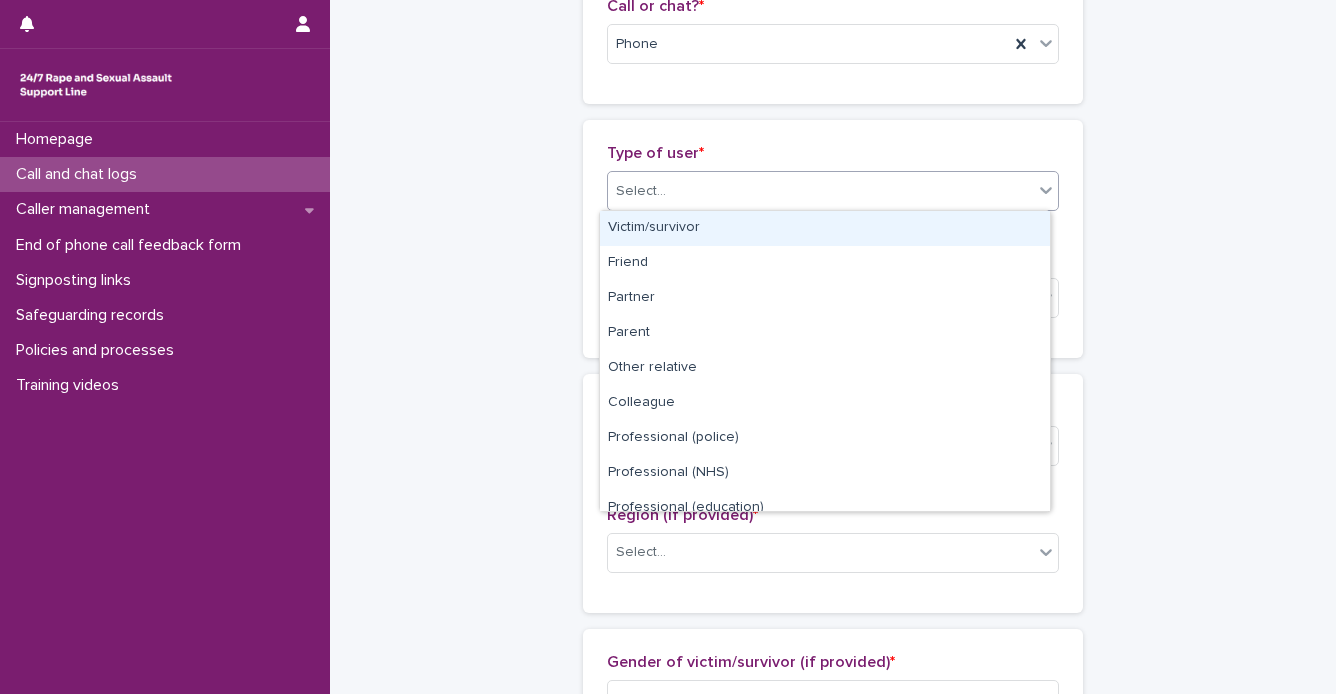 scroll, scrollTop: 224, scrollLeft: 0, axis: vertical 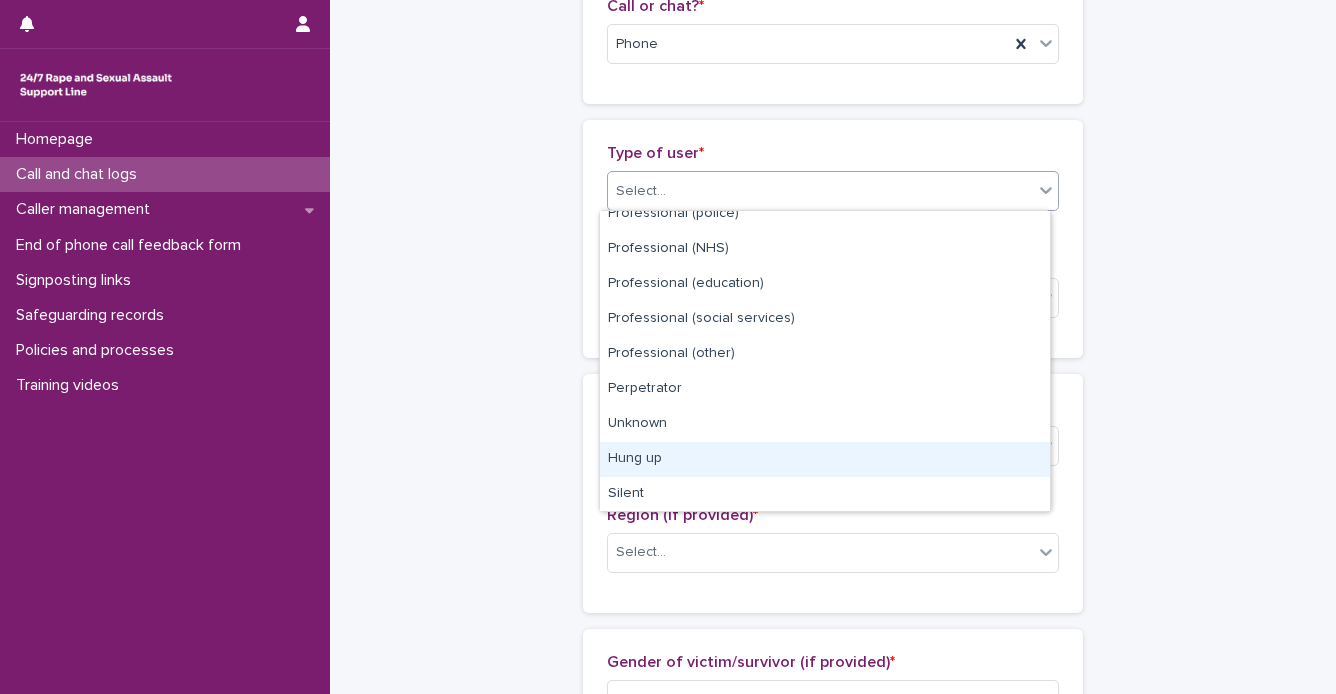 click on "Hung up" at bounding box center (825, 459) 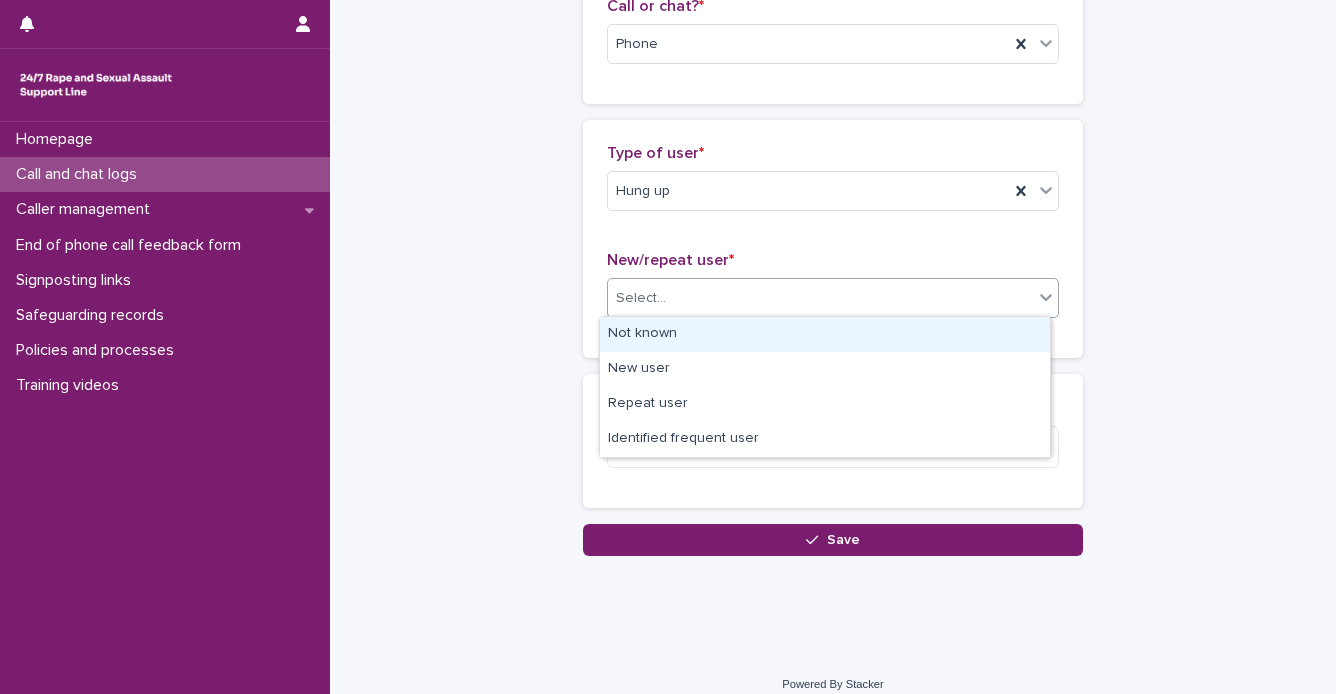 click on "Select..." at bounding box center (820, 298) 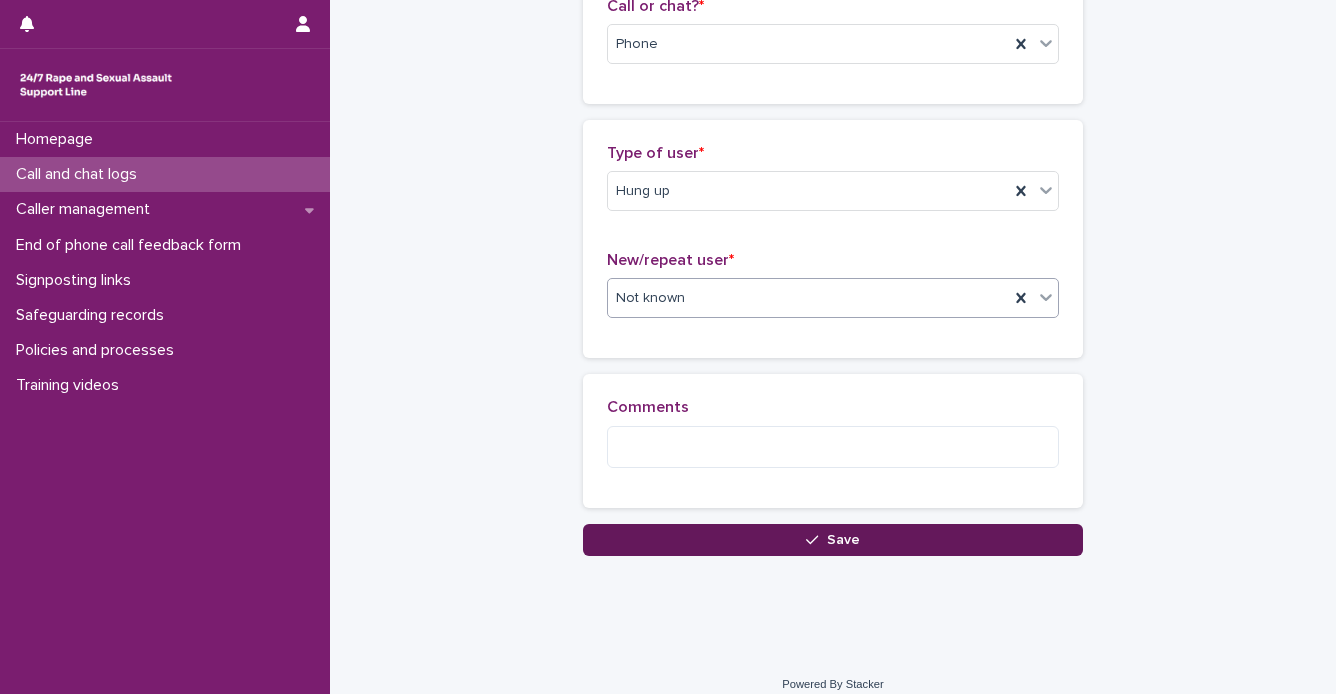 click on "Save" at bounding box center (833, 540) 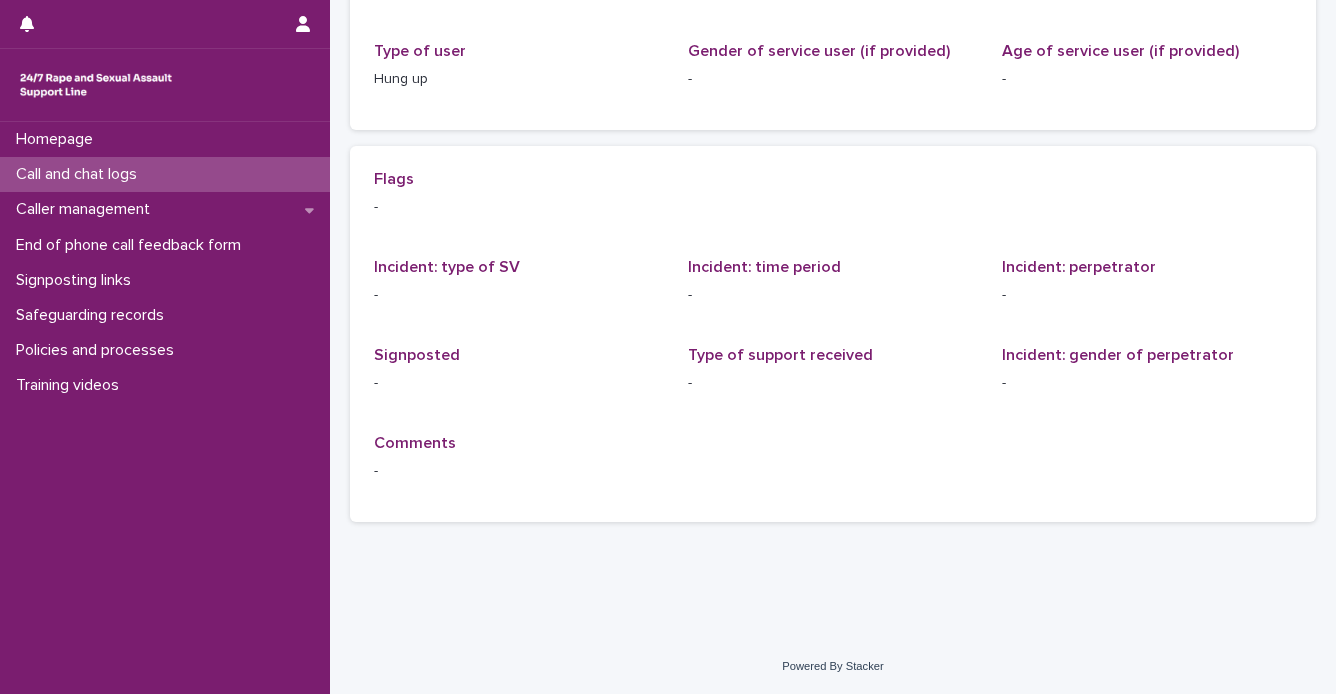 scroll, scrollTop: 0, scrollLeft: 0, axis: both 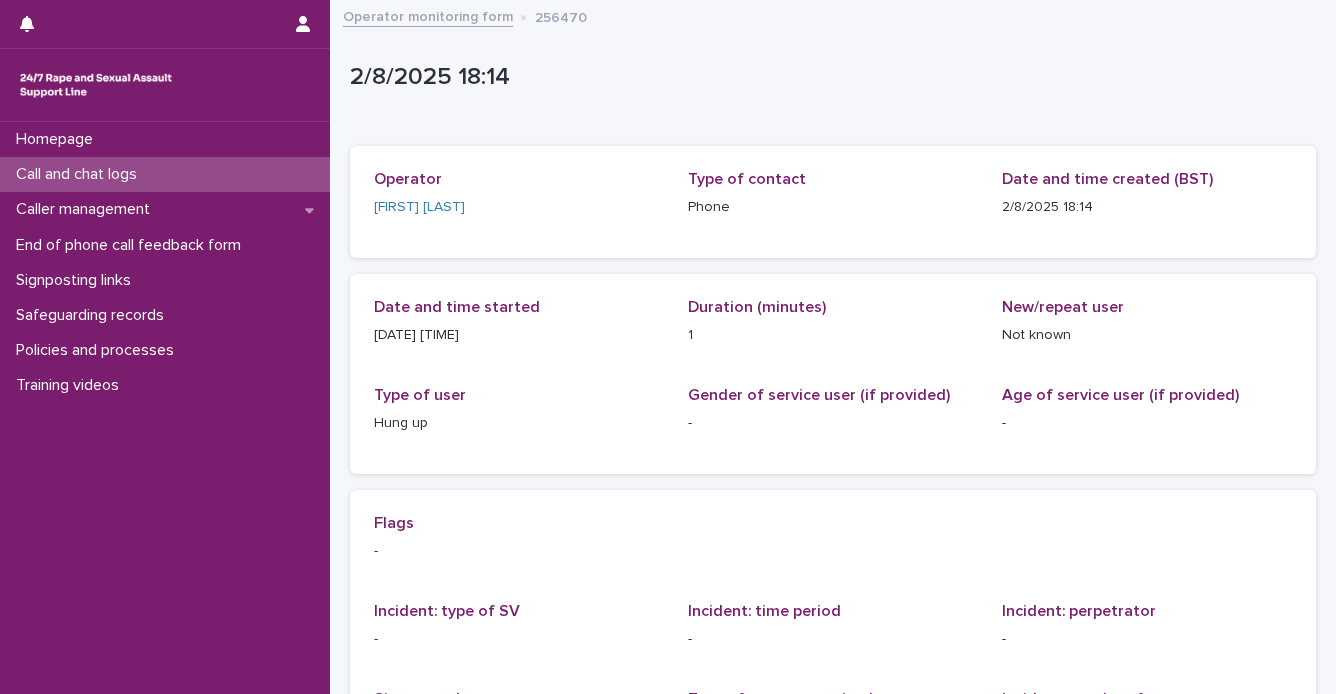 click on "Operator monitoring form" at bounding box center (428, 15) 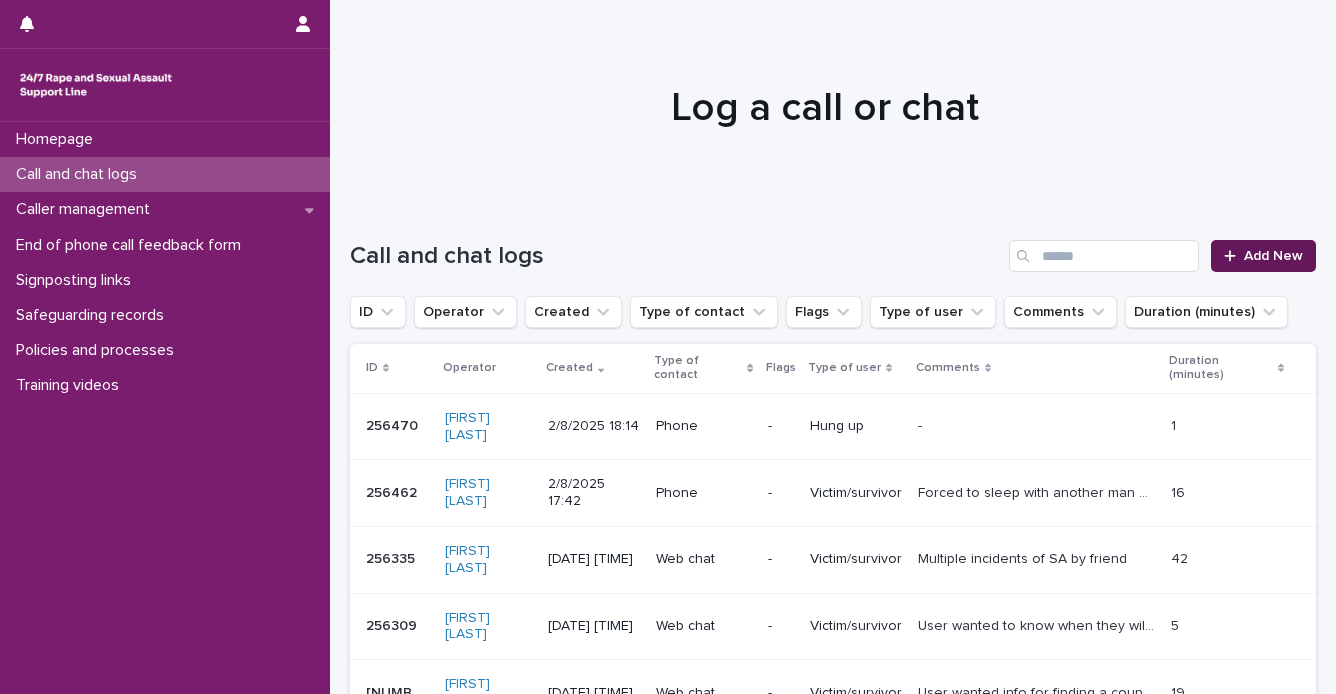 click on "Add New" at bounding box center (1263, 256) 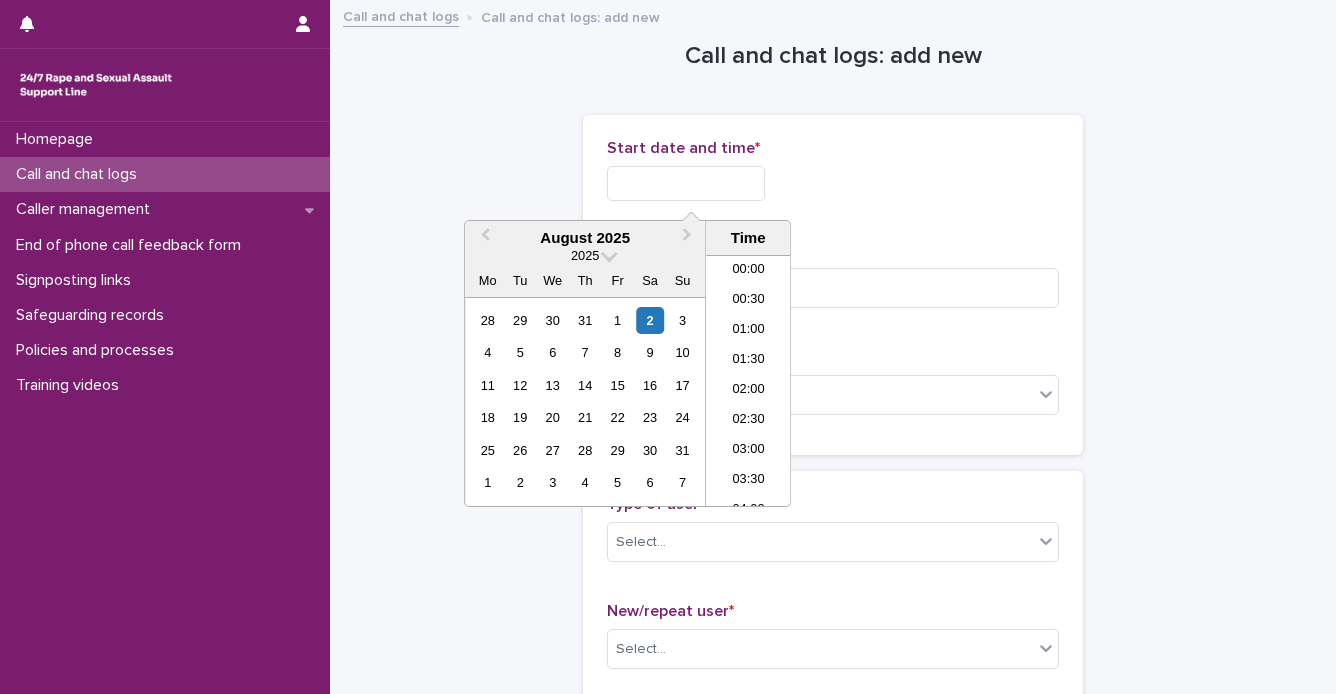 scroll, scrollTop: 1000, scrollLeft: 0, axis: vertical 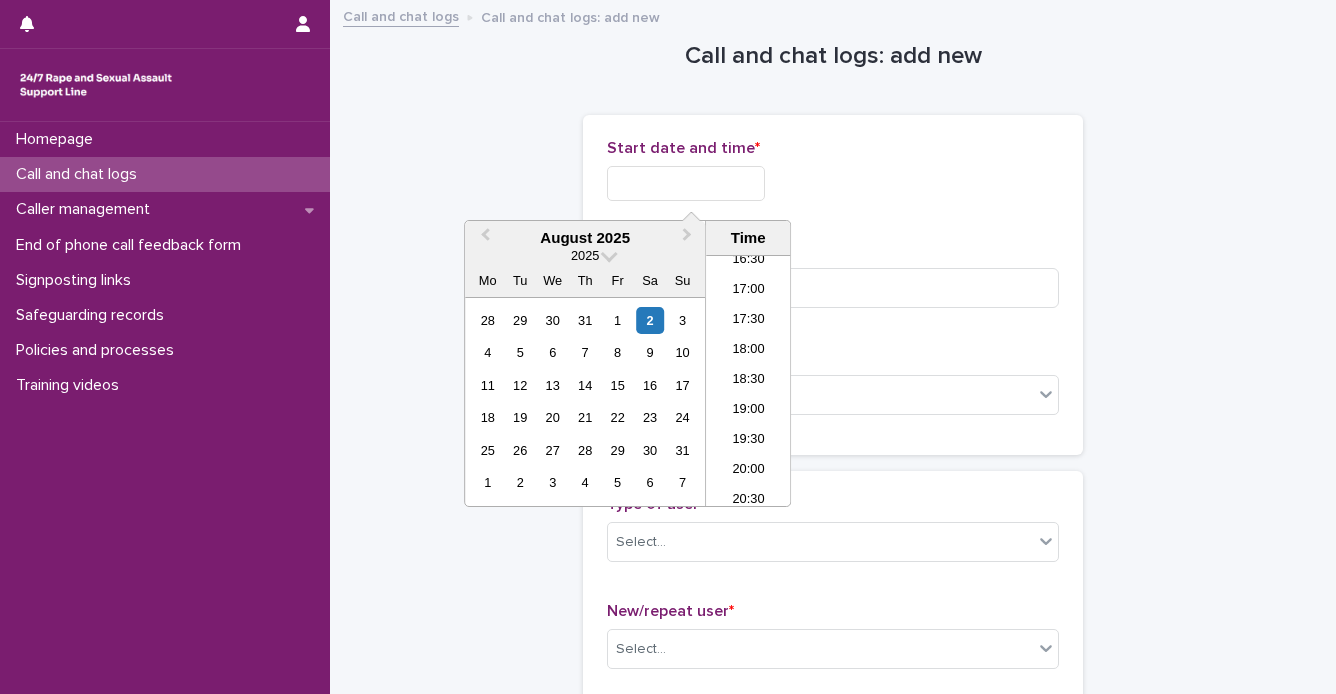 click at bounding box center [686, 183] 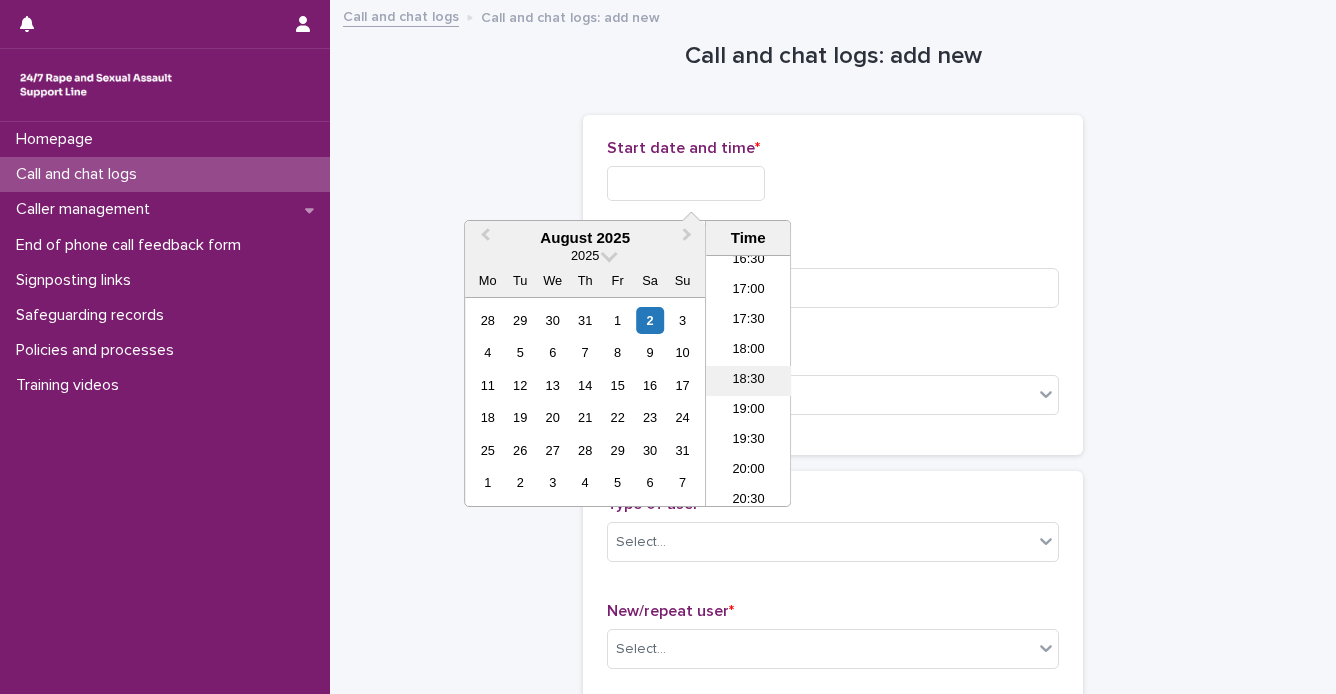 click on "18:30" at bounding box center [748, 381] 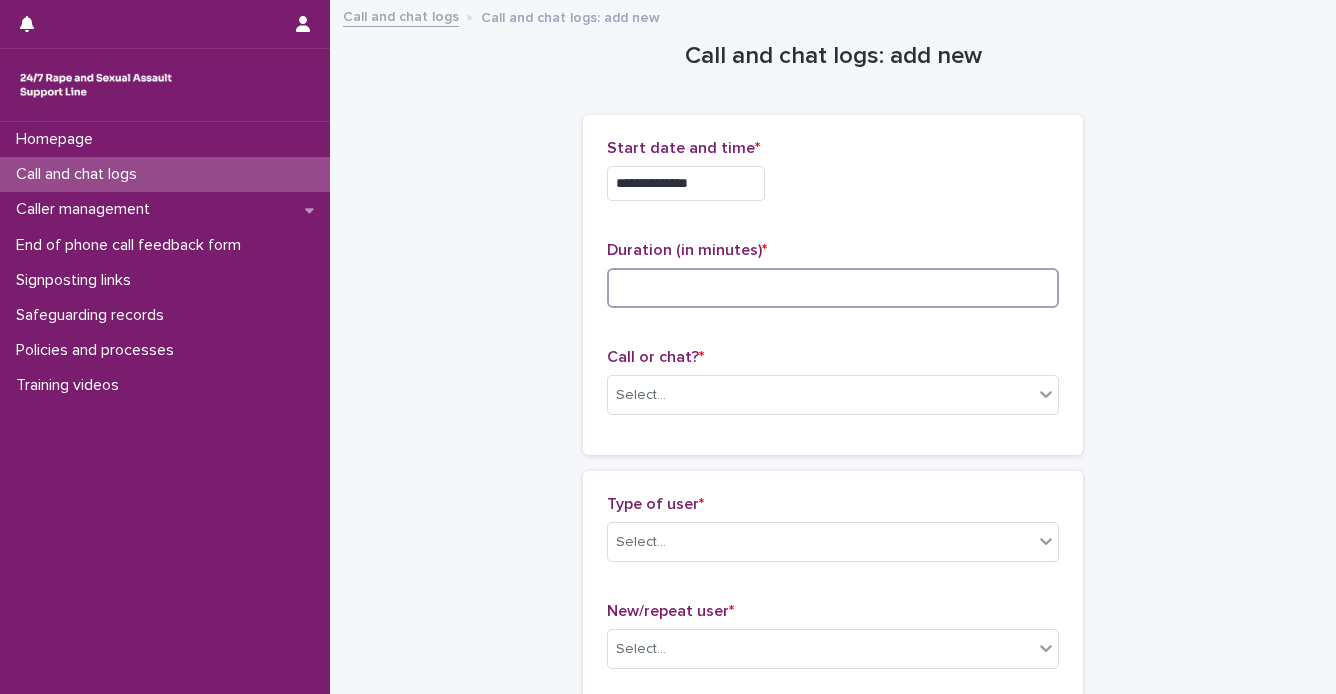 click at bounding box center (833, 288) 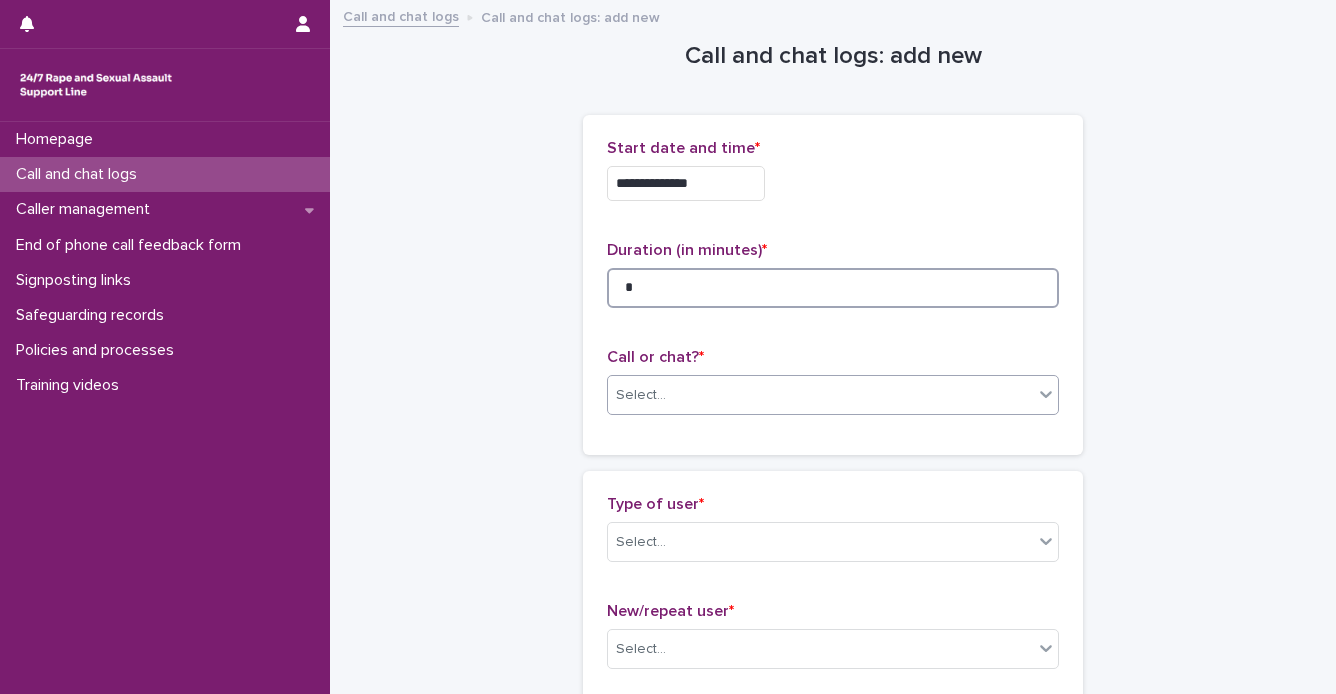type on "*" 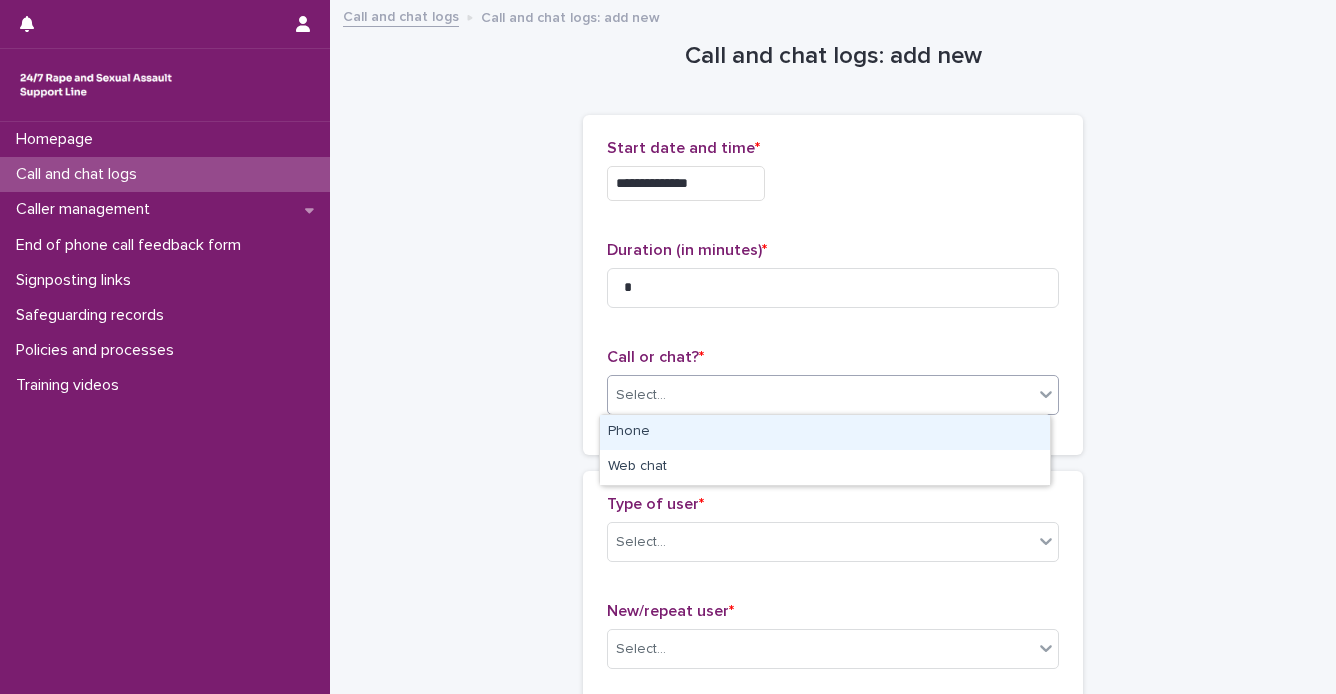 click on "Select..." at bounding box center [833, 395] 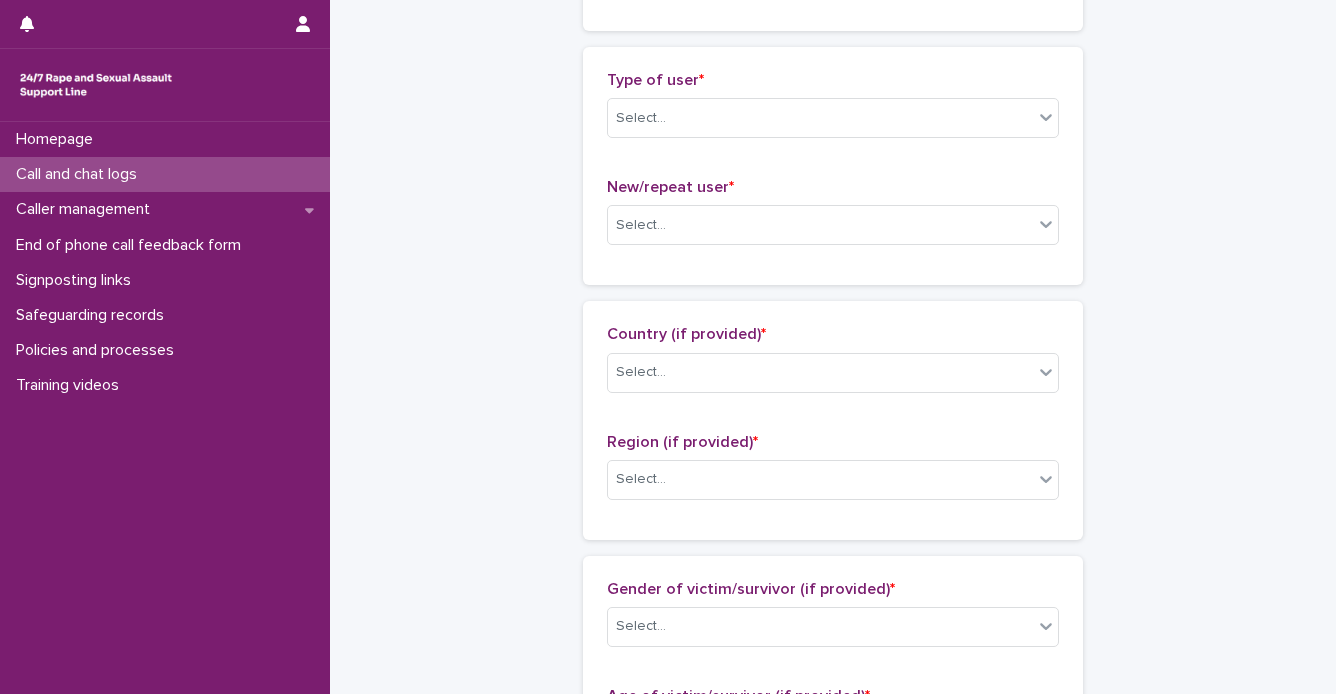 scroll, scrollTop: 428, scrollLeft: 0, axis: vertical 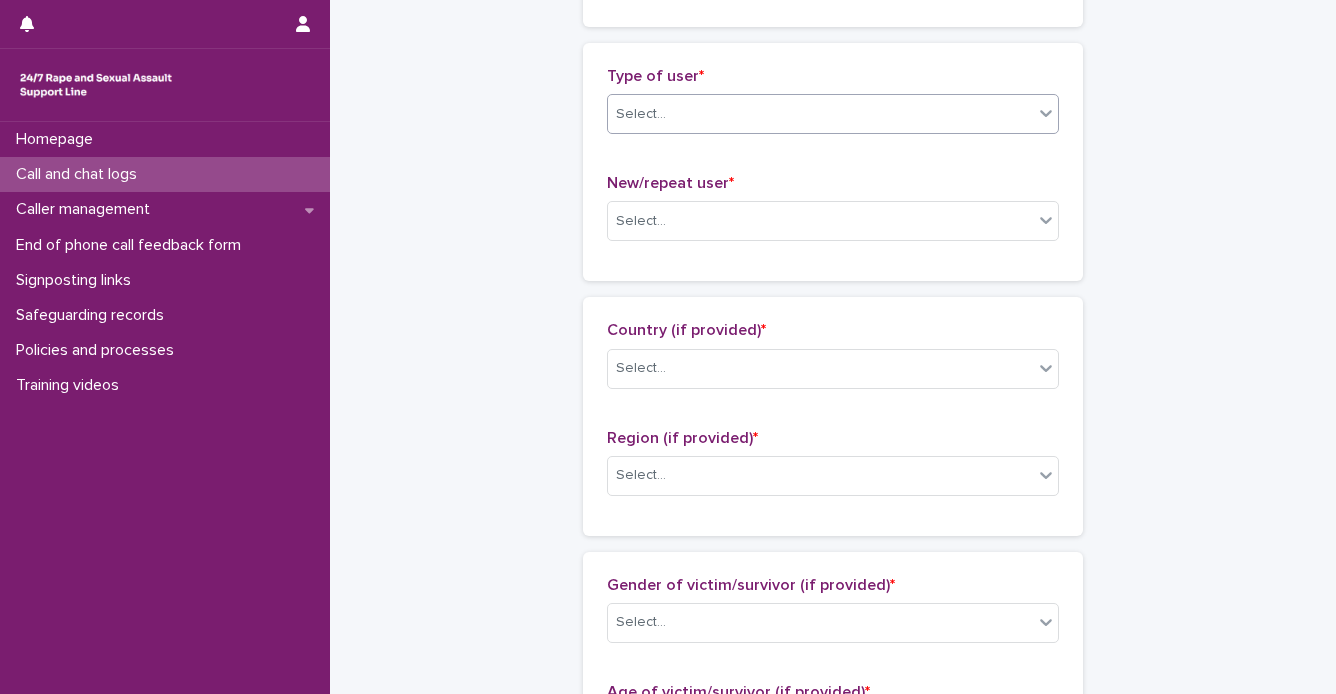 click on "Select..." at bounding box center (820, 114) 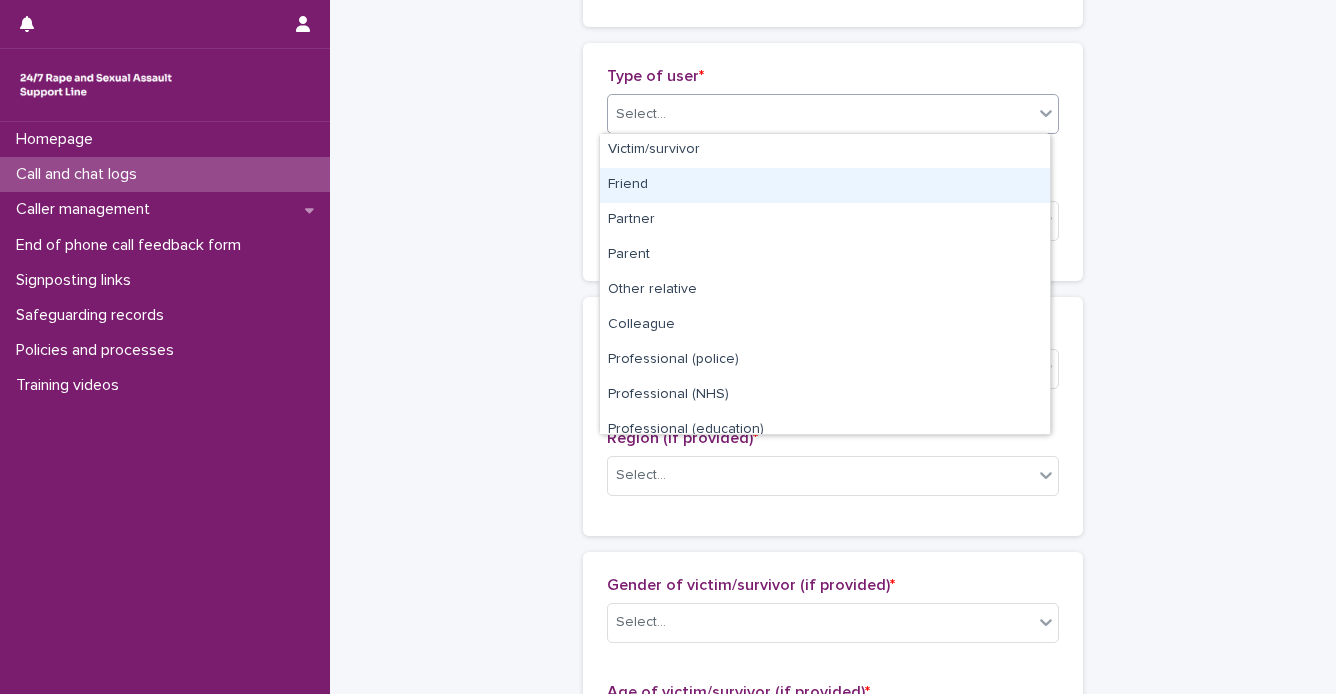 scroll, scrollTop: 224, scrollLeft: 0, axis: vertical 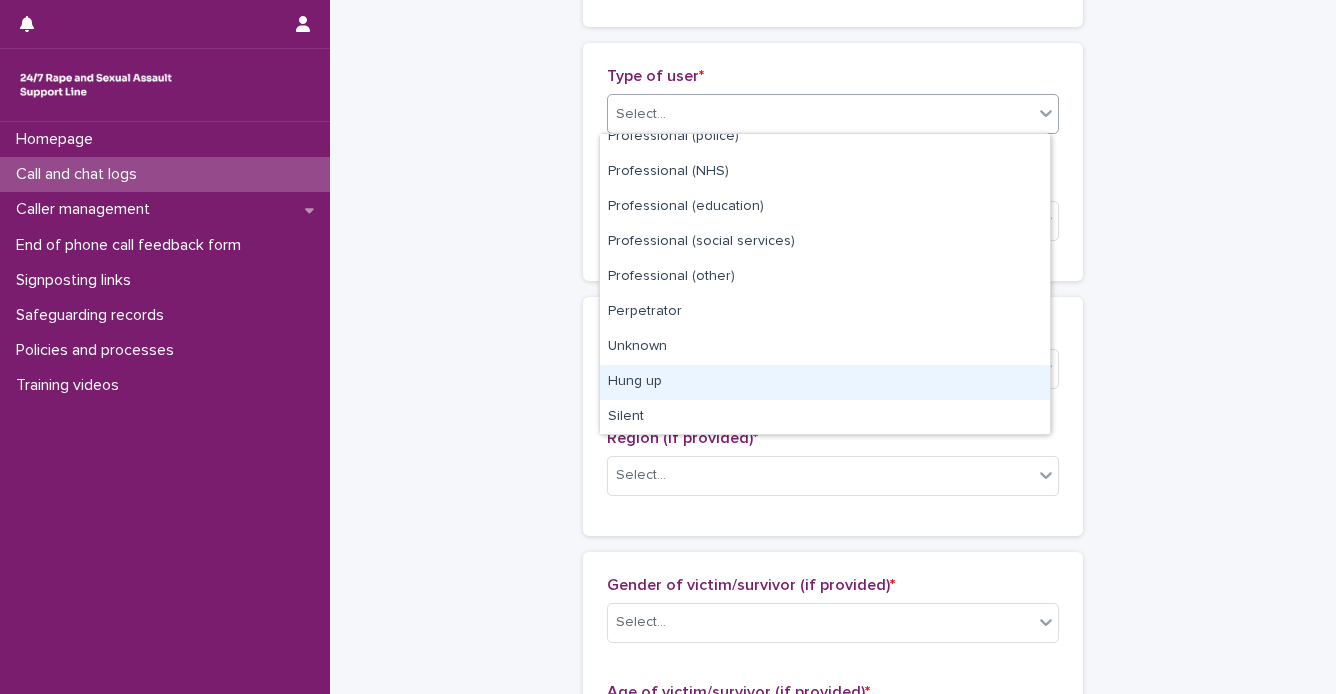 click on "Hung up" at bounding box center [825, 382] 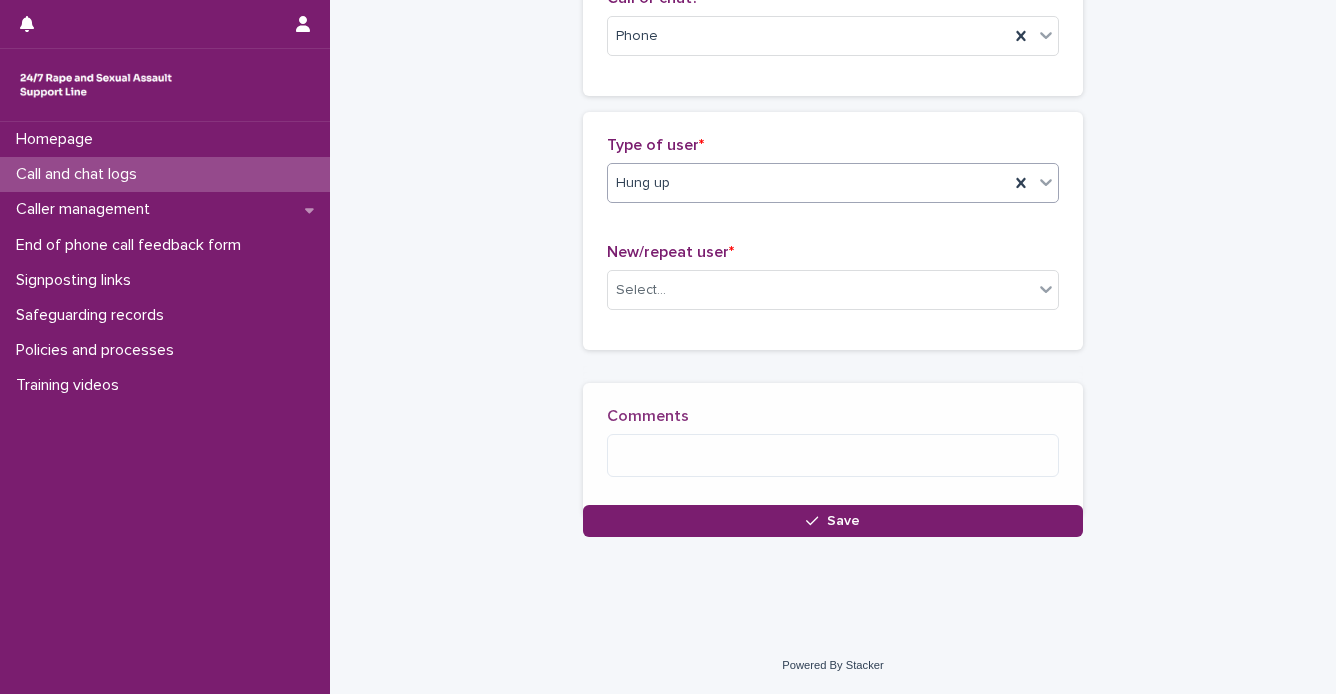 scroll, scrollTop: 368, scrollLeft: 0, axis: vertical 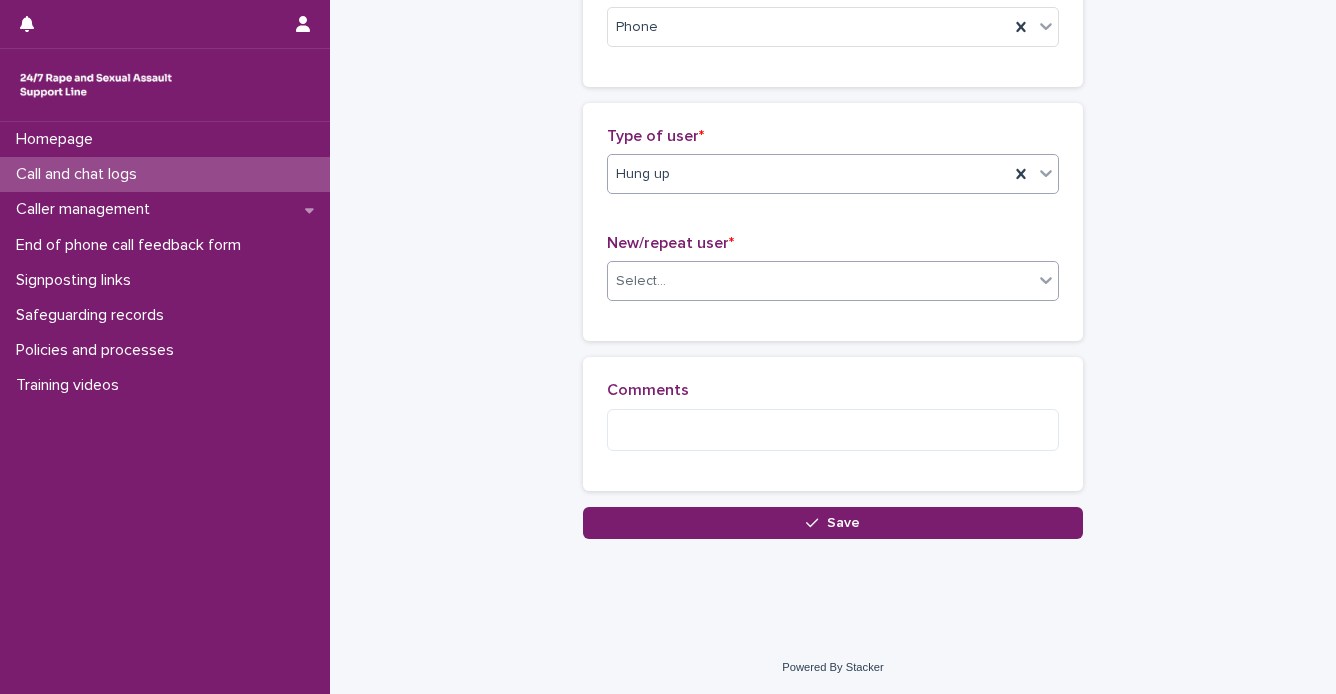 click on "Select..." at bounding box center [820, 281] 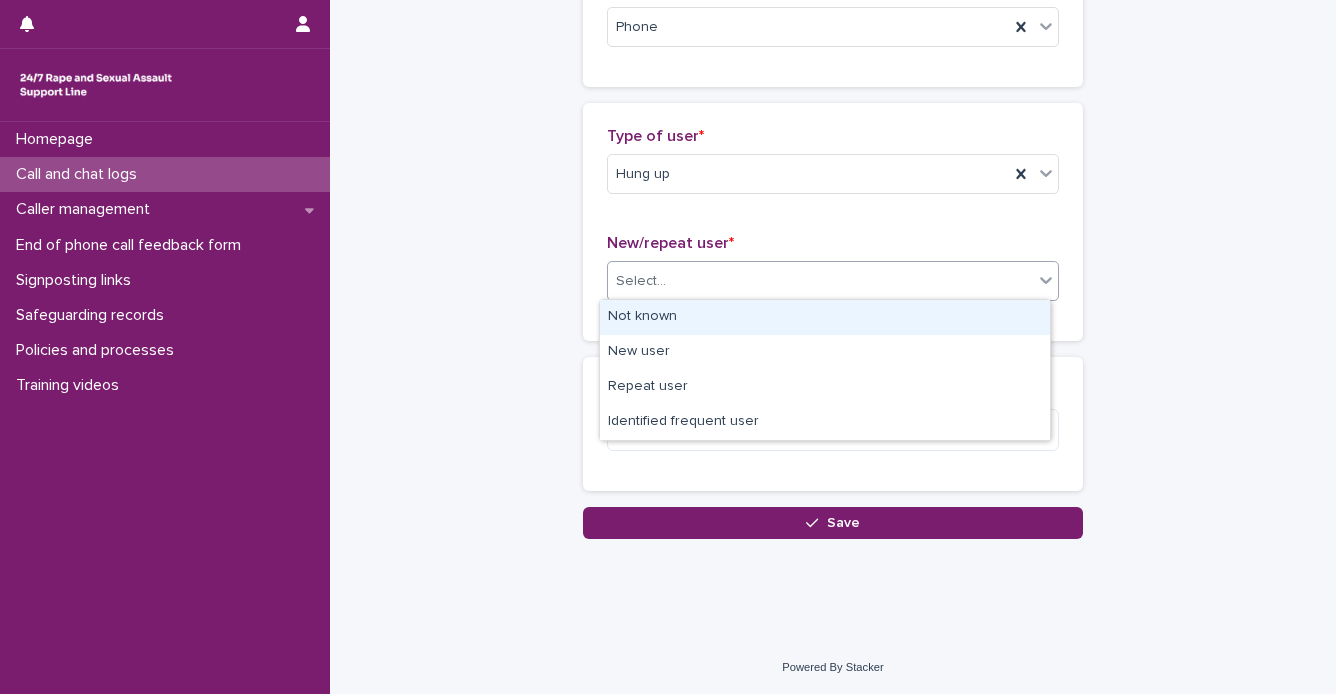 click on "Not known" at bounding box center (825, 317) 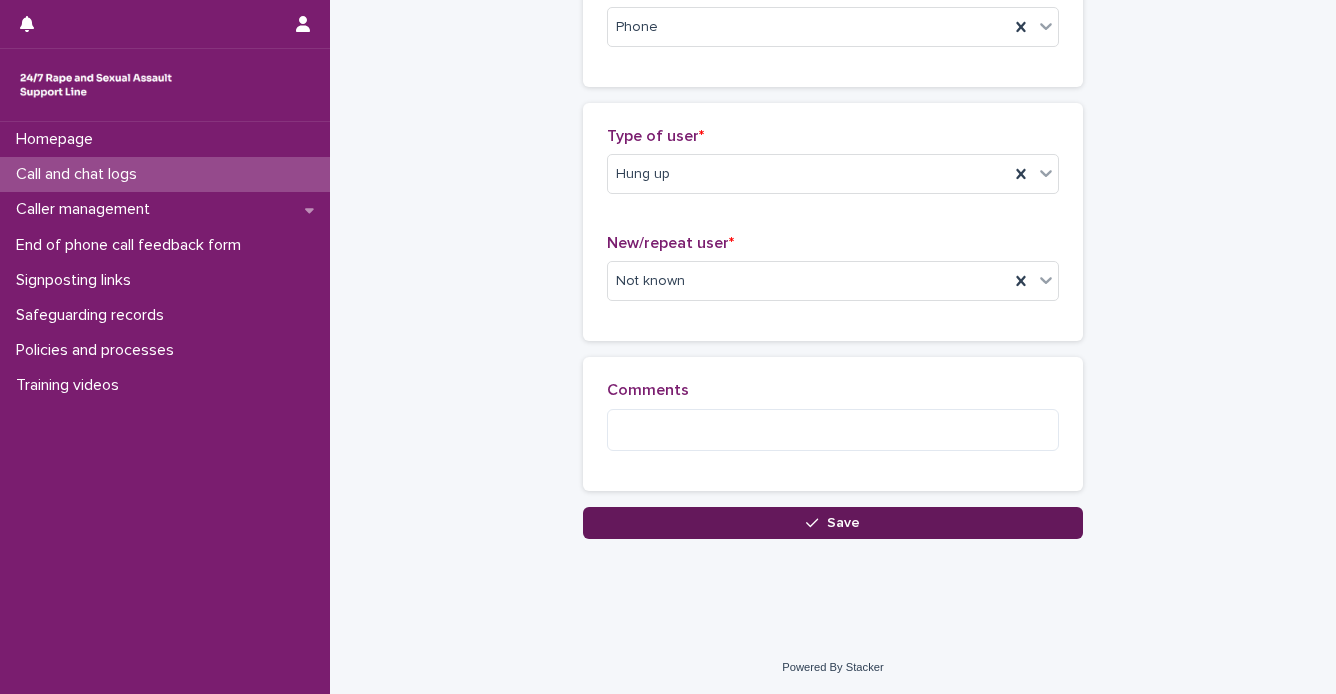 click on "Save" at bounding box center [833, 523] 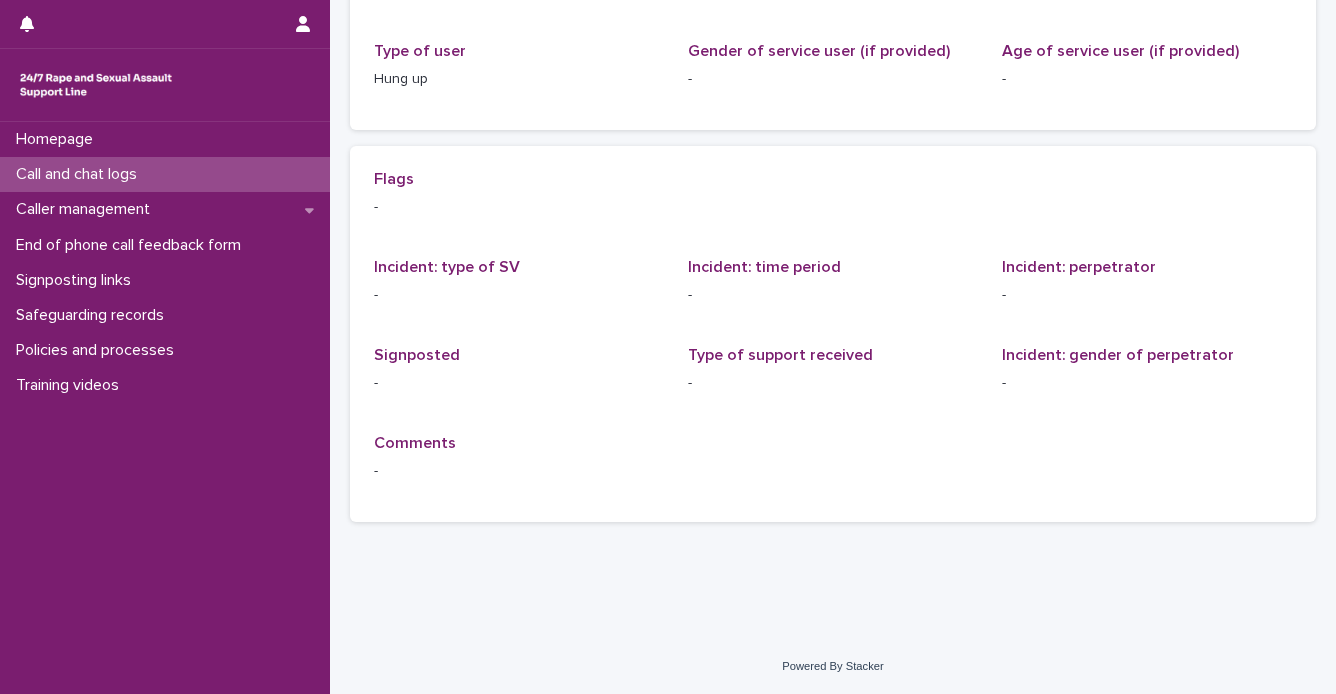 scroll, scrollTop: 0, scrollLeft: 0, axis: both 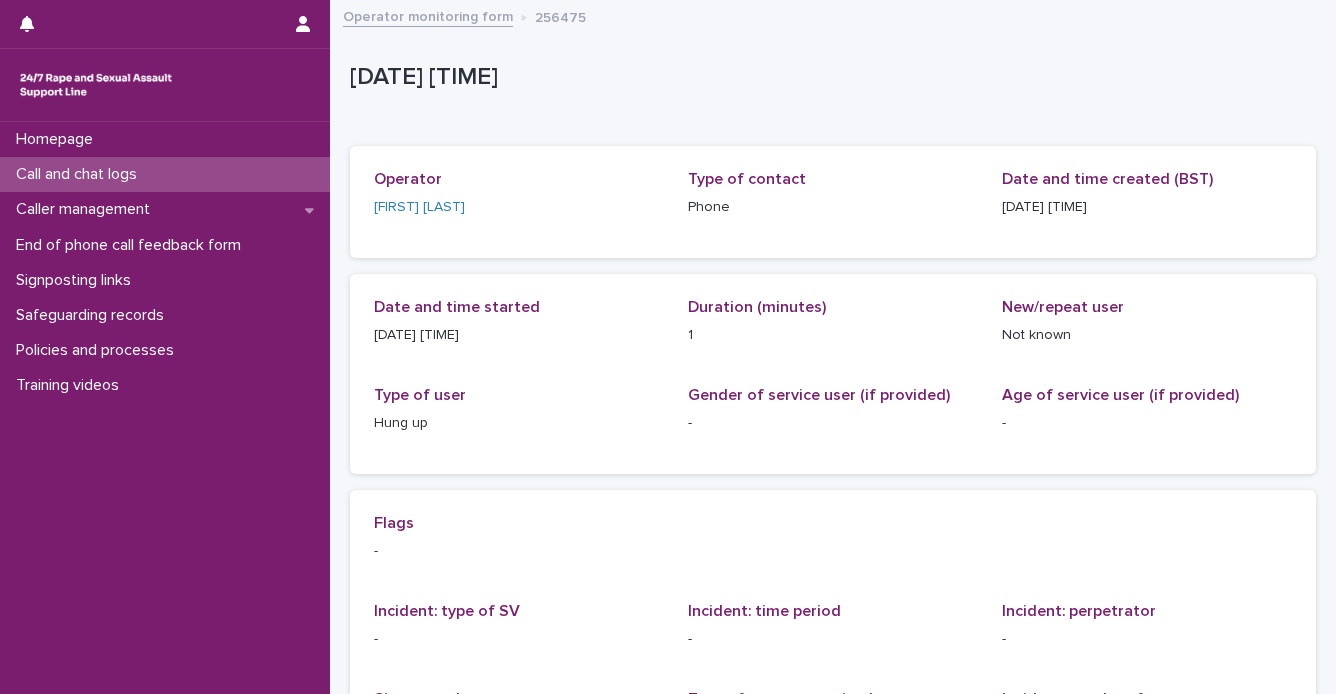 click on "Operator monitoring form" at bounding box center (428, 15) 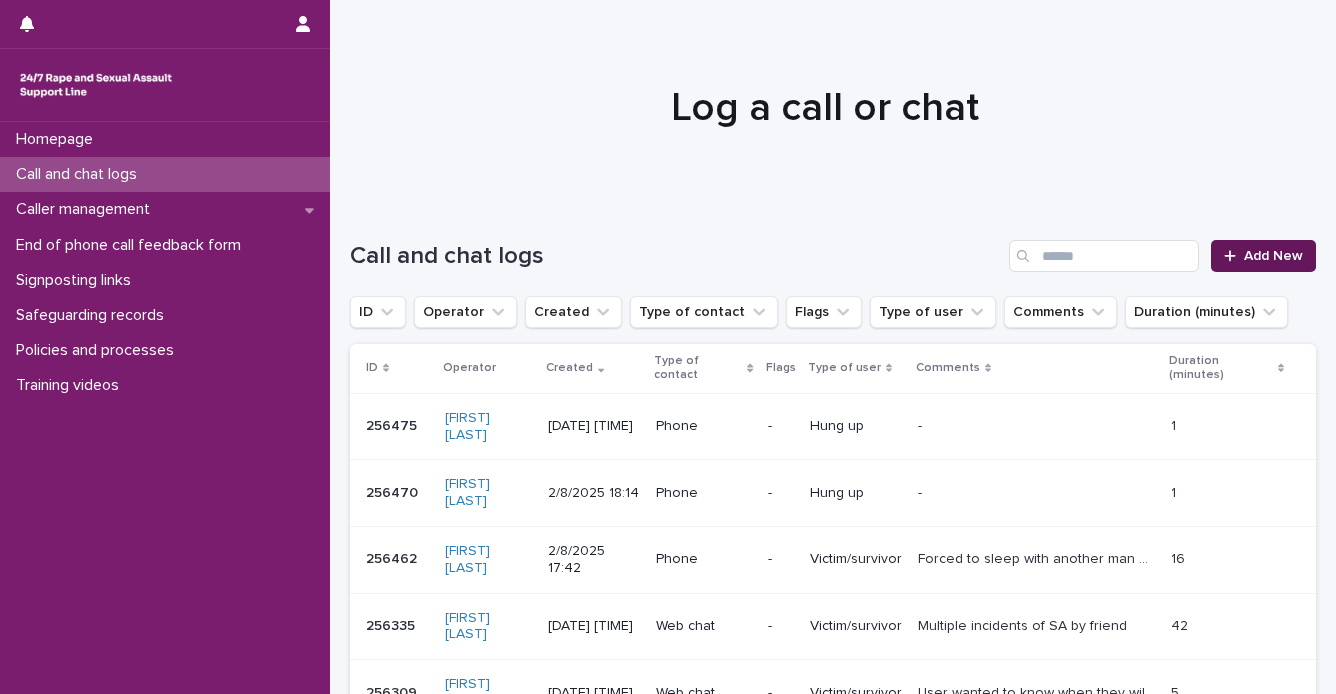 click on "Add New" at bounding box center (1273, 256) 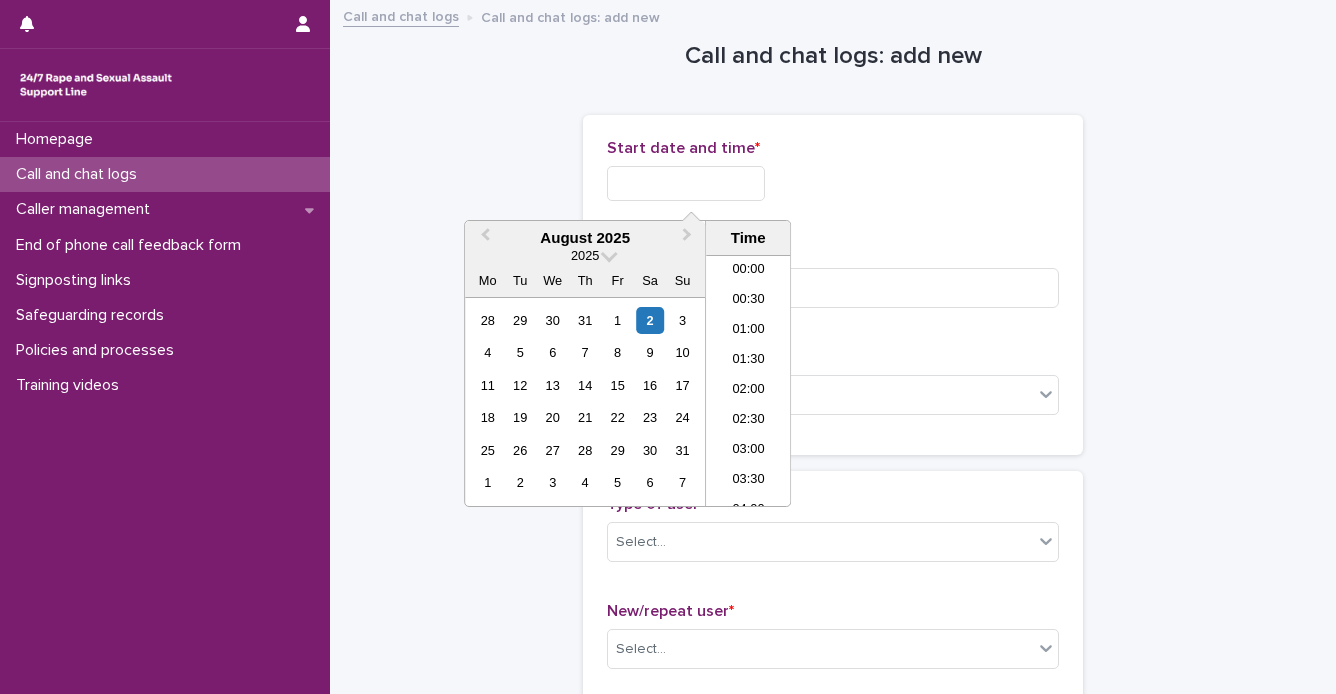 click at bounding box center [686, 183] 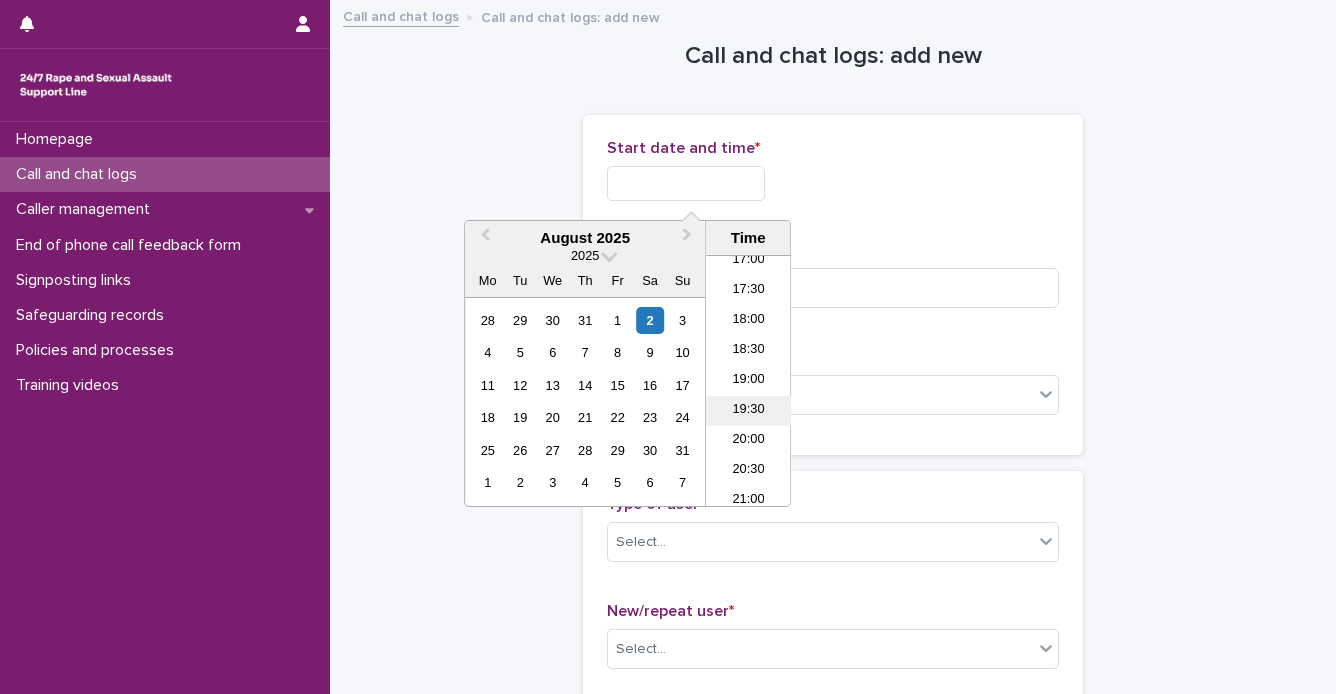 click on "19:30" at bounding box center (748, 411) 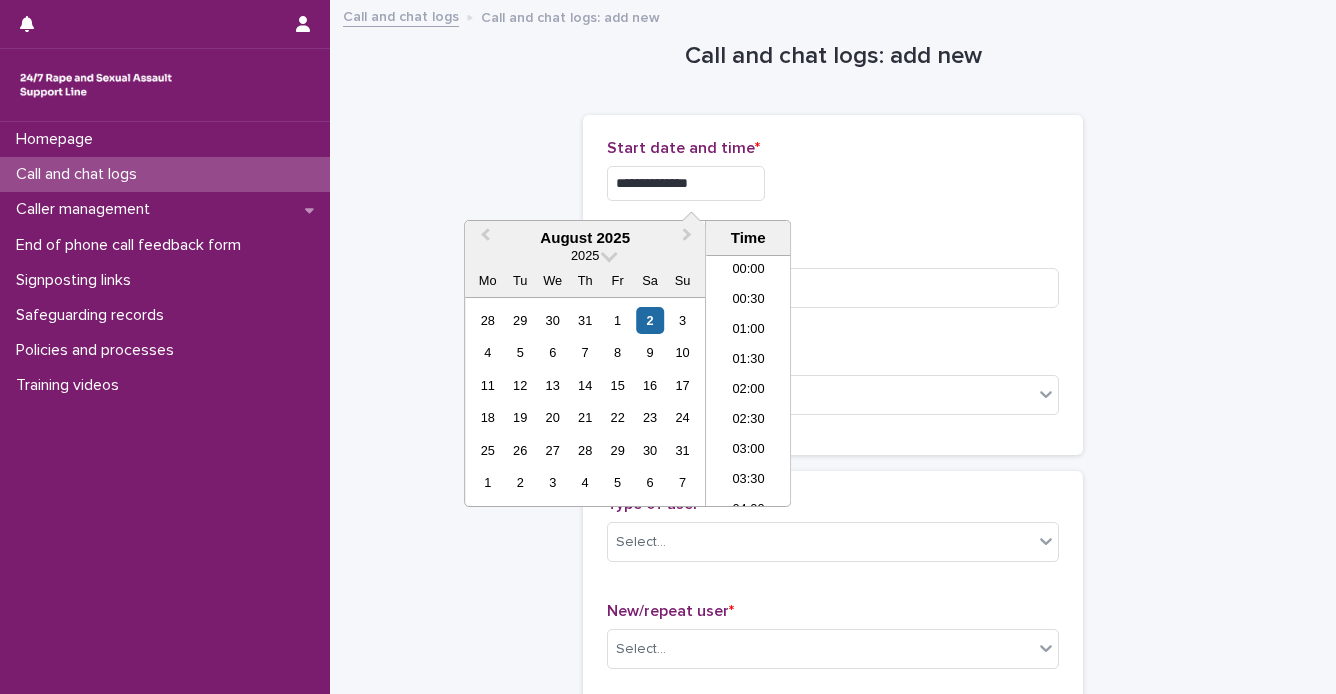 click on "**********" at bounding box center (686, 183) 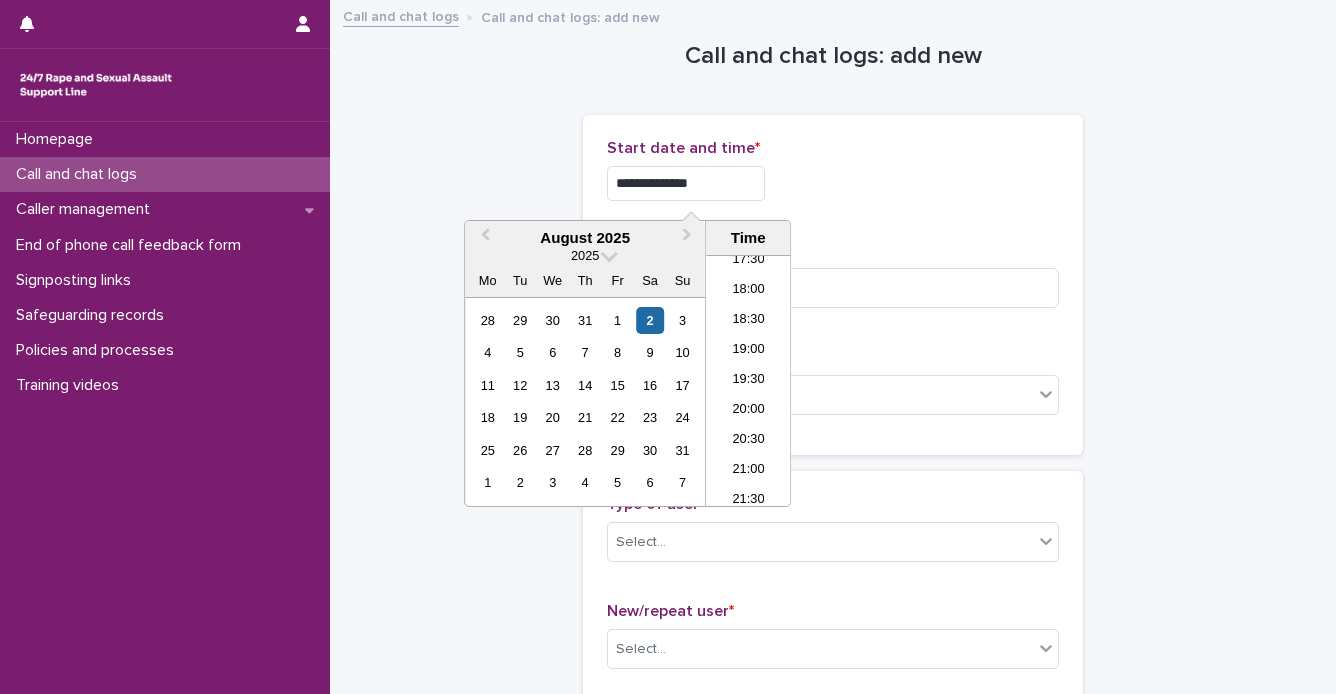 type on "**********" 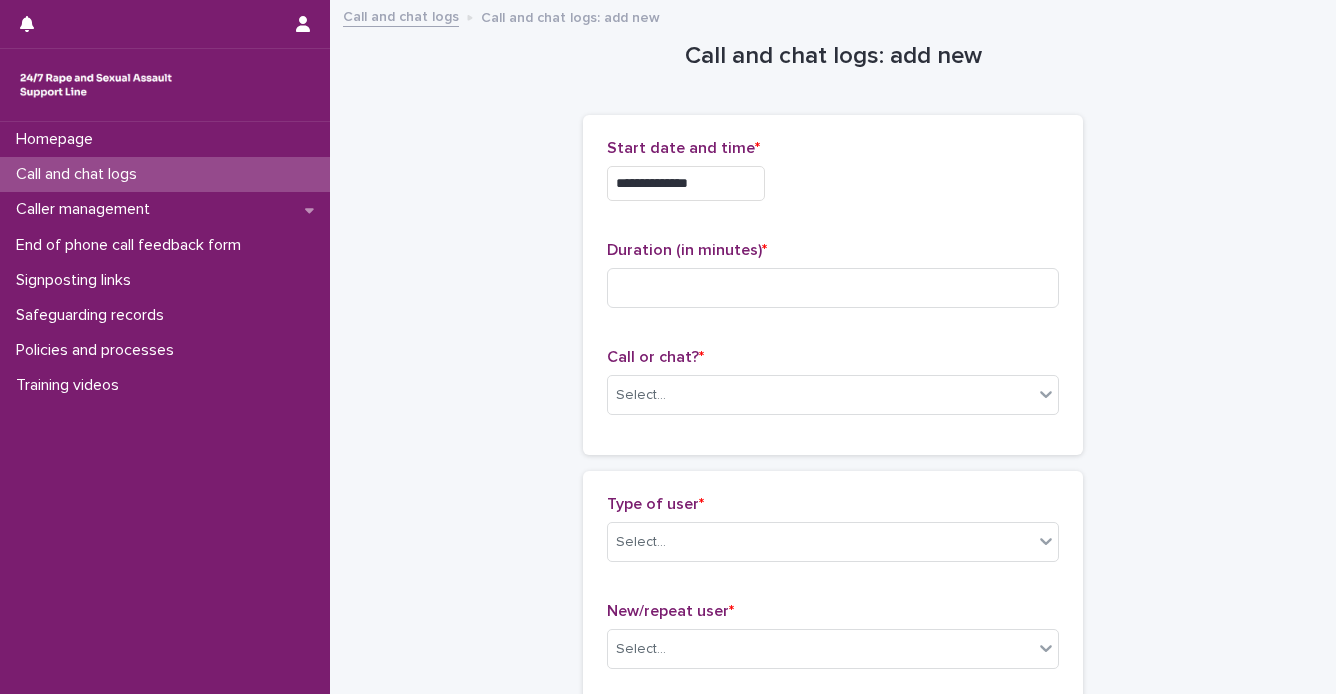 click on "**********" at bounding box center [833, 178] 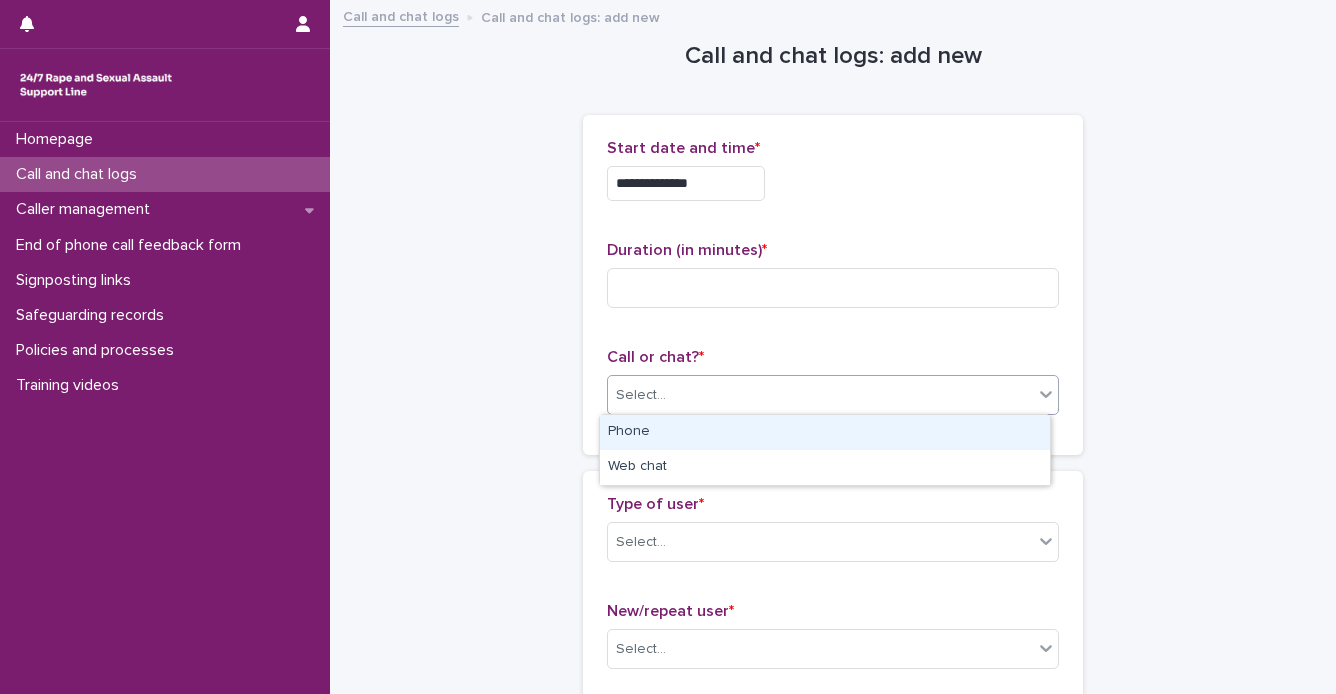 click on "Select..." at bounding box center (820, 395) 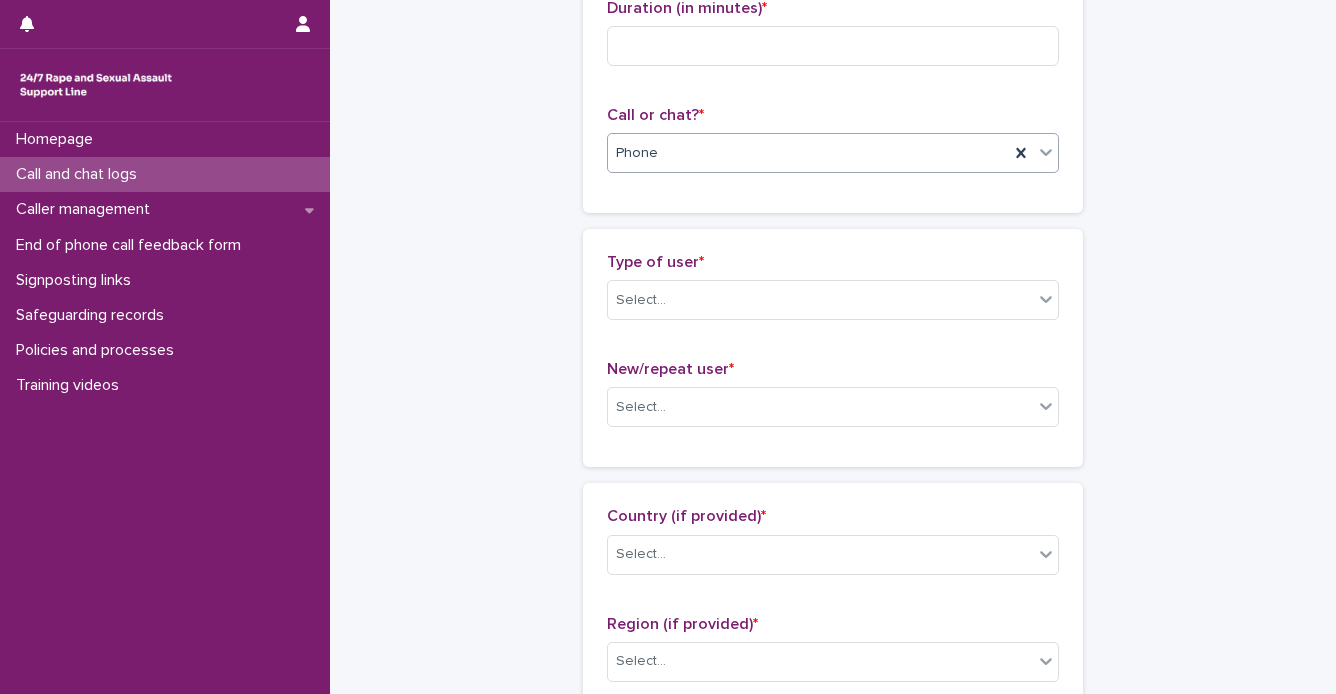 scroll, scrollTop: 245, scrollLeft: 0, axis: vertical 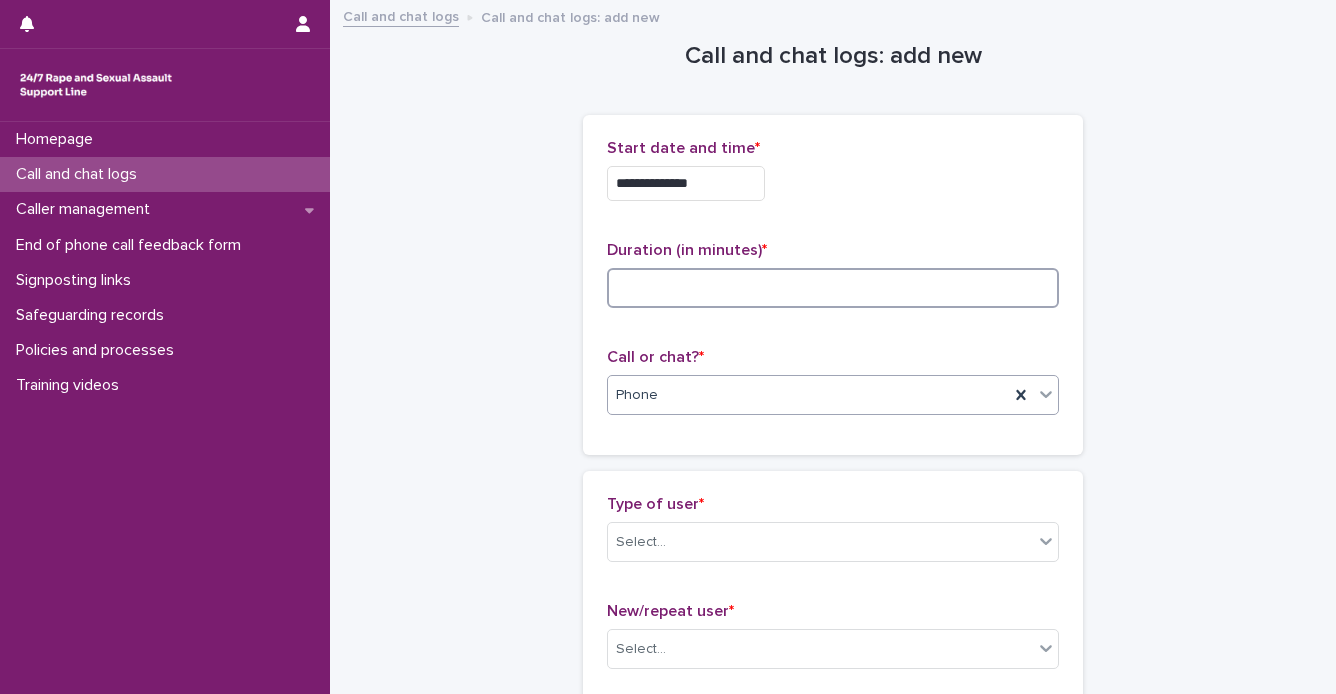 click at bounding box center [833, 288] 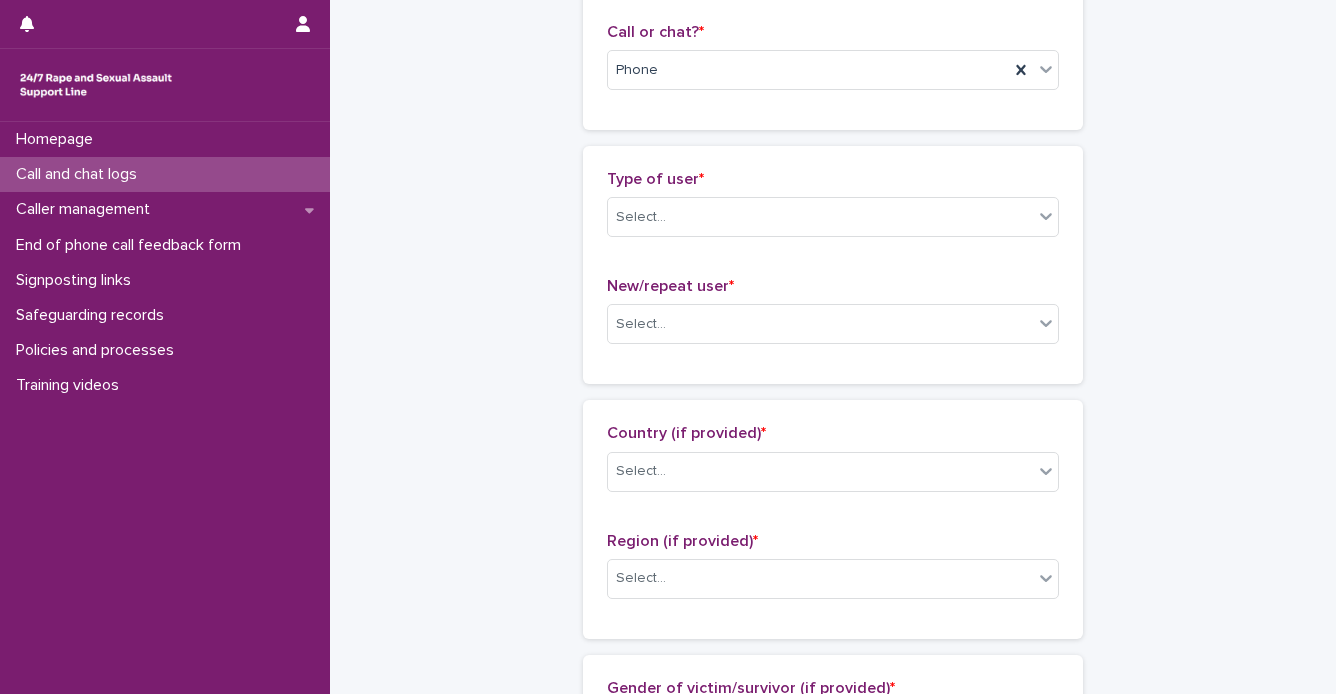 scroll, scrollTop: 356, scrollLeft: 0, axis: vertical 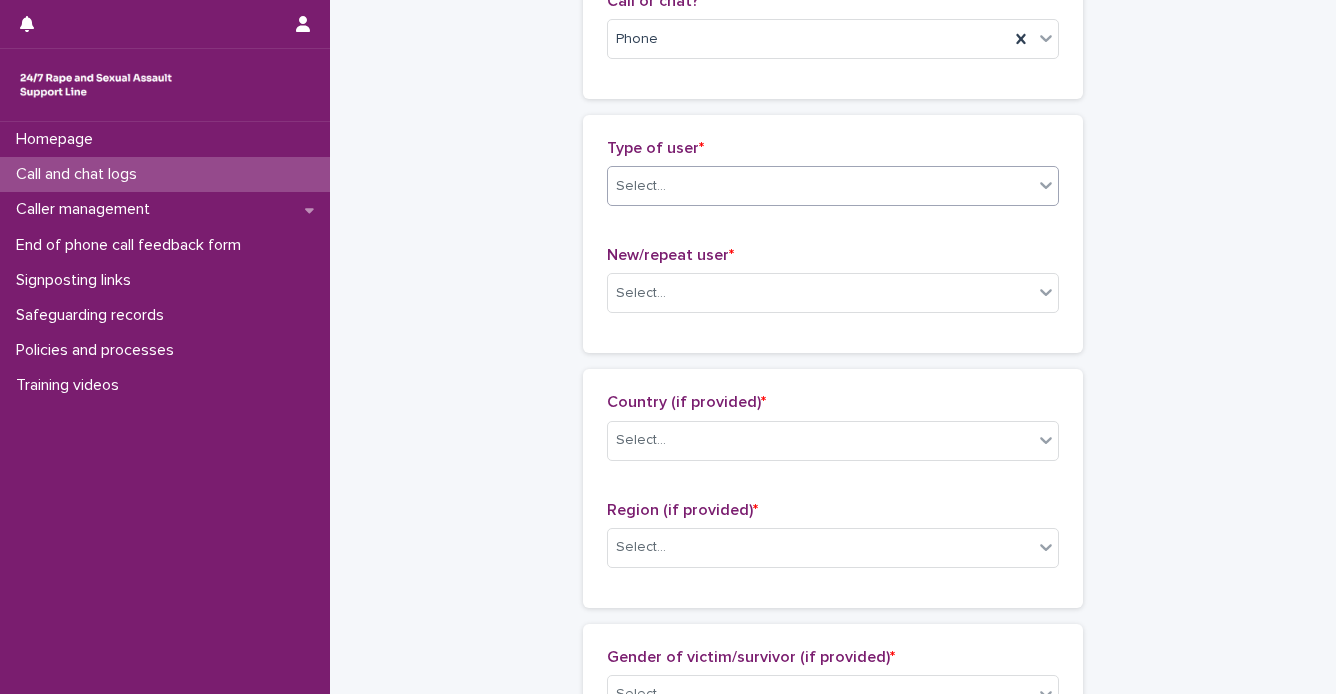 type on "*" 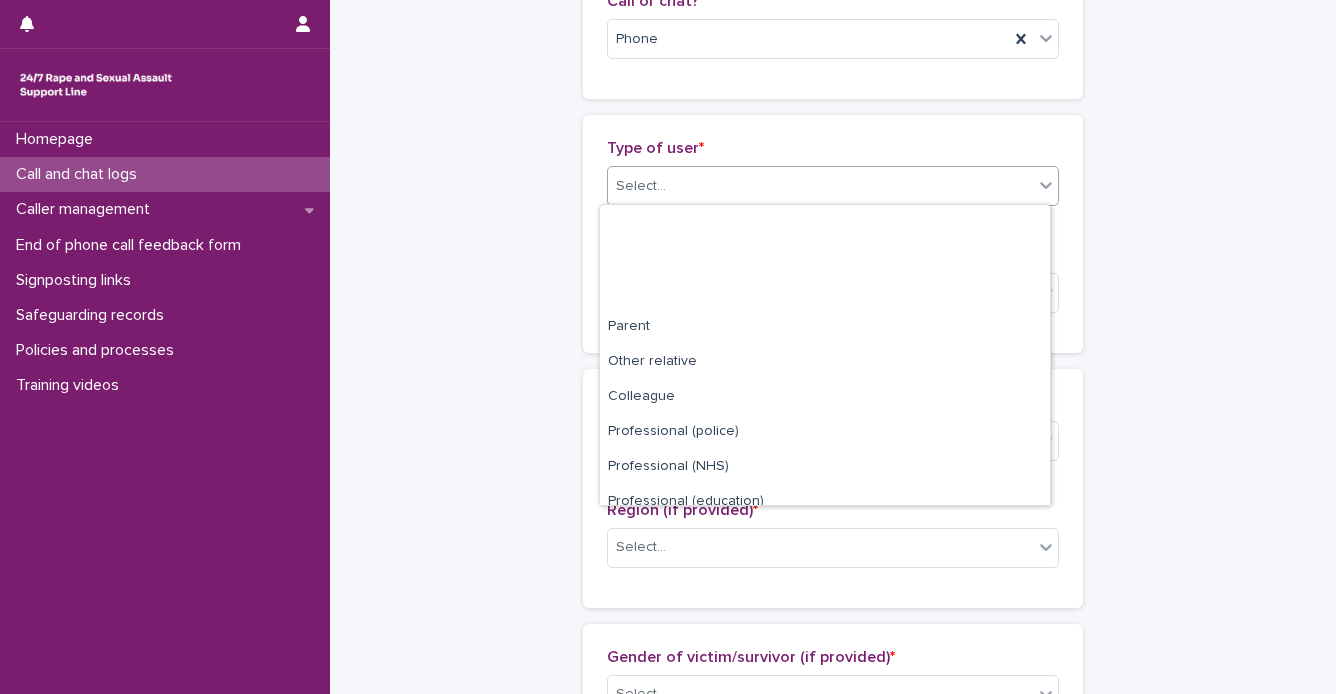 scroll, scrollTop: 224, scrollLeft: 0, axis: vertical 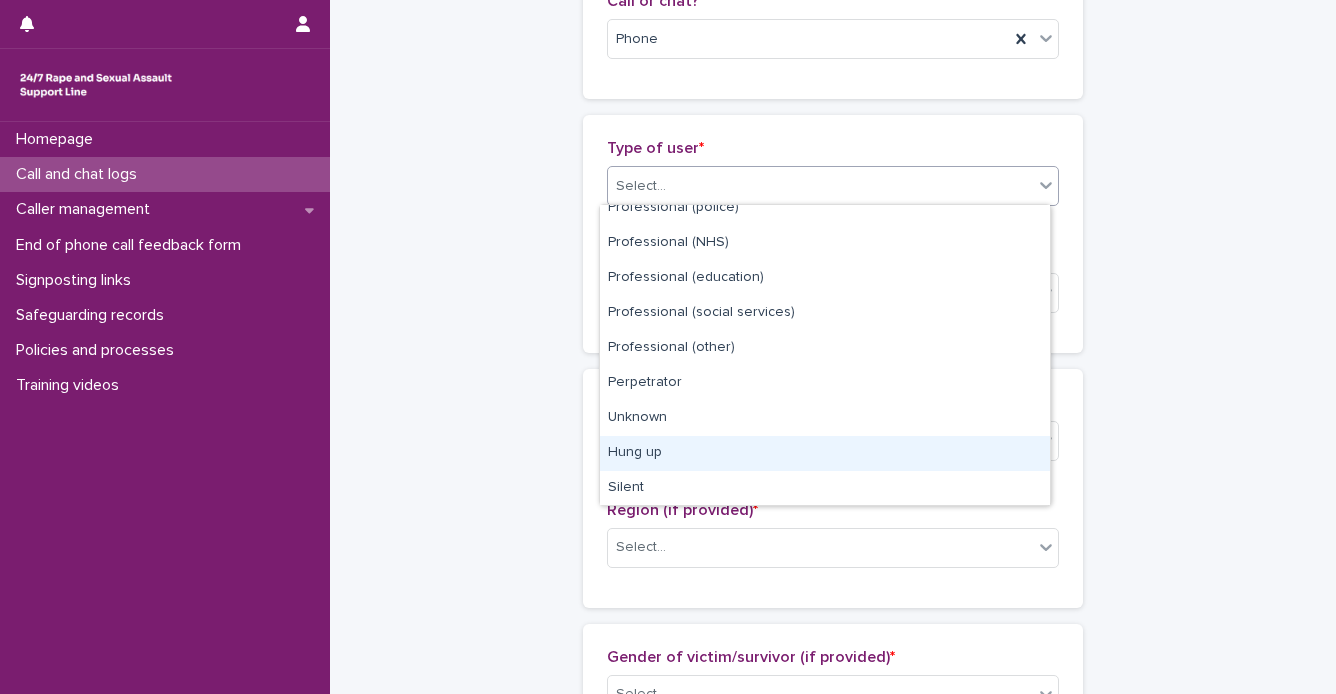 click on "Hung up" at bounding box center (825, 453) 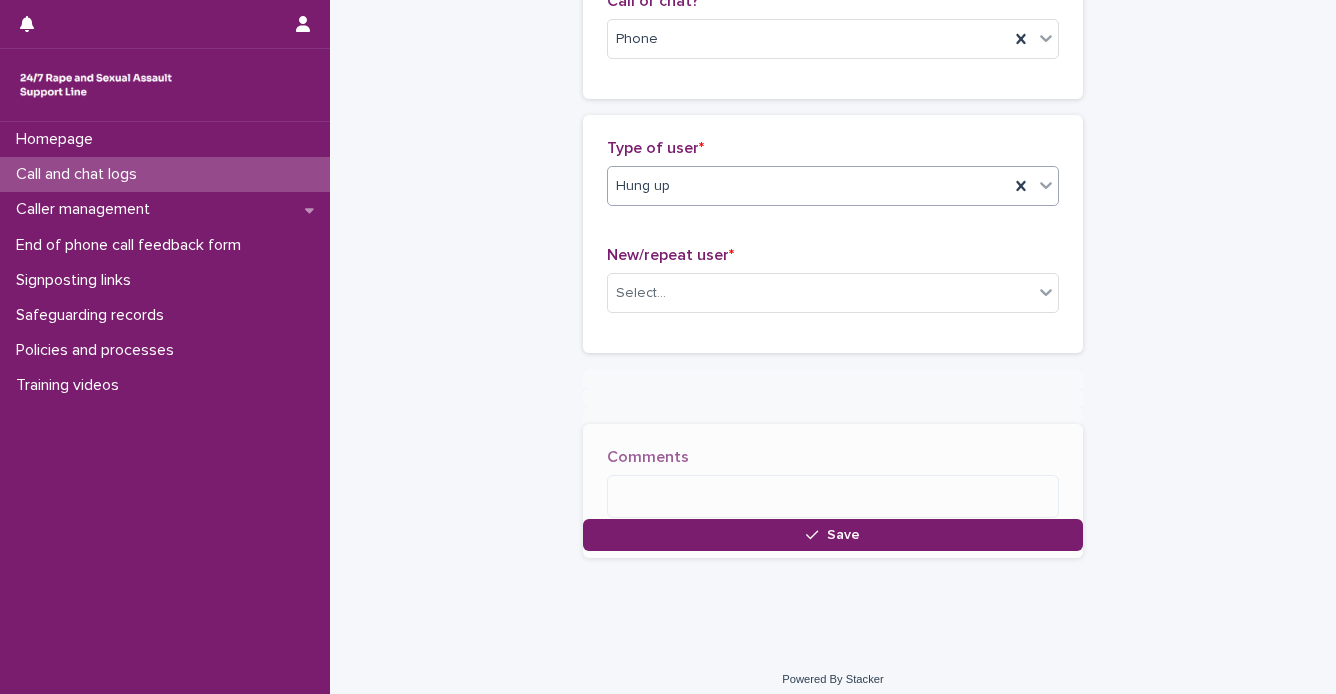 scroll, scrollTop: 356, scrollLeft: 0, axis: vertical 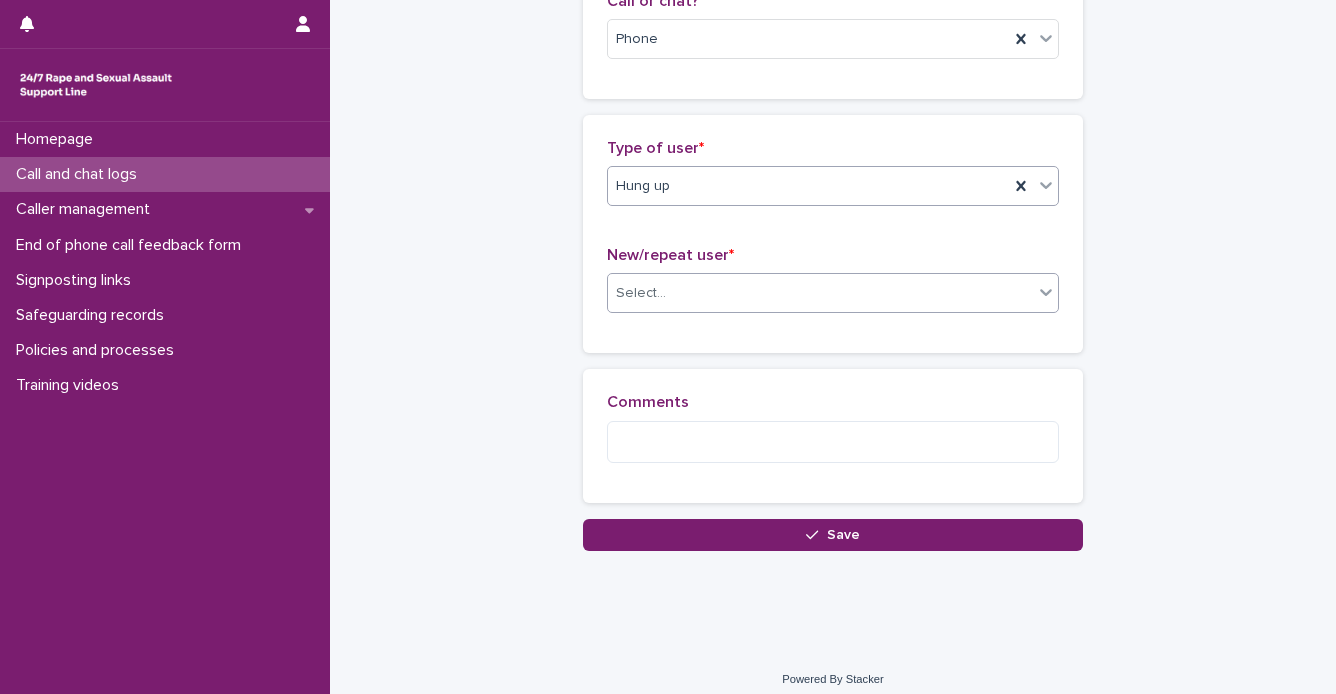 click on "Select..." at bounding box center [820, 293] 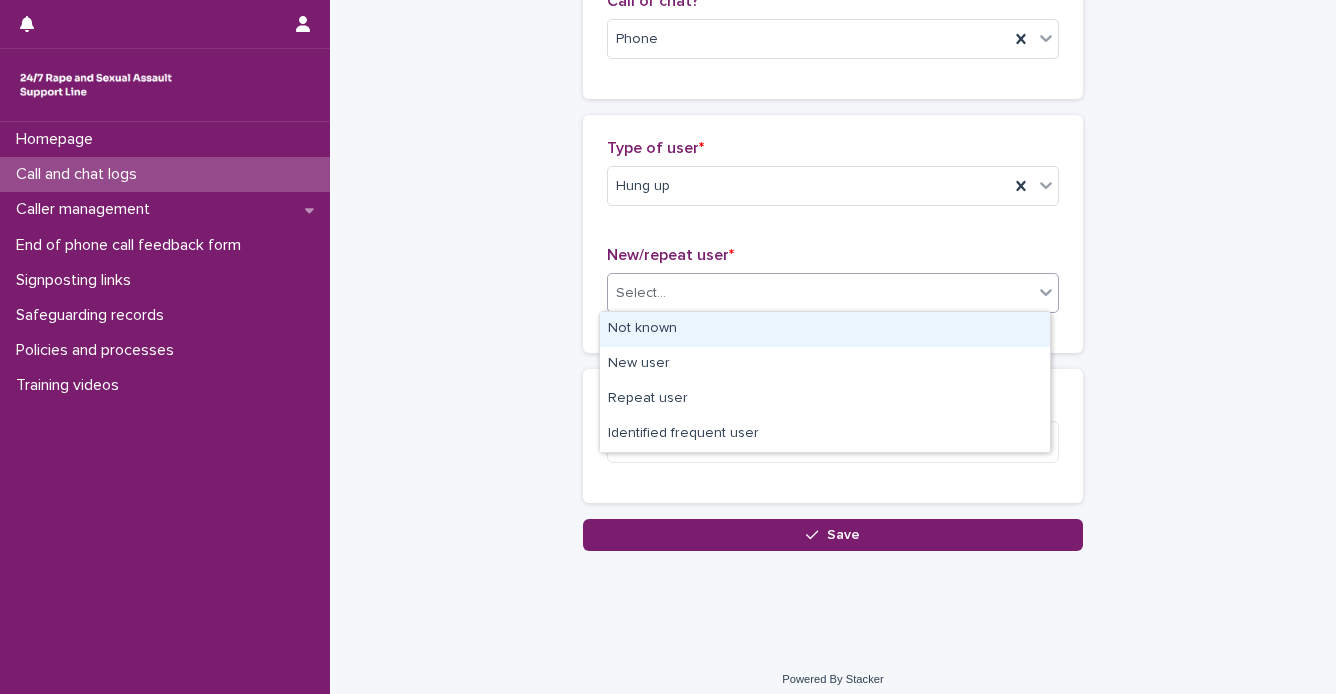 click on "Not known" at bounding box center (825, 329) 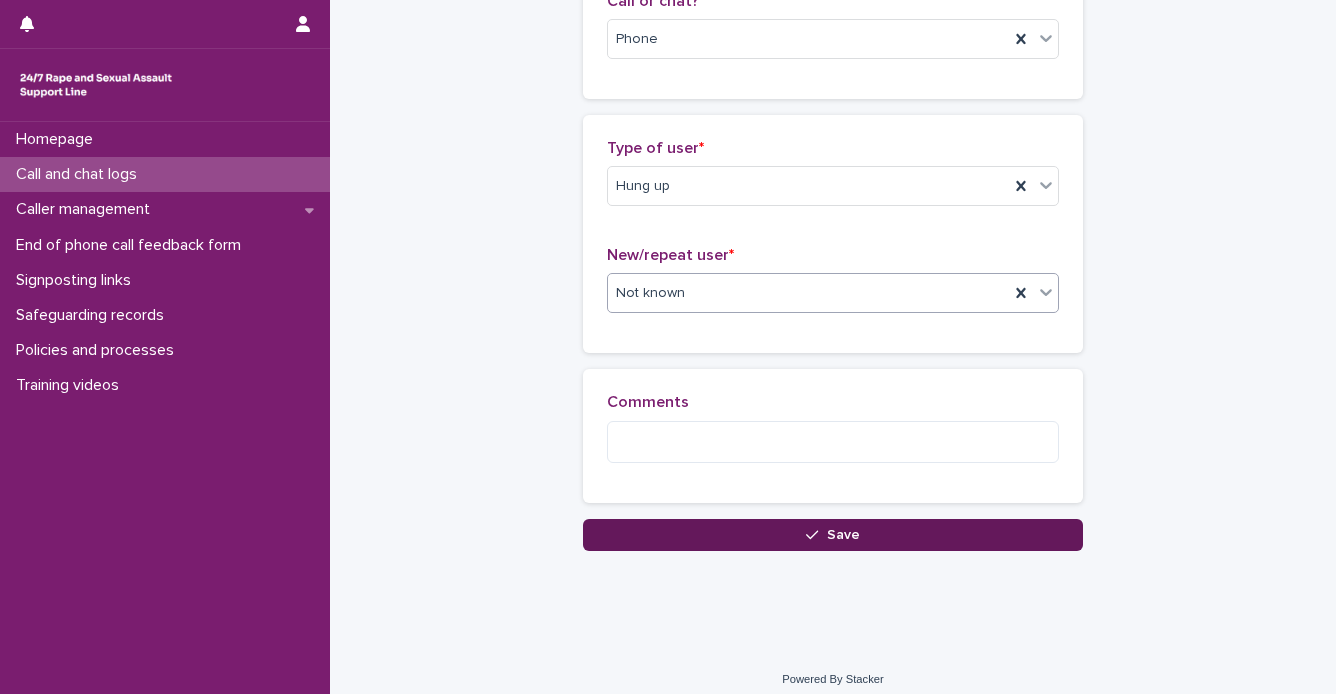 click on "Save" at bounding box center [833, 535] 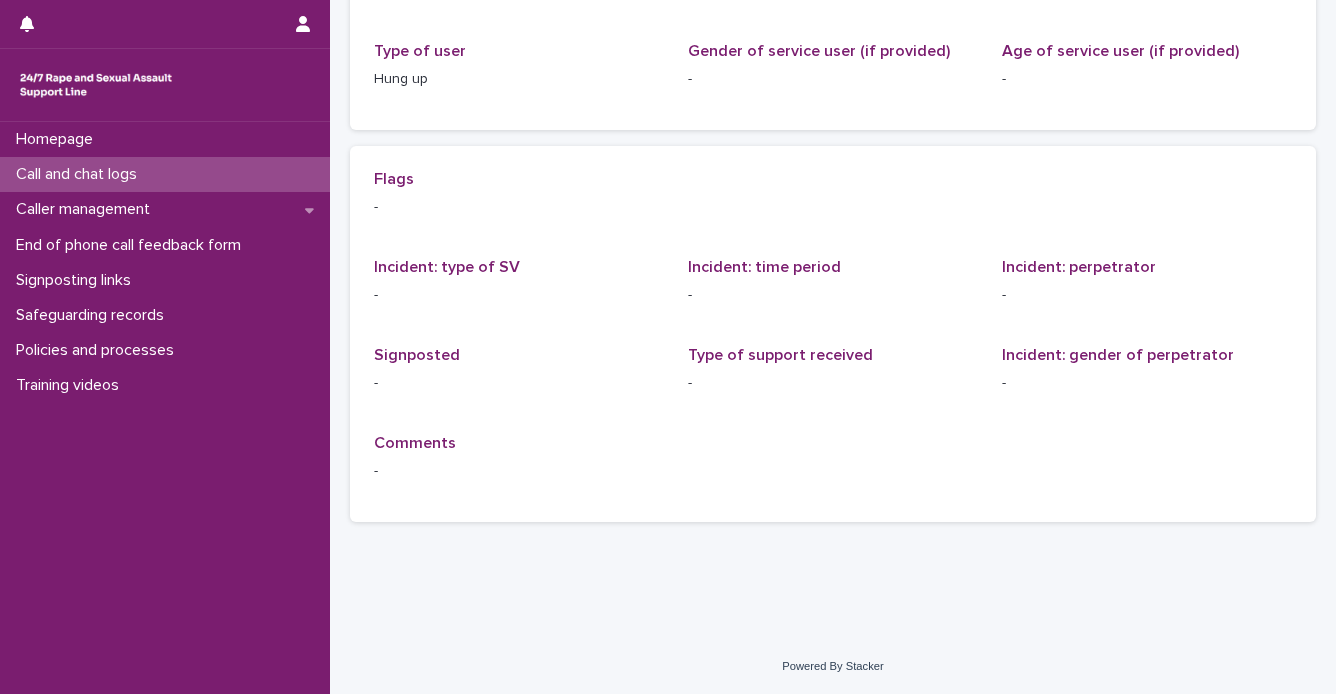 scroll, scrollTop: 0, scrollLeft: 0, axis: both 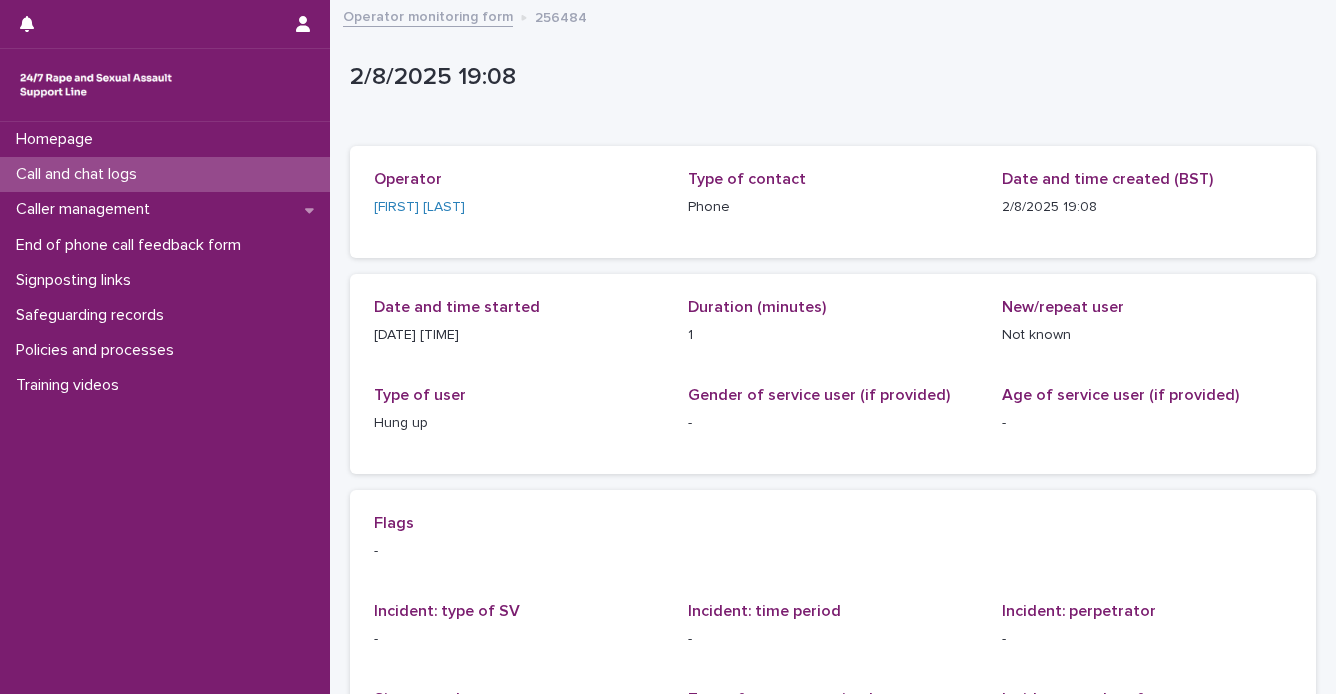 click on "Call and chat logs" at bounding box center [165, 174] 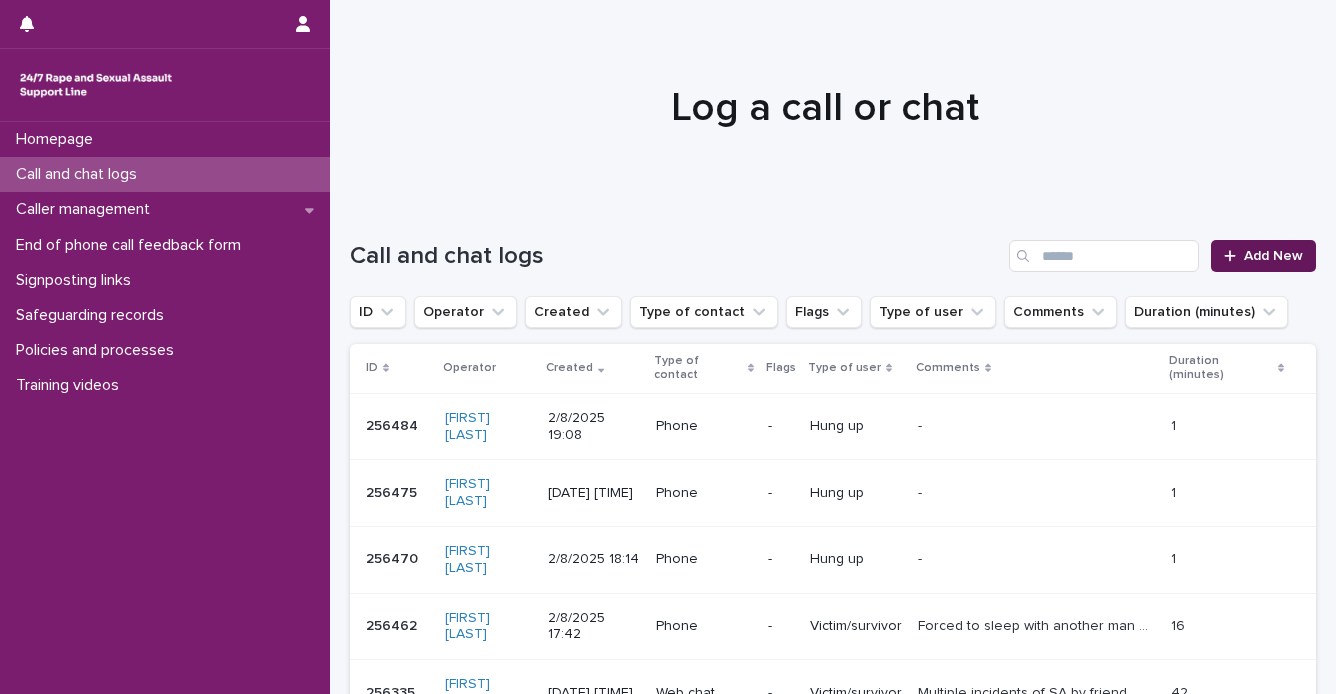click on "Add New" at bounding box center [1273, 256] 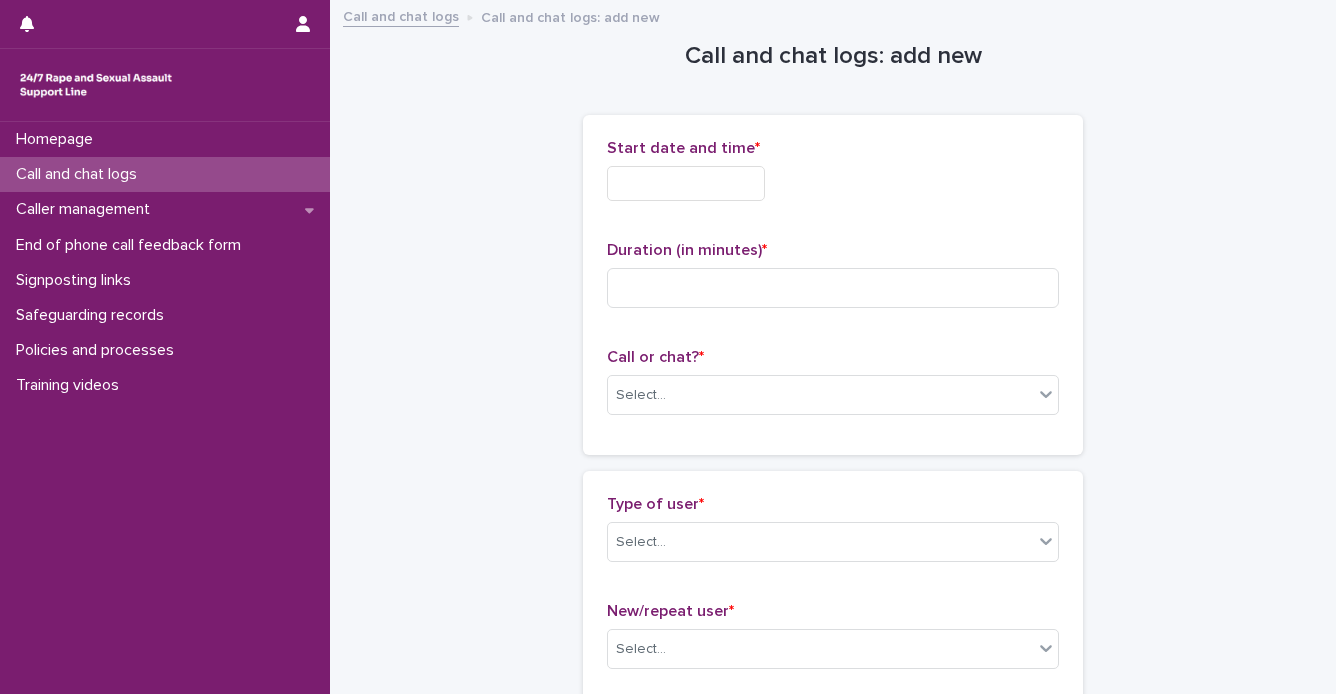 click at bounding box center [686, 183] 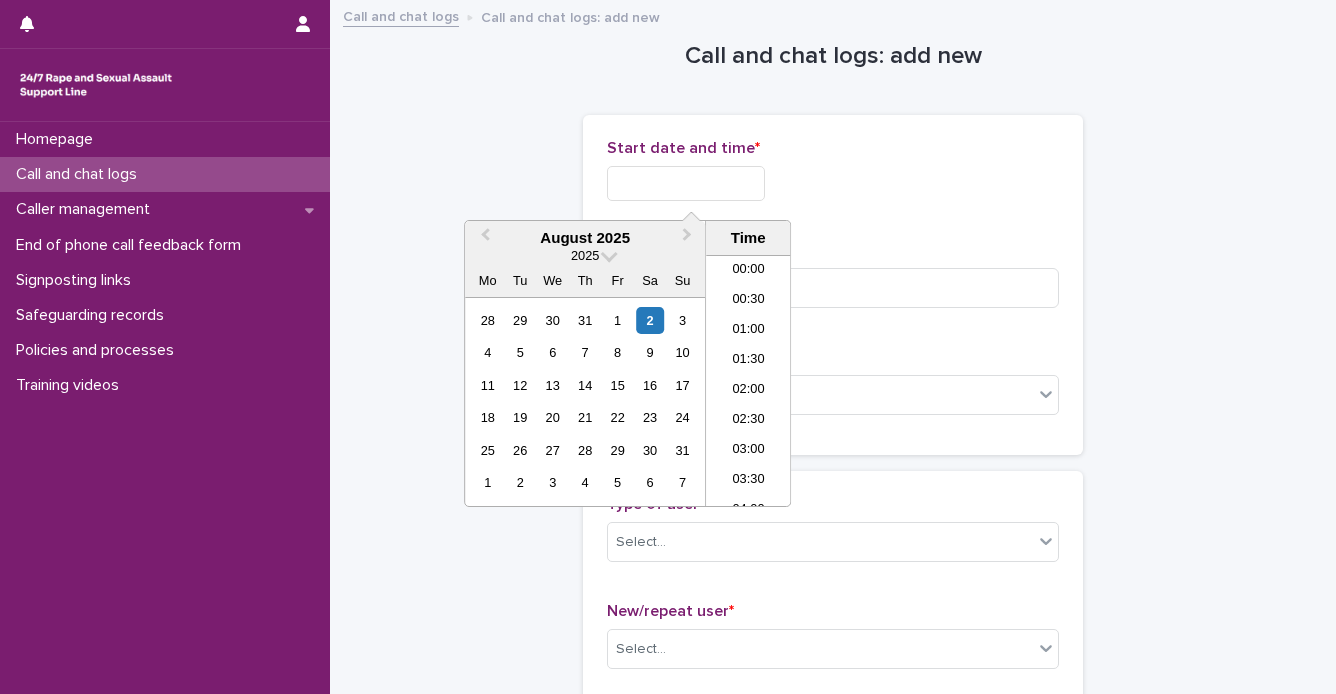 scroll, scrollTop: 1030, scrollLeft: 0, axis: vertical 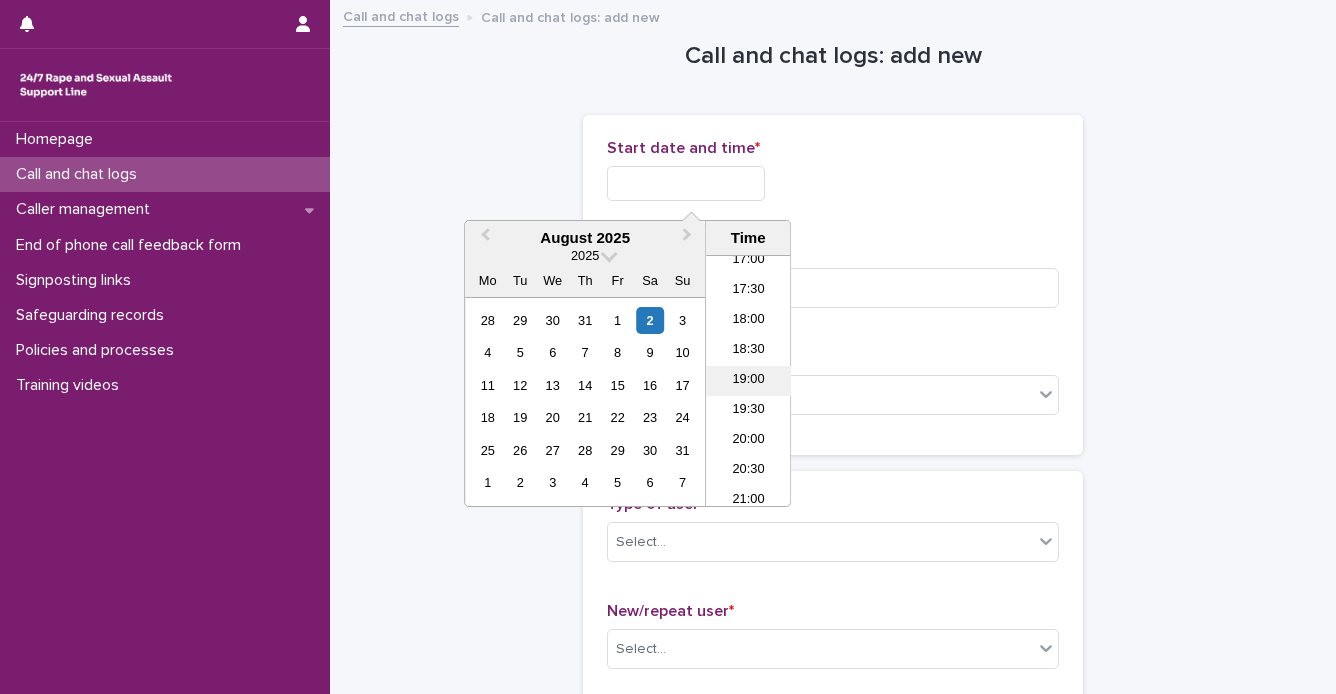 click on "19:00" at bounding box center (748, 381) 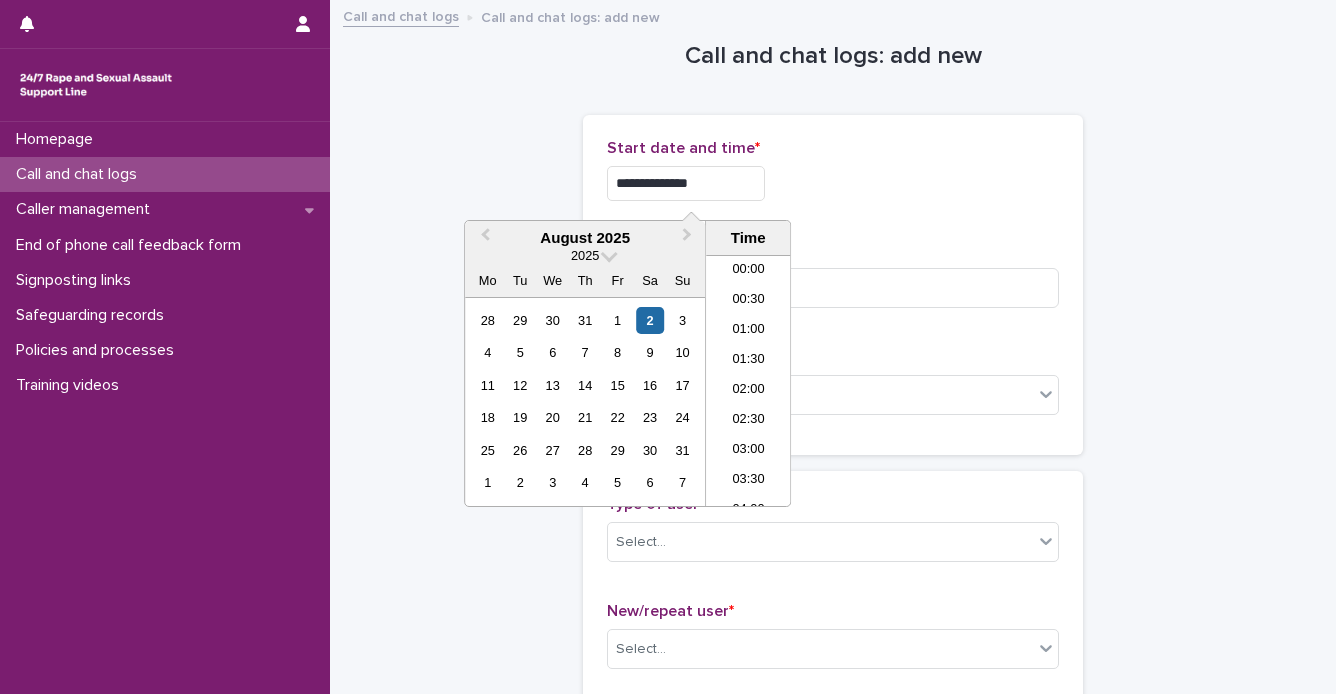 scroll, scrollTop: 1030, scrollLeft: 0, axis: vertical 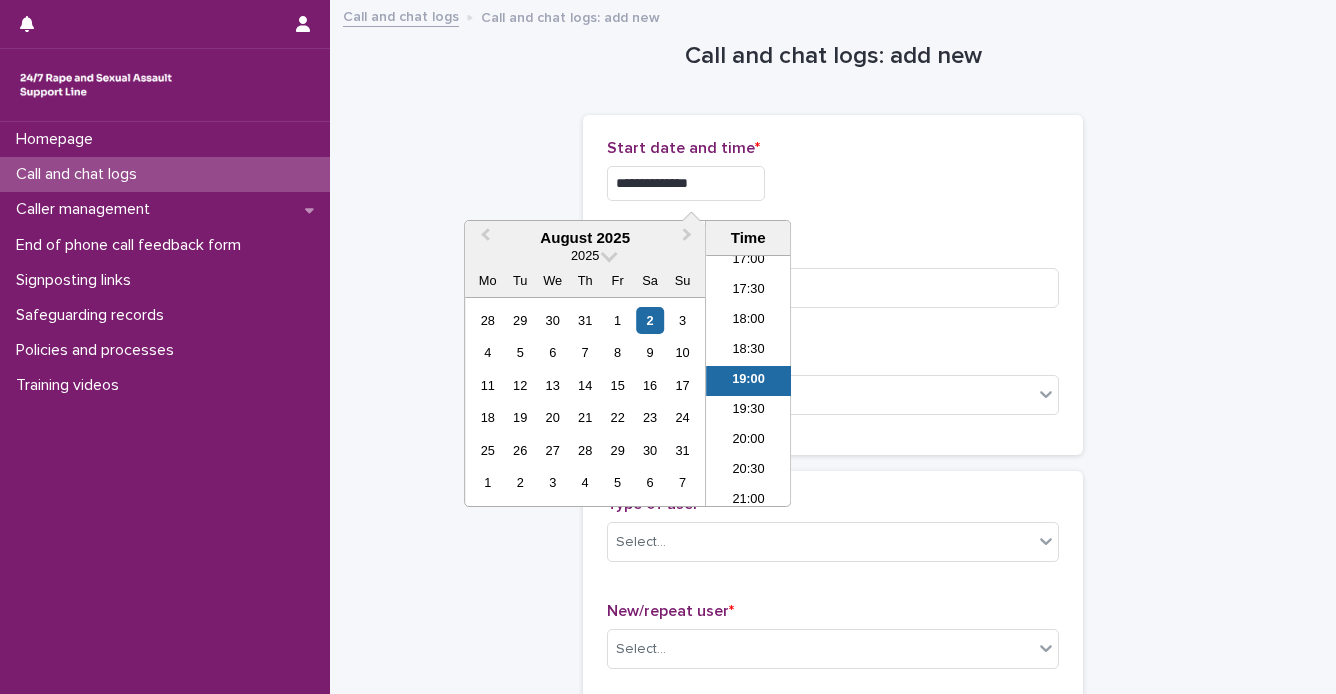 click on "**********" at bounding box center (686, 183) 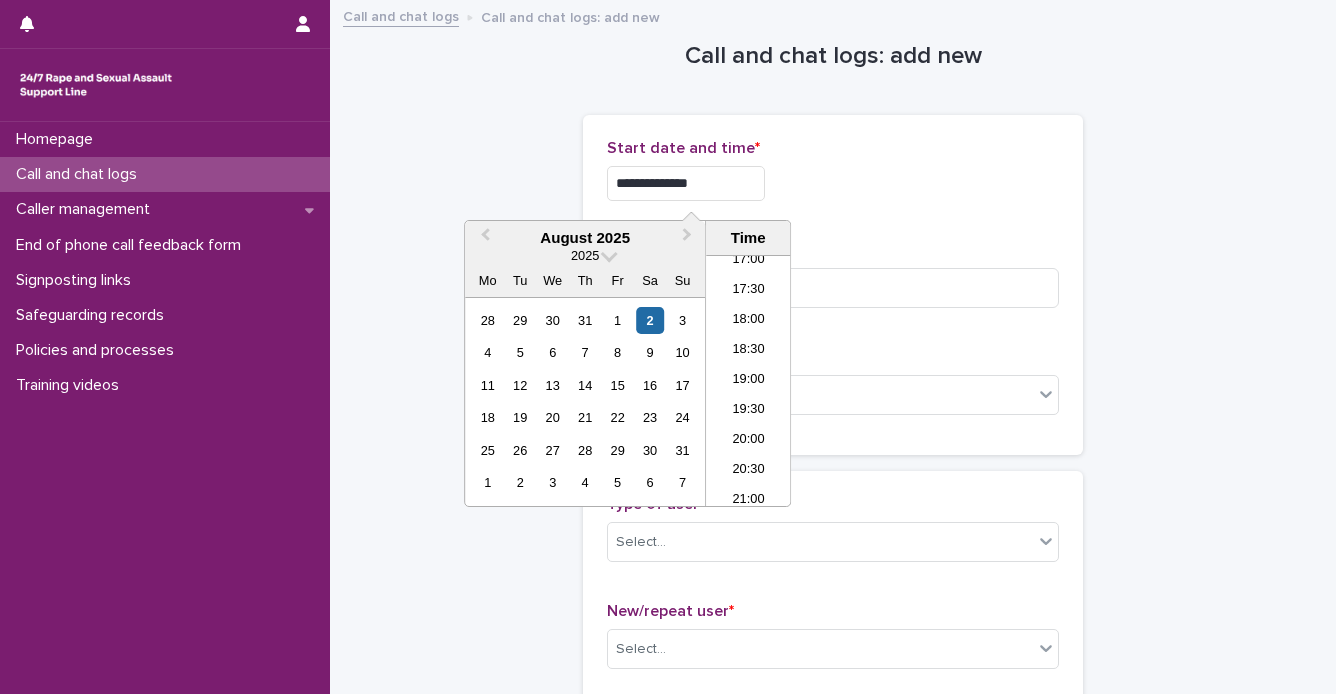 type on "**********" 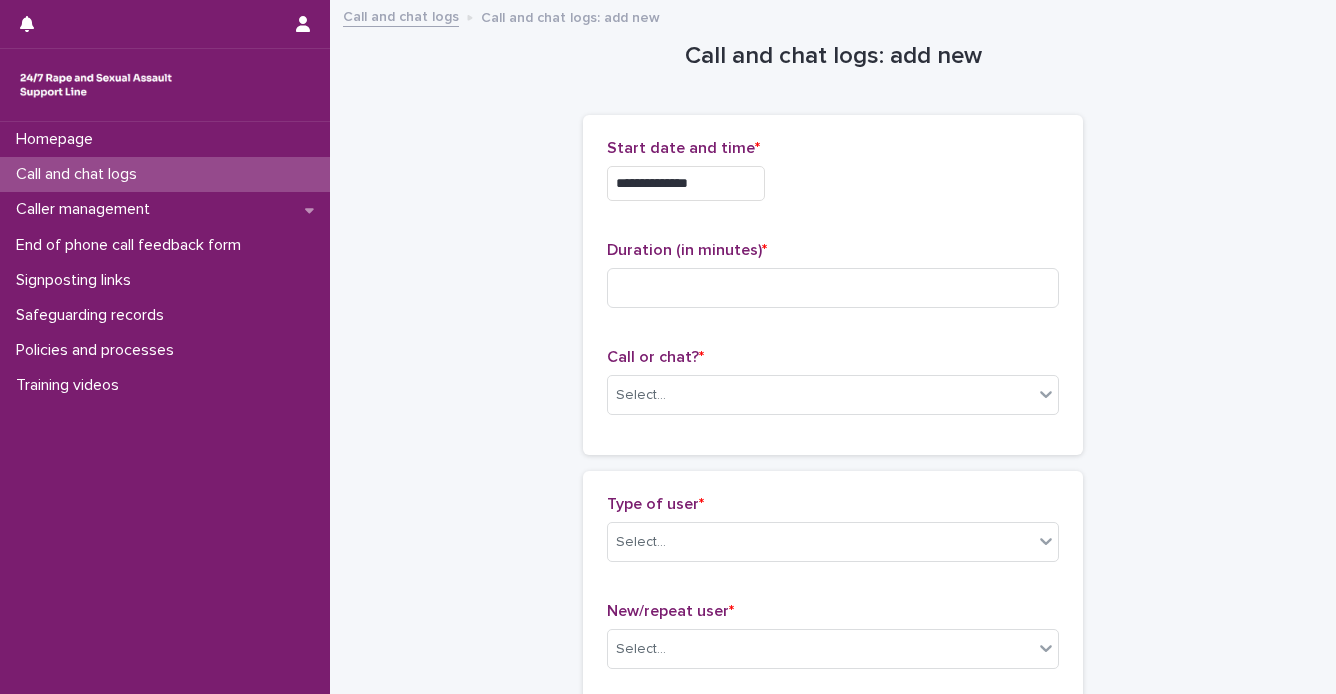 click on "**********" at bounding box center (833, 178) 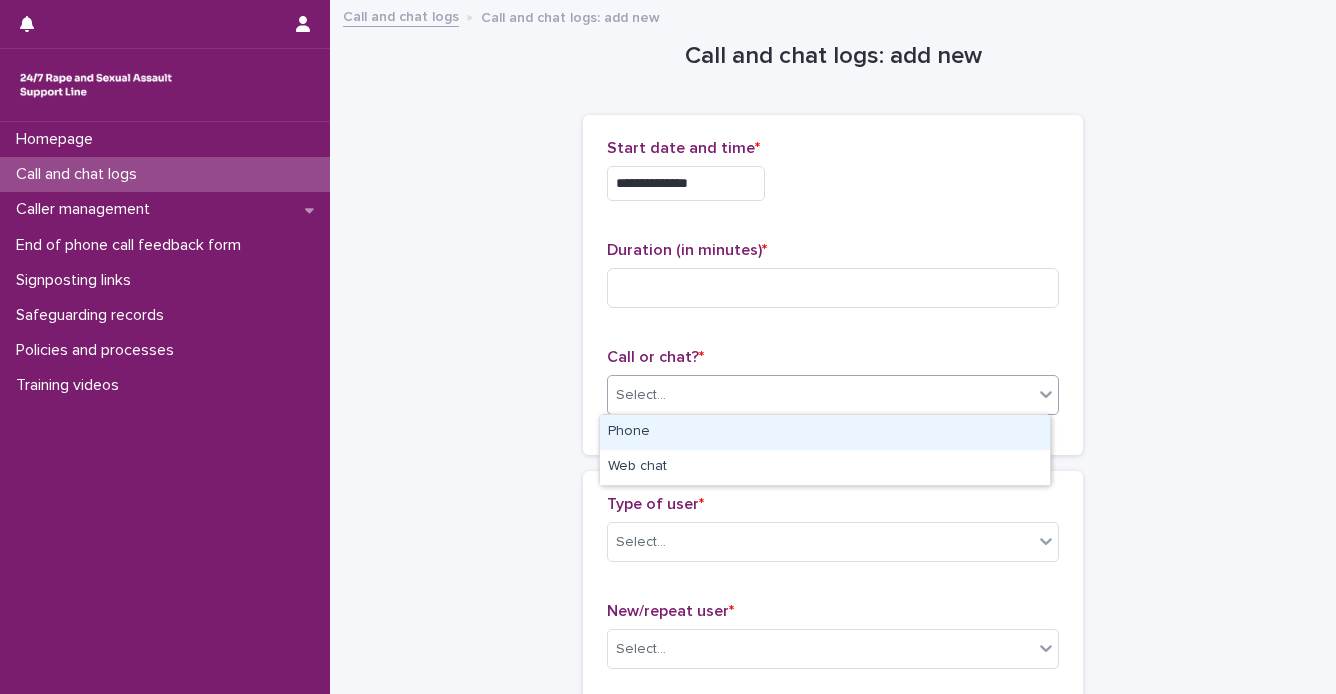 click on "Select..." at bounding box center [820, 395] 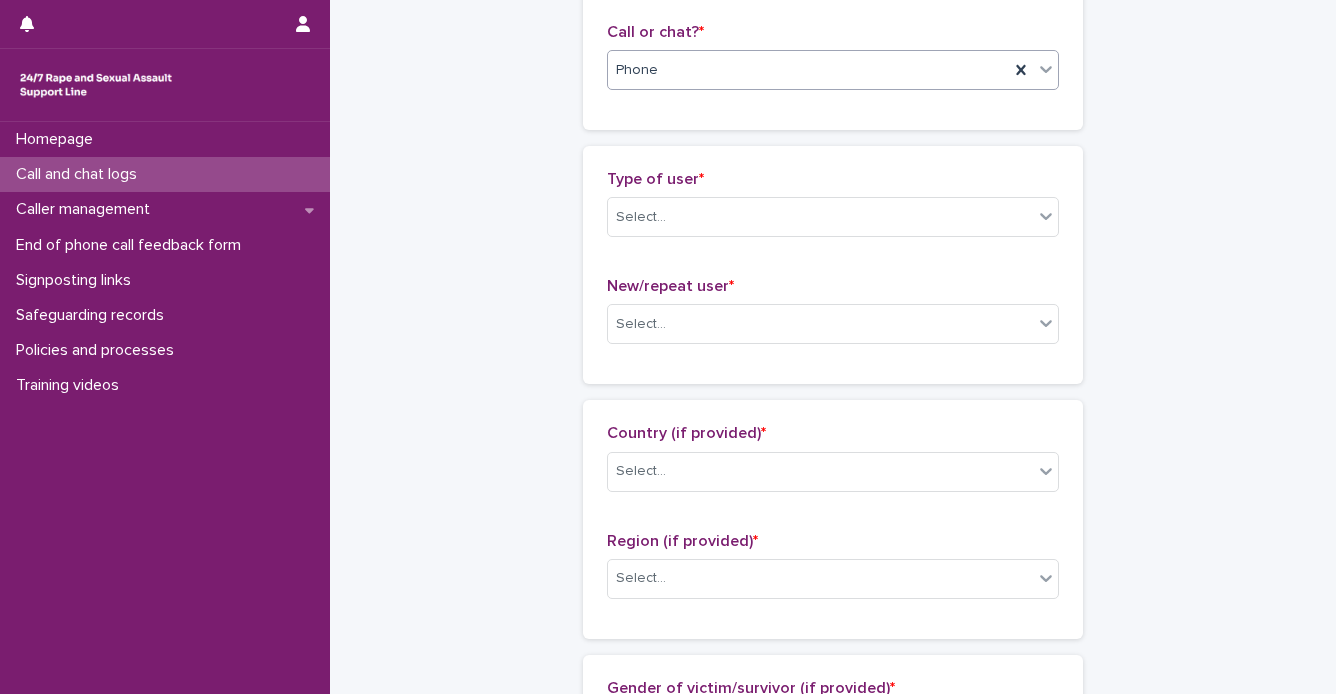 scroll, scrollTop: 343, scrollLeft: 0, axis: vertical 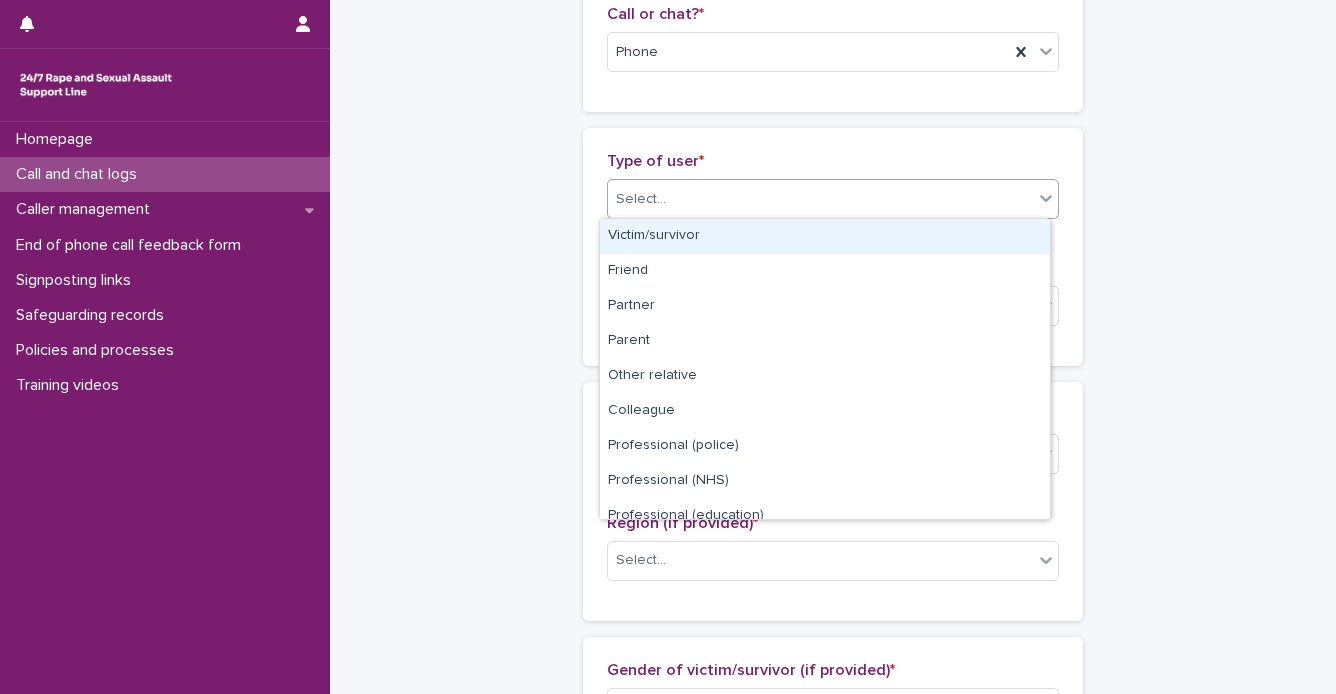 click on "Select..." at bounding box center [820, 199] 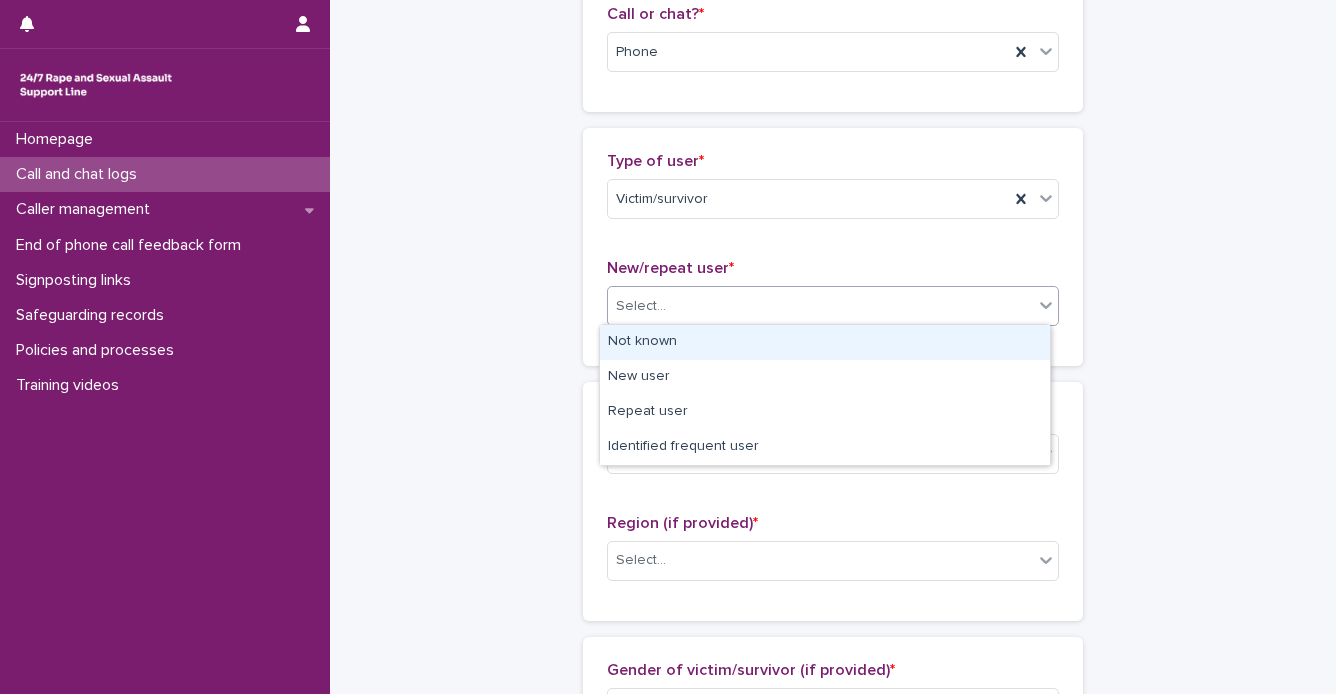 click on "Select..." at bounding box center [820, 306] 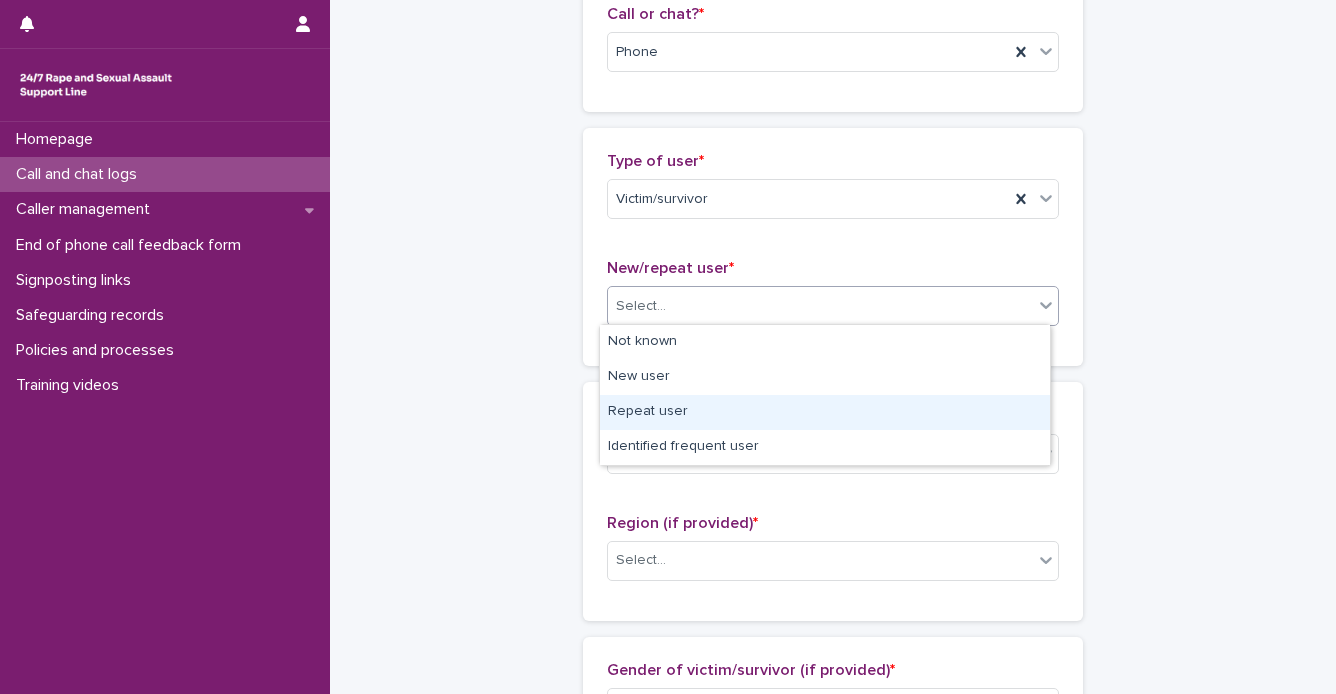 click on "Repeat user" at bounding box center [825, 412] 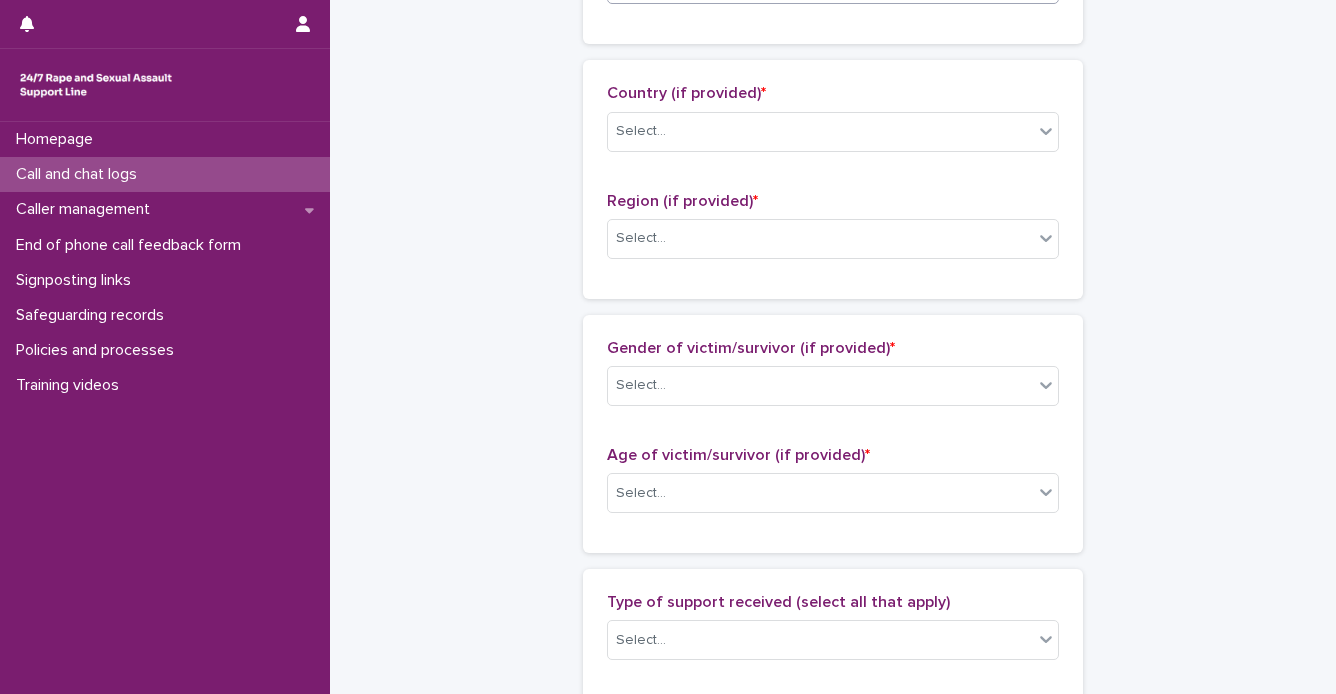 scroll, scrollTop: 688, scrollLeft: 0, axis: vertical 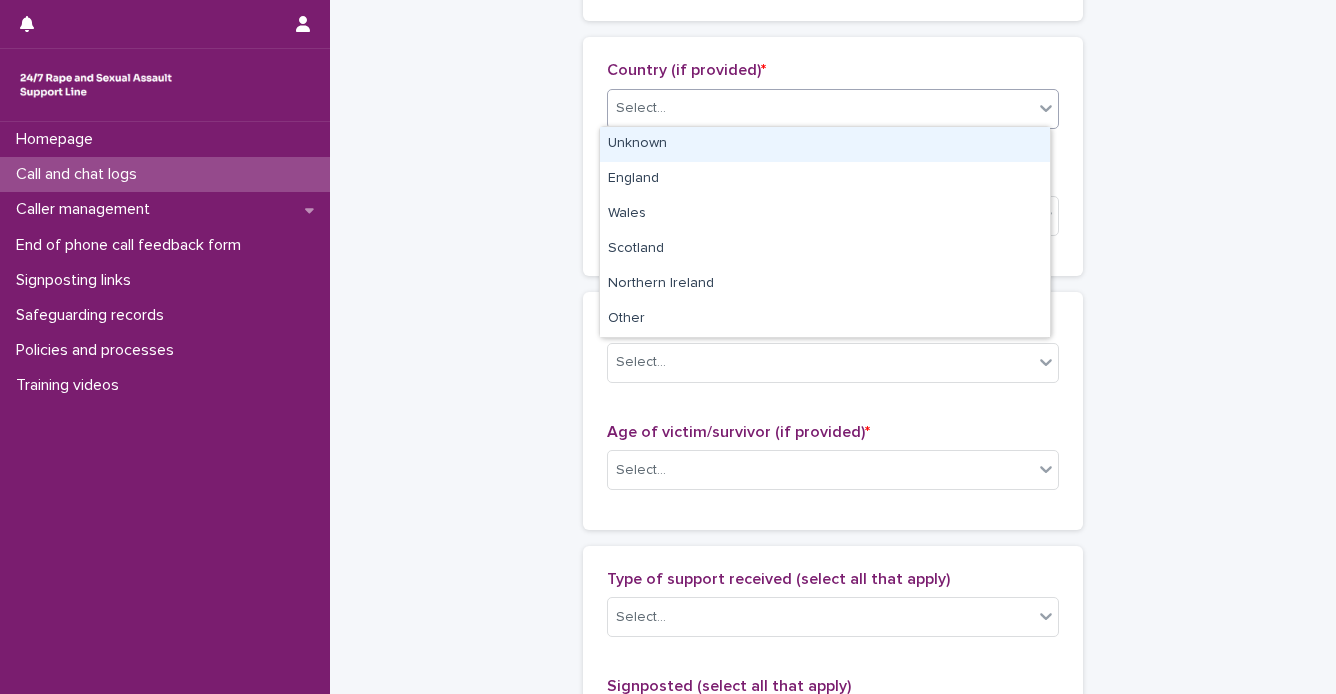 drag, startPoint x: 720, startPoint y: 110, endPoint x: 660, endPoint y: 147, distance: 70.491135 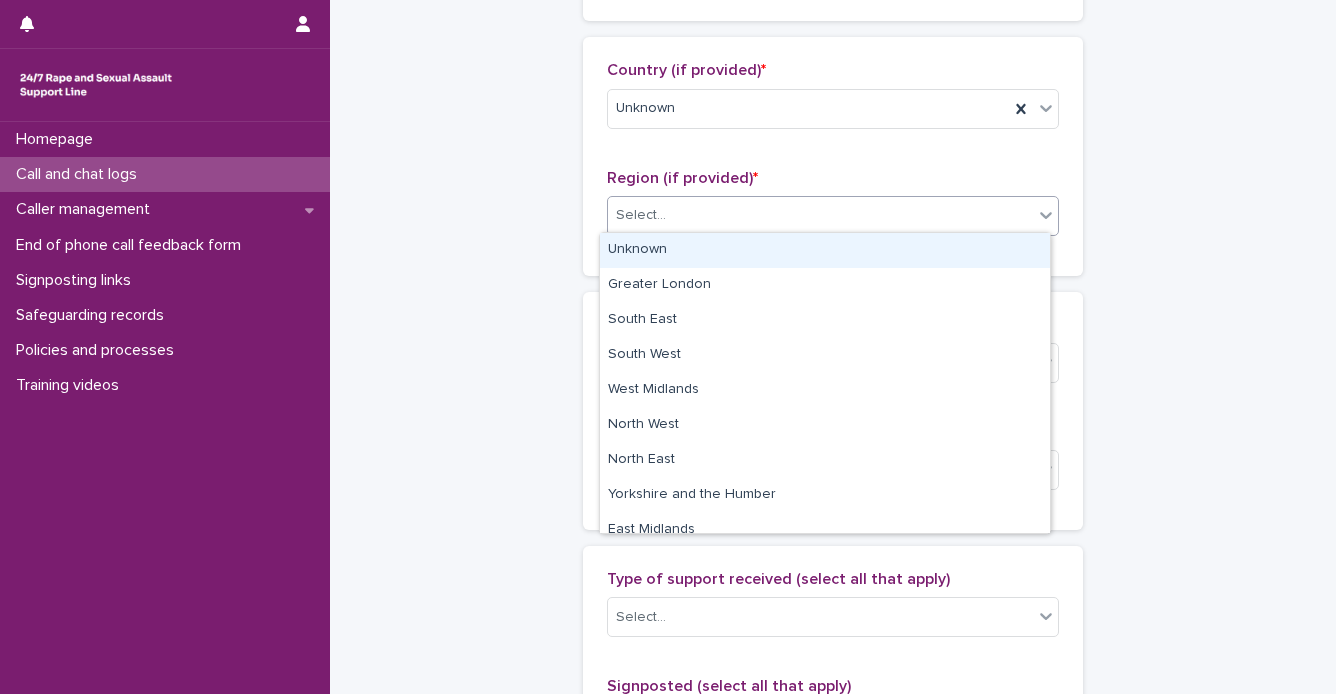 click on "Select..." at bounding box center [833, 216] 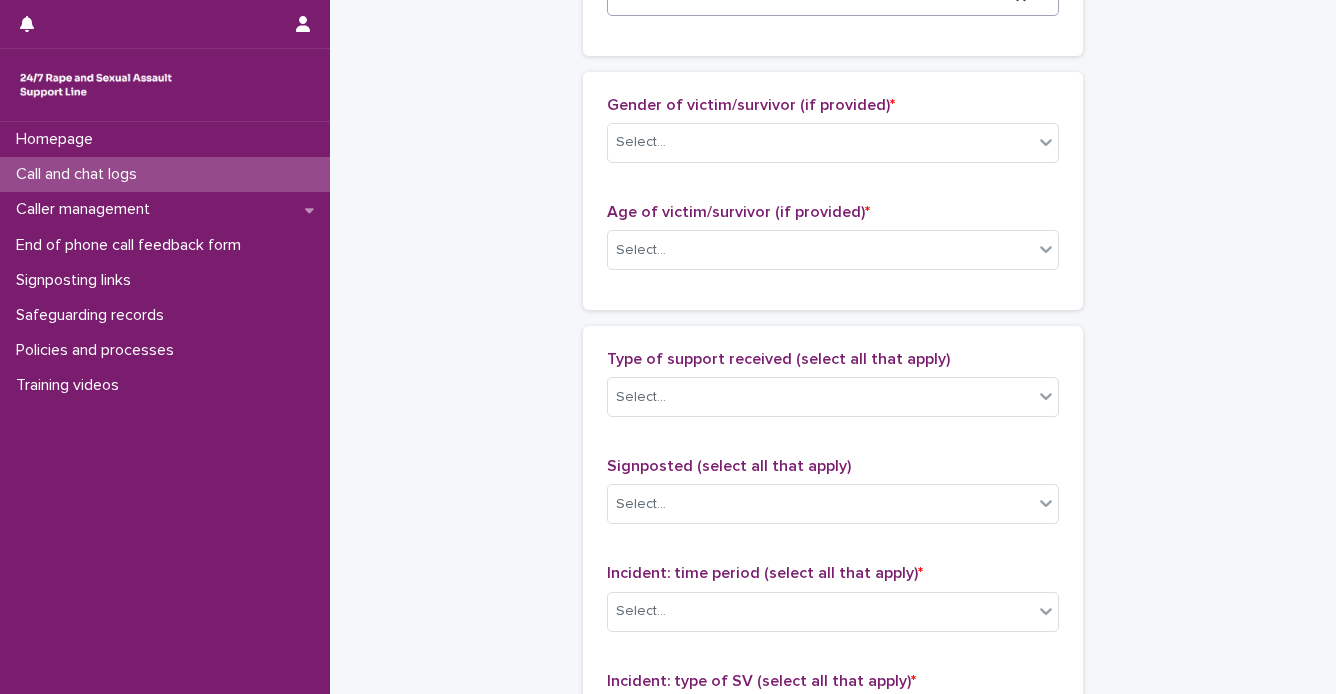 scroll, scrollTop: 963, scrollLeft: 0, axis: vertical 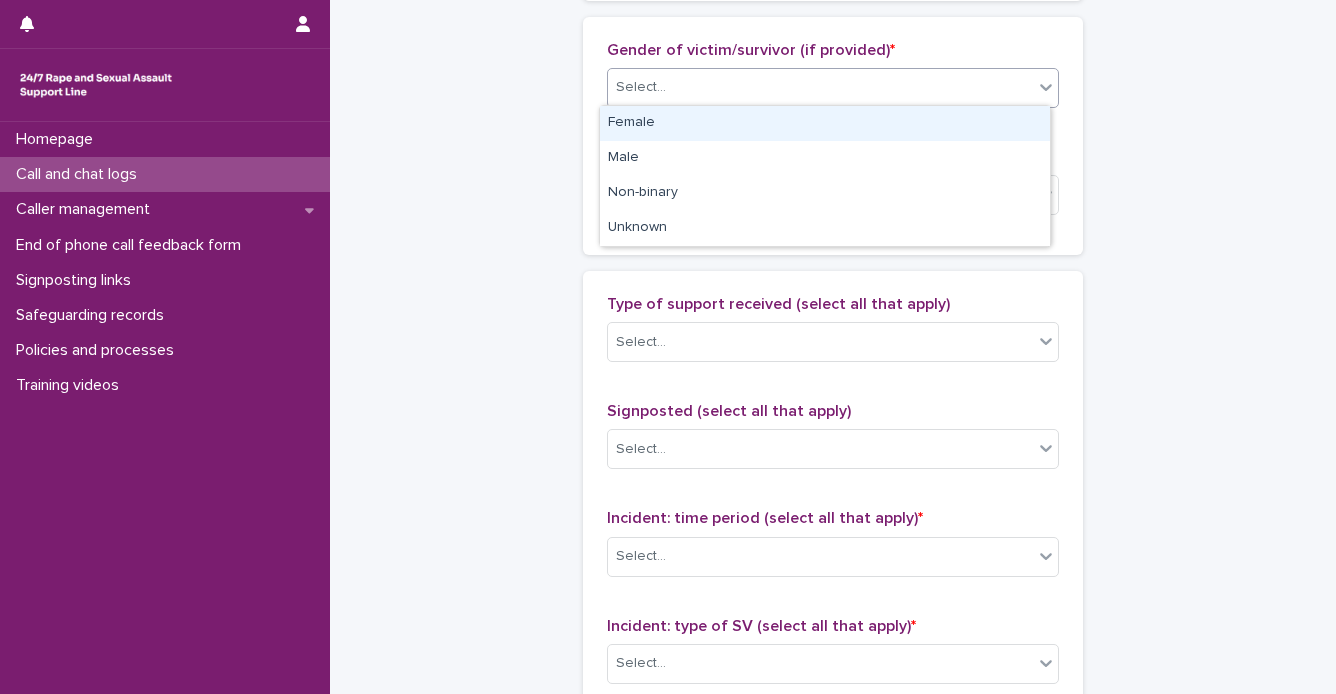 click on "Select..." at bounding box center [820, 87] 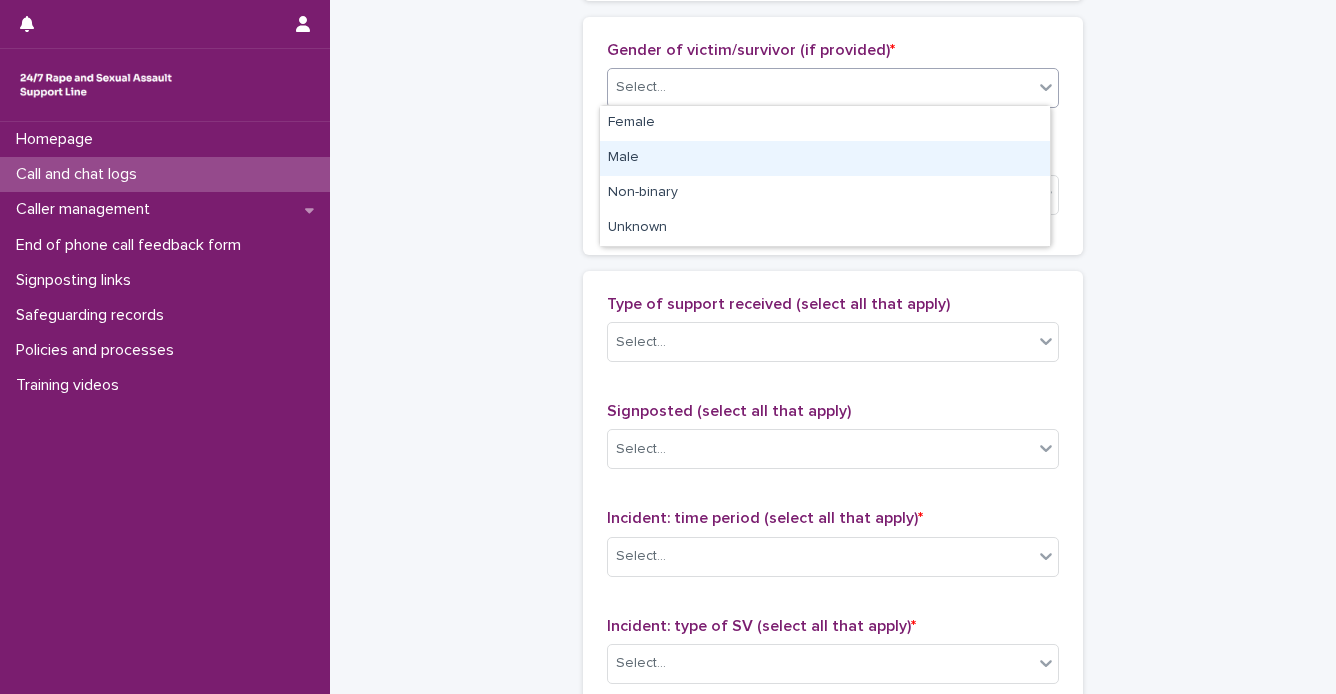 click on "Male" at bounding box center (825, 158) 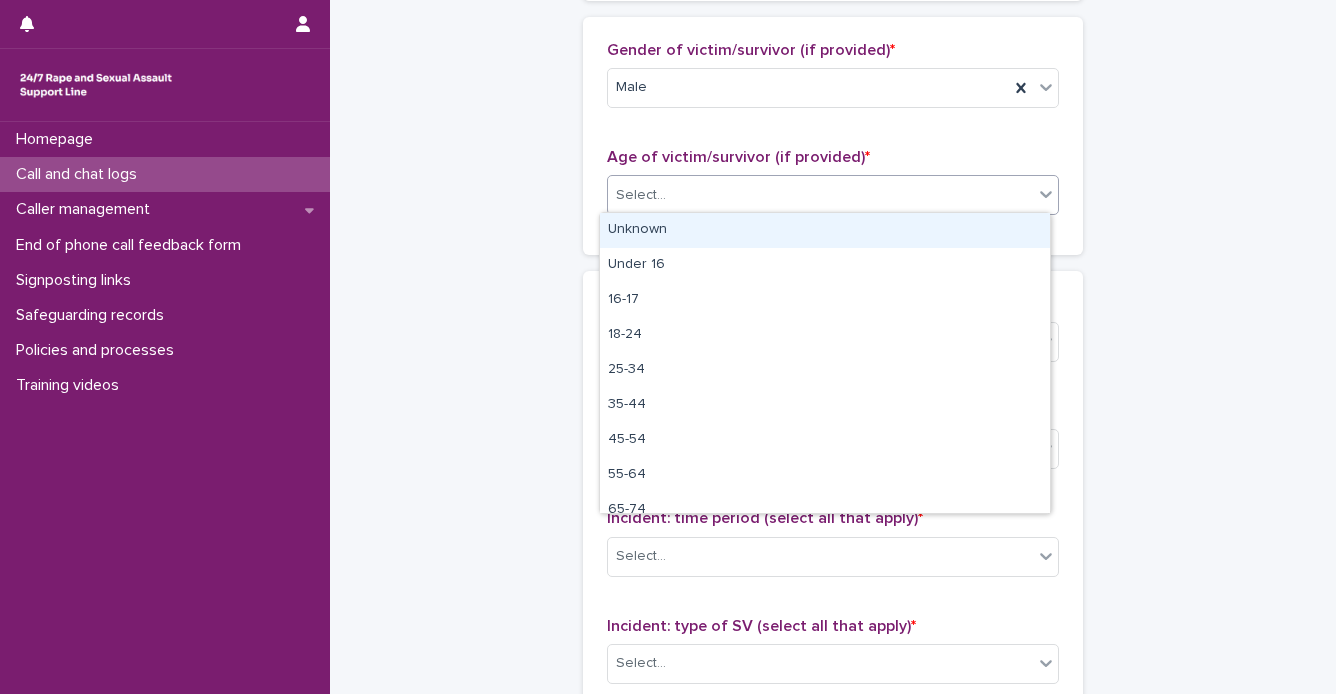drag, startPoint x: 675, startPoint y: 191, endPoint x: 658, endPoint y: 242, distance: 53.75872 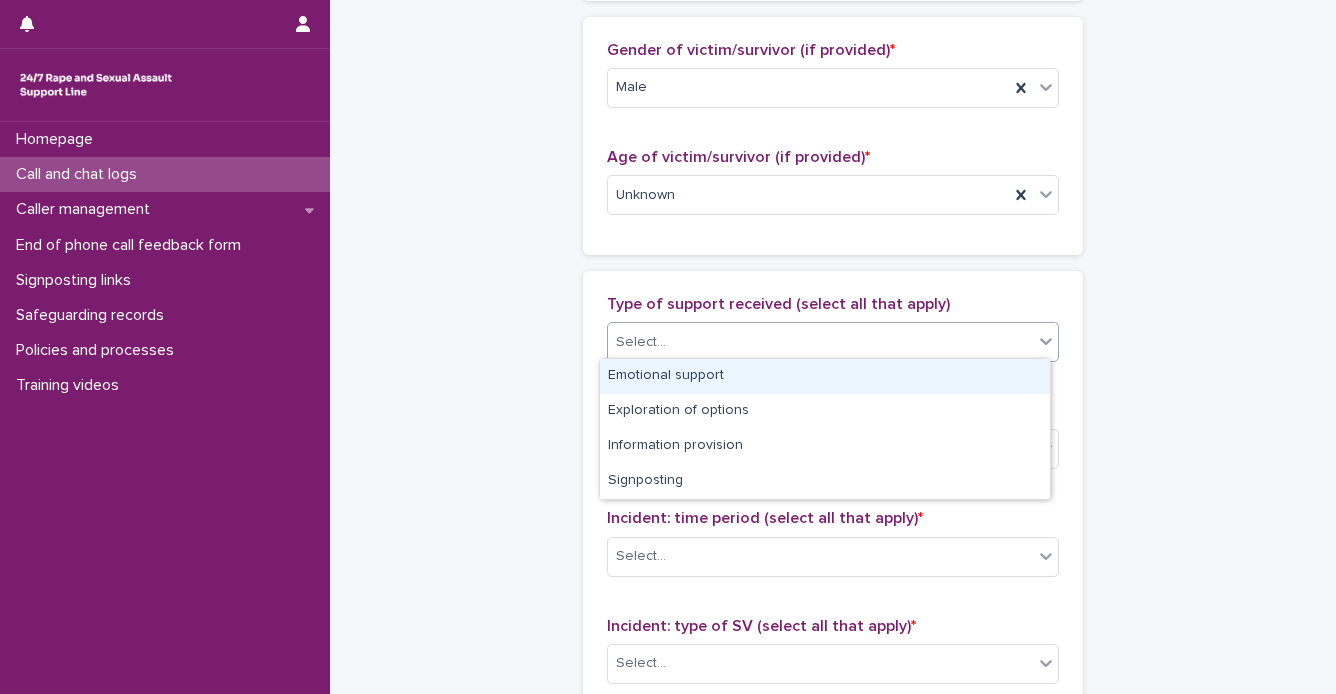 drag, startPoint x: 659, startPoint y: 345, endPoint x: 648, endPoint y: 382, distance: 38.600517 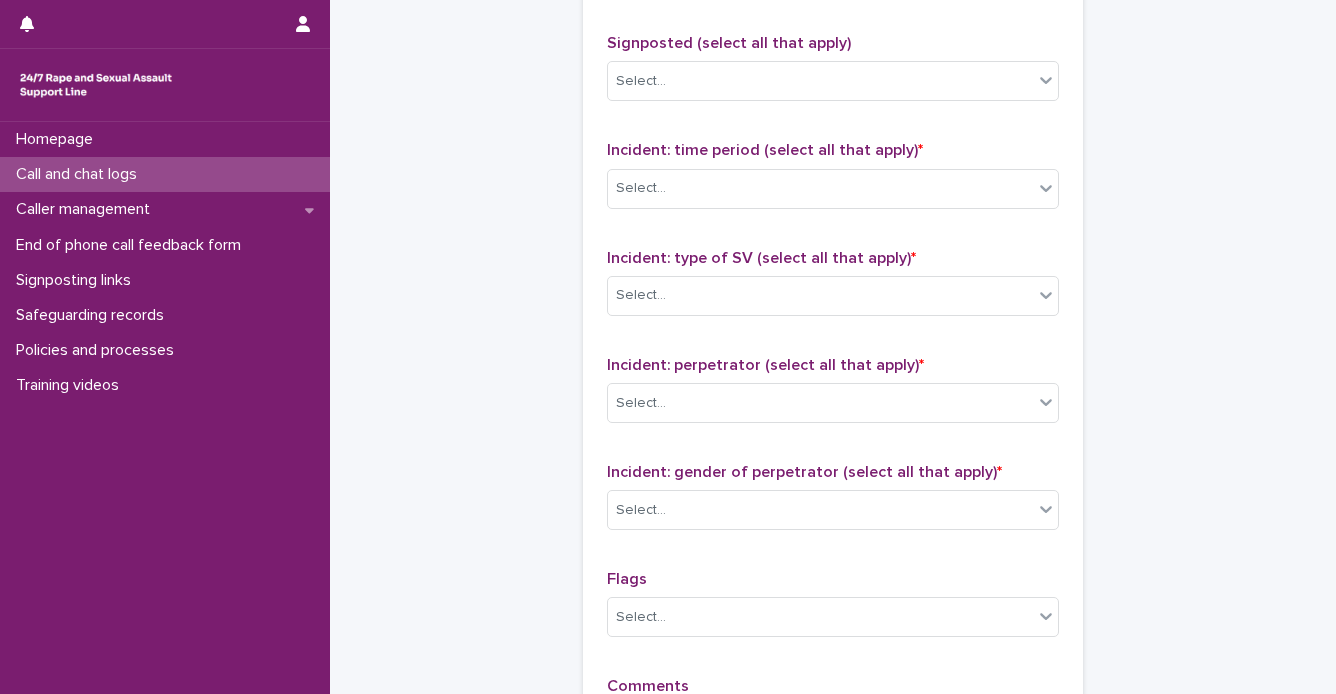 scroll, scrollTop: 1343, scrollLeft: 0, axis: vertical 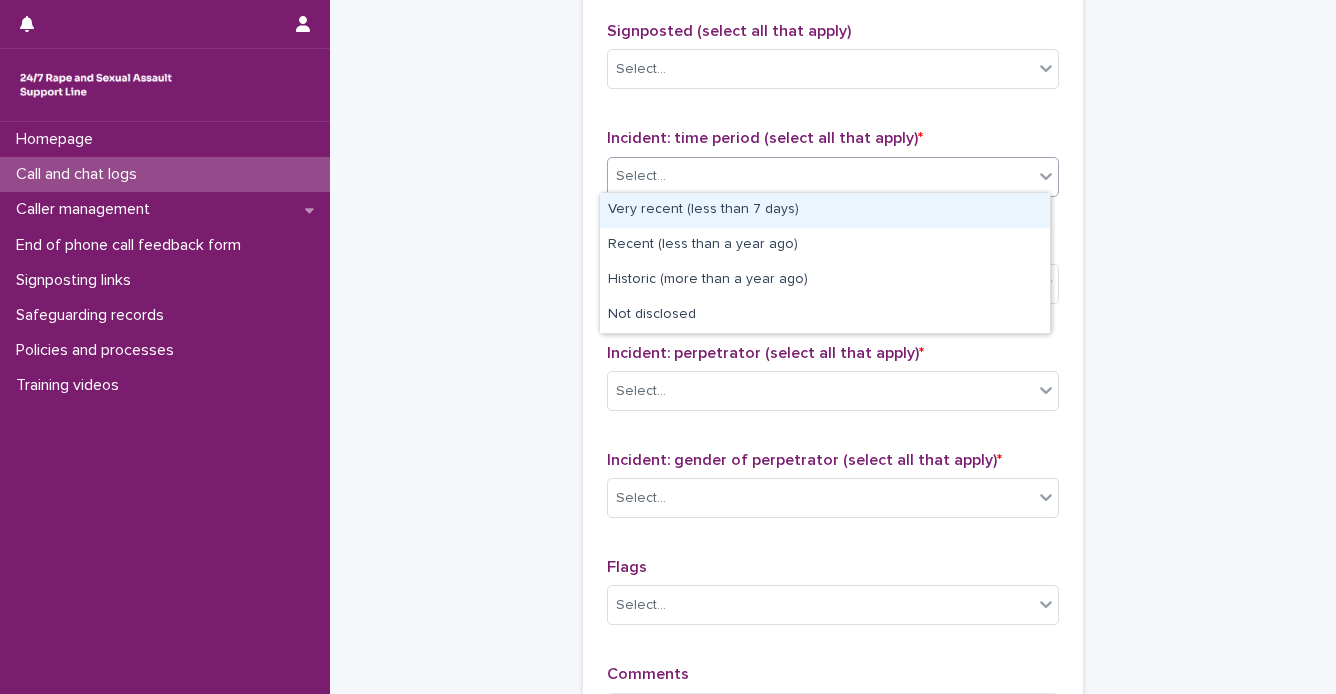 click on "Select..." at bounding box center (820, 176) 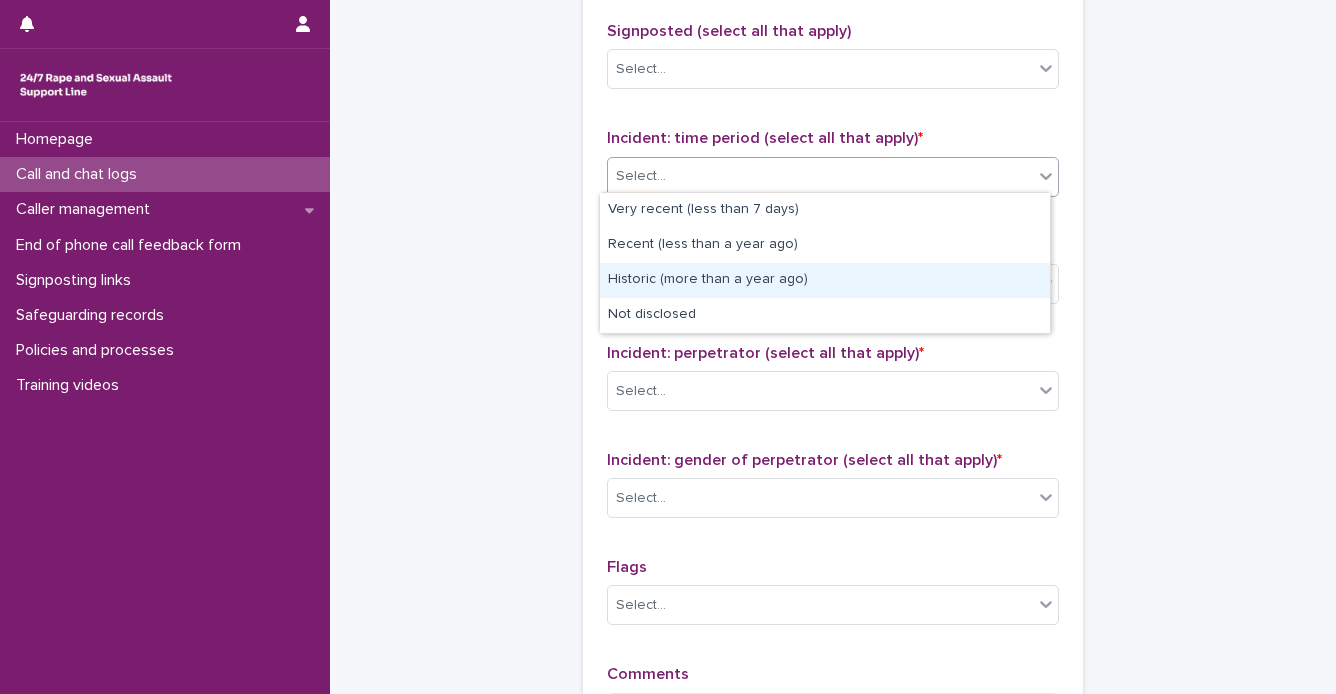 click on "Historic (more than a year ago)" at bounding box center [825, 280] 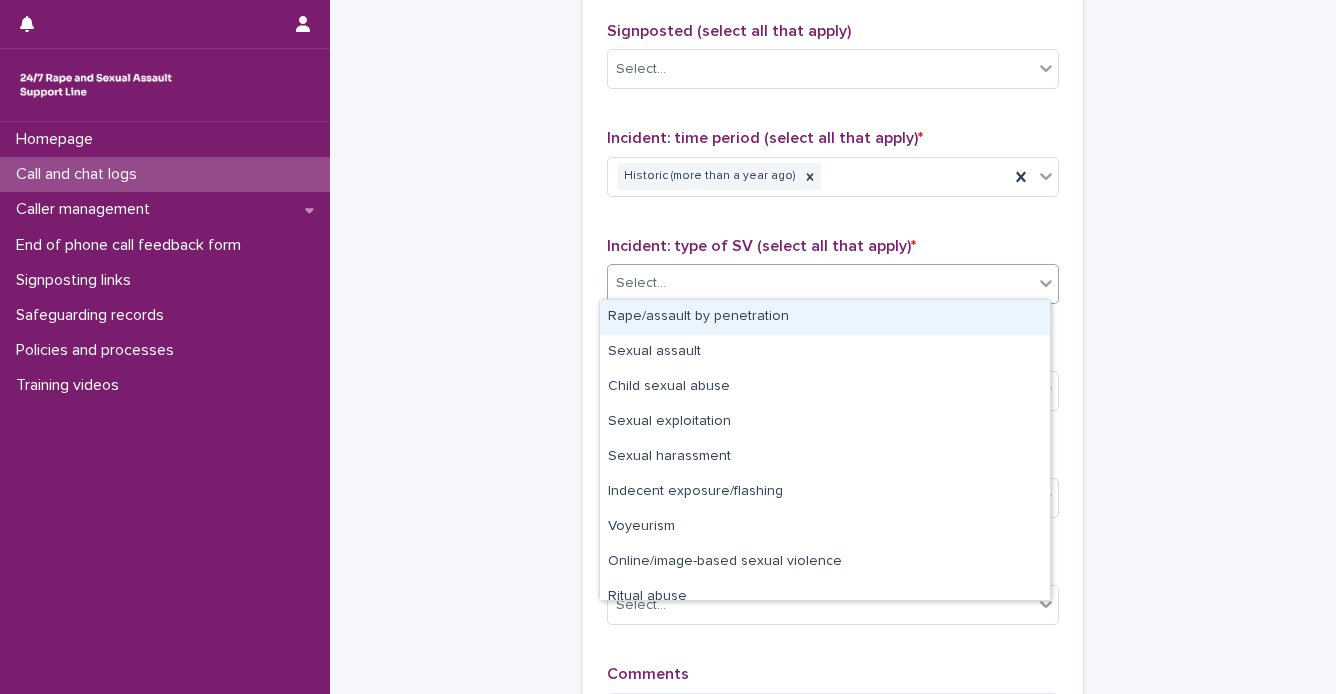 click on "Select..." at bounding box center [820, 283] 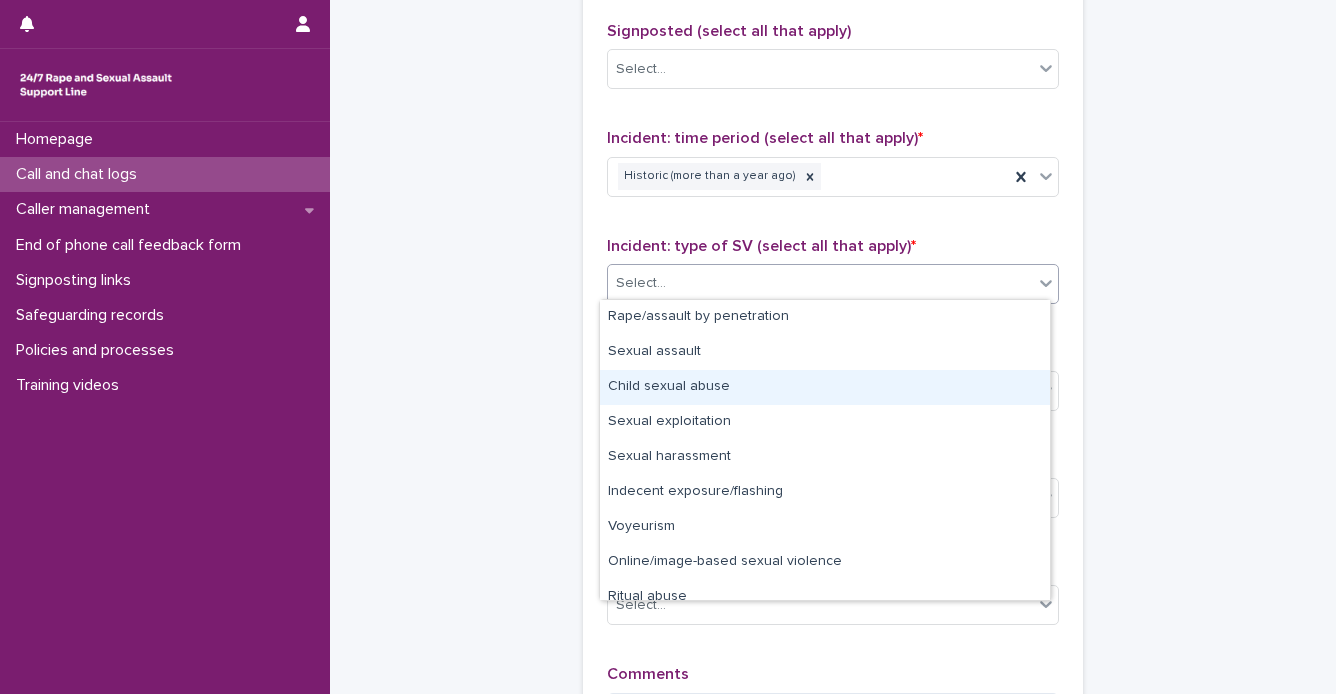 click on "Child sexual abuse" at bounding box center [825, 387] 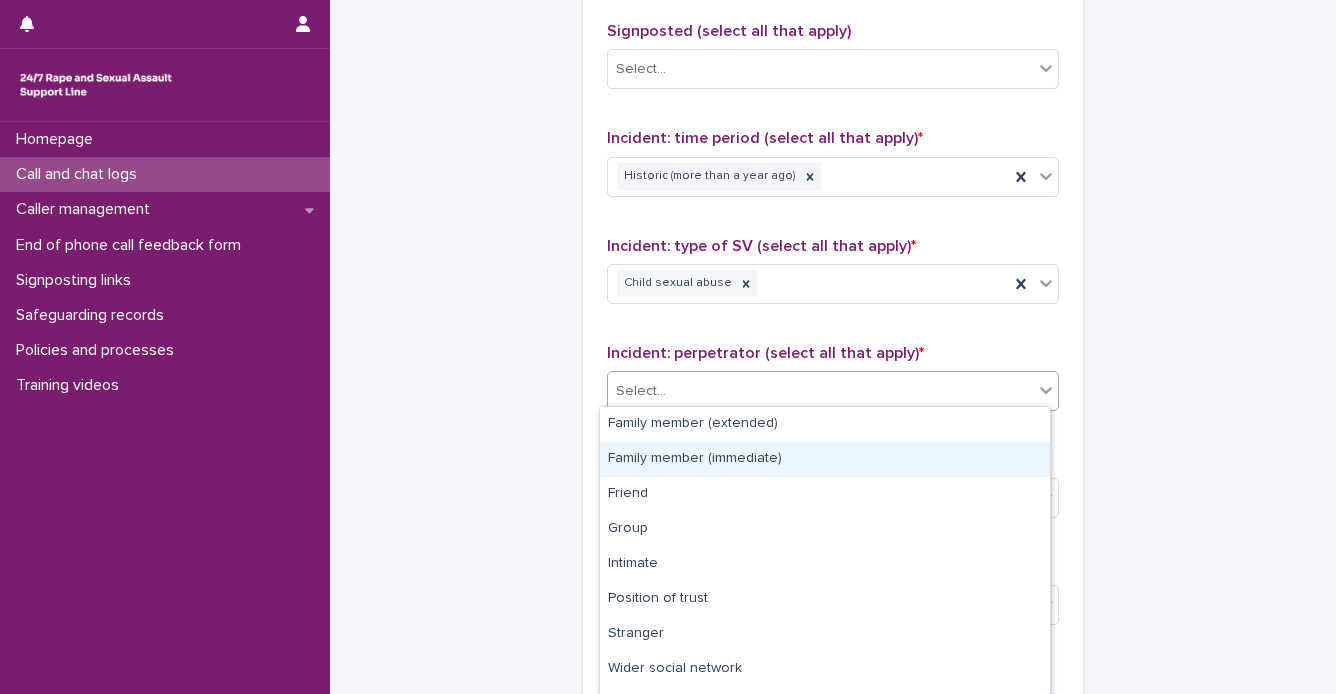 drag, startPoint x: 677, startPoint y: 385, endPoint x: 645, endPoint y: 456, distance: 77.87811 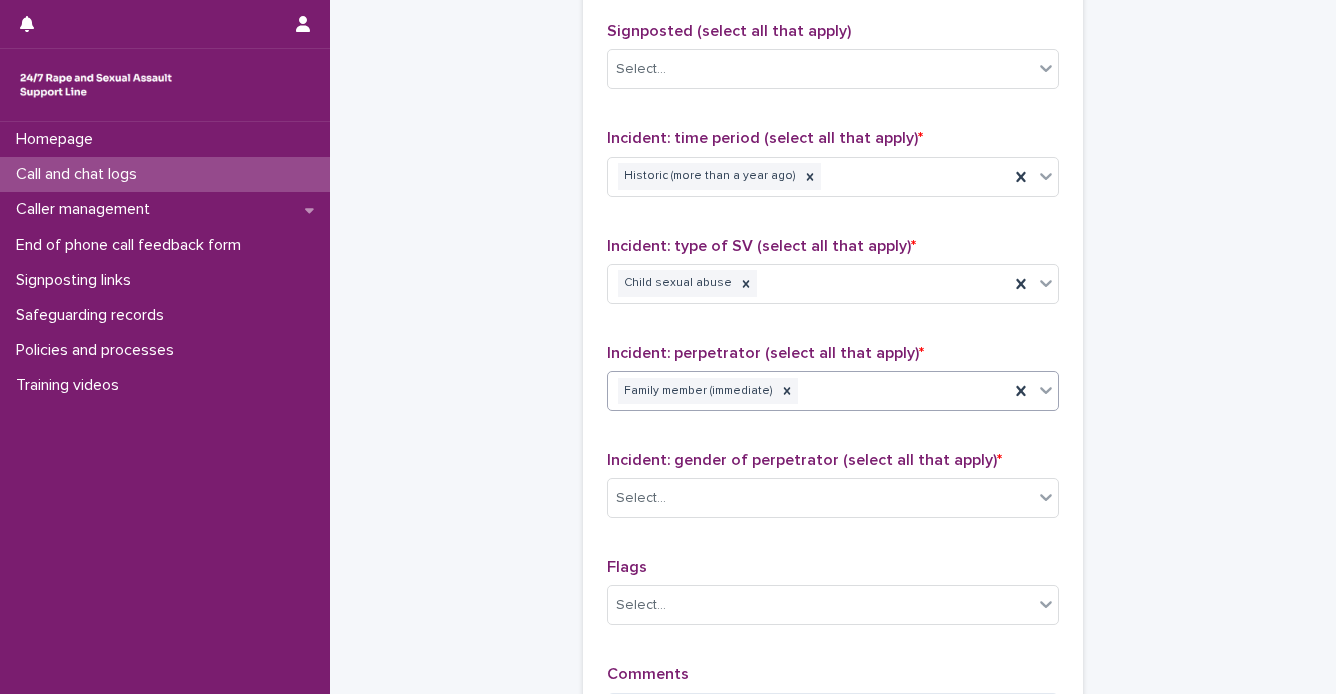 scroll, scrollTop: 1623, scrollLeft: 0, axis: vertical 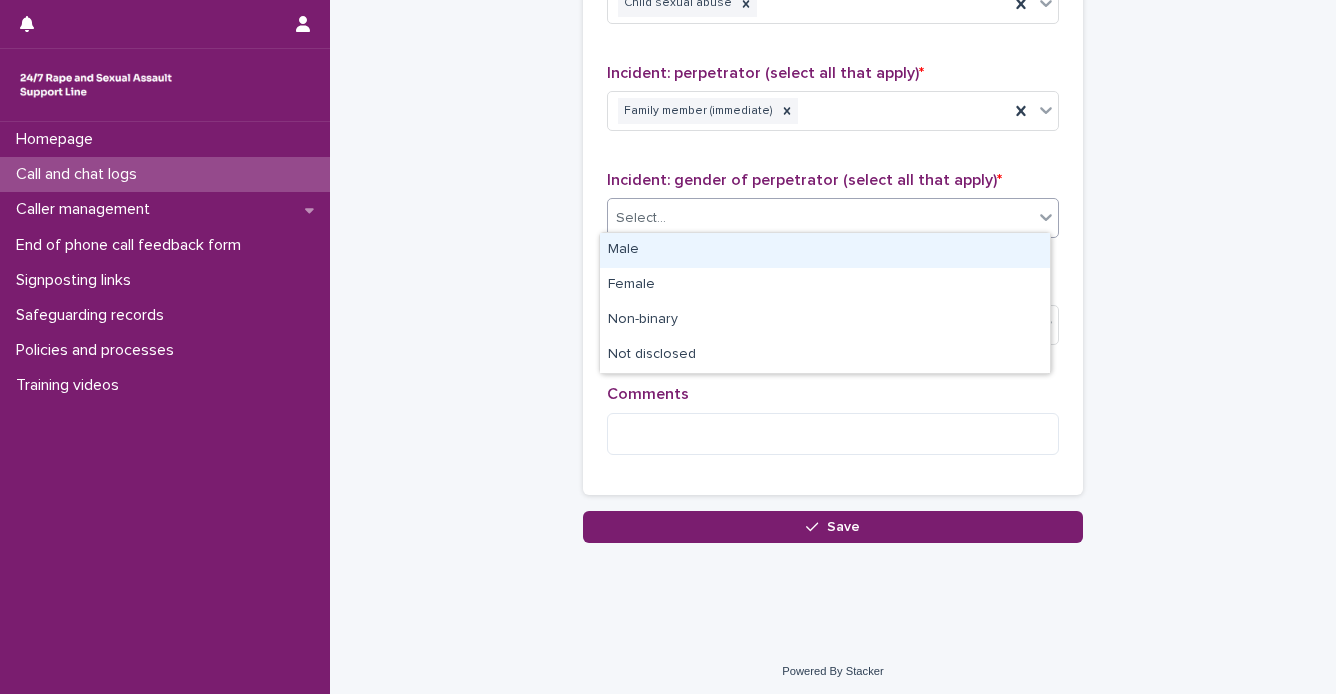 drag, startPoint x: 779, startPoint y: 211, endPoint x: 698, endPoint y: 252, distance: 90.78546 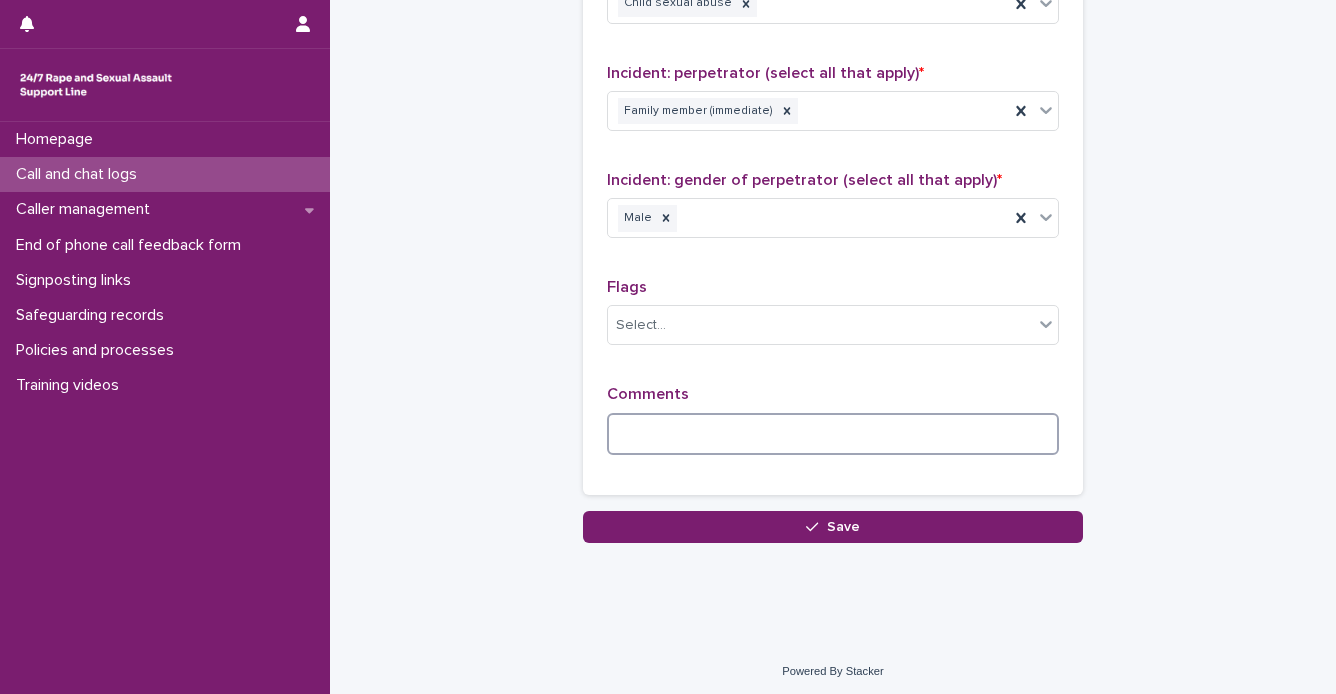 click at bounding box center (833, 434) 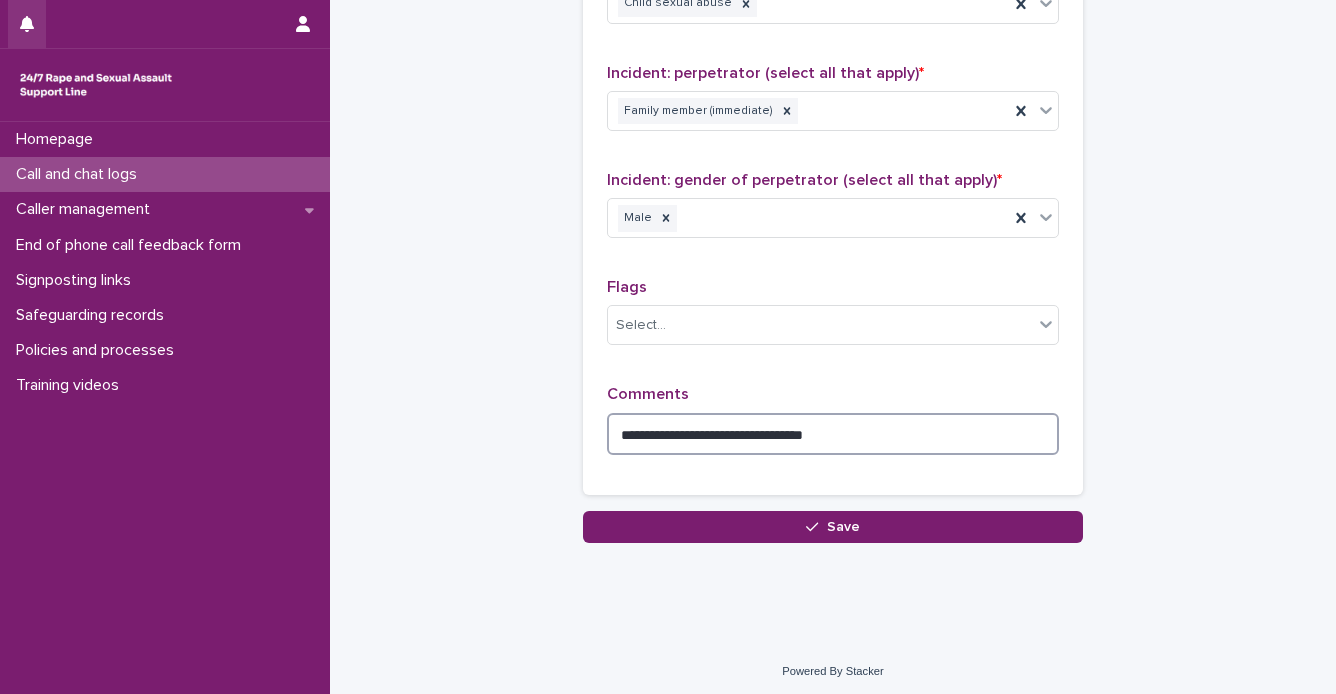 type on "**********" 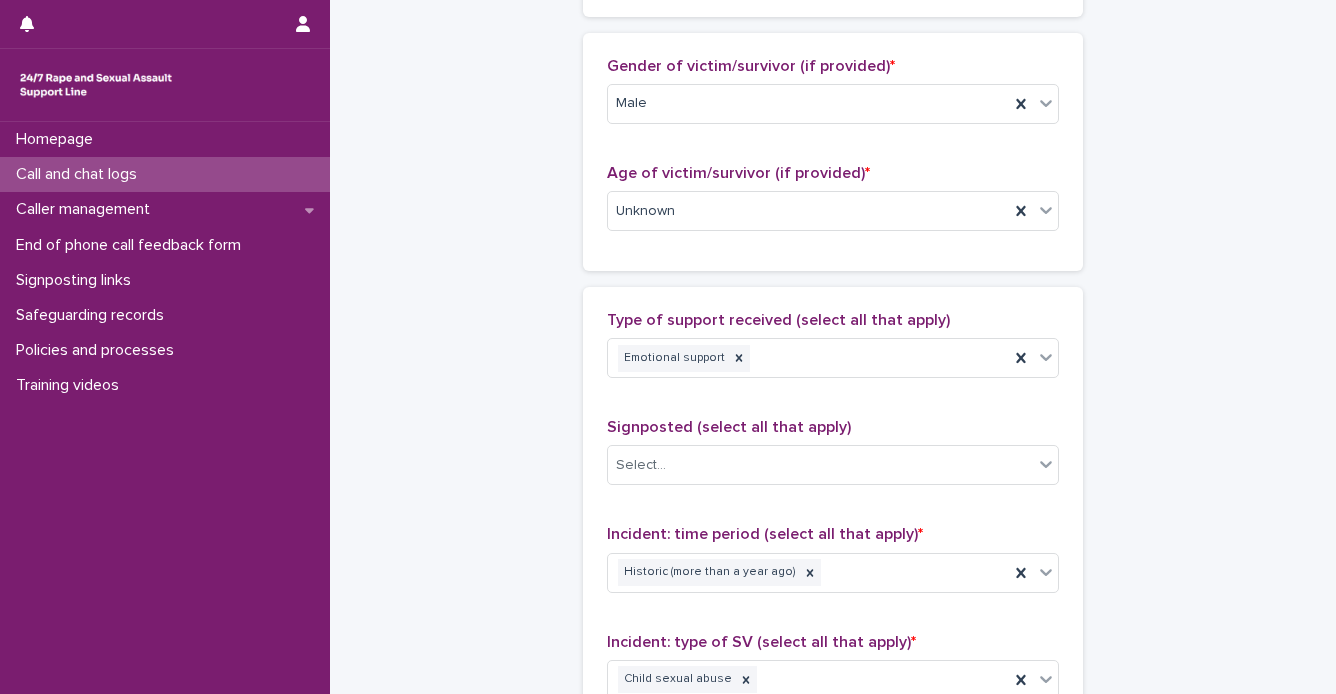 scroll, scrollTop: 975, scrollLeft: 0, axis: vertical 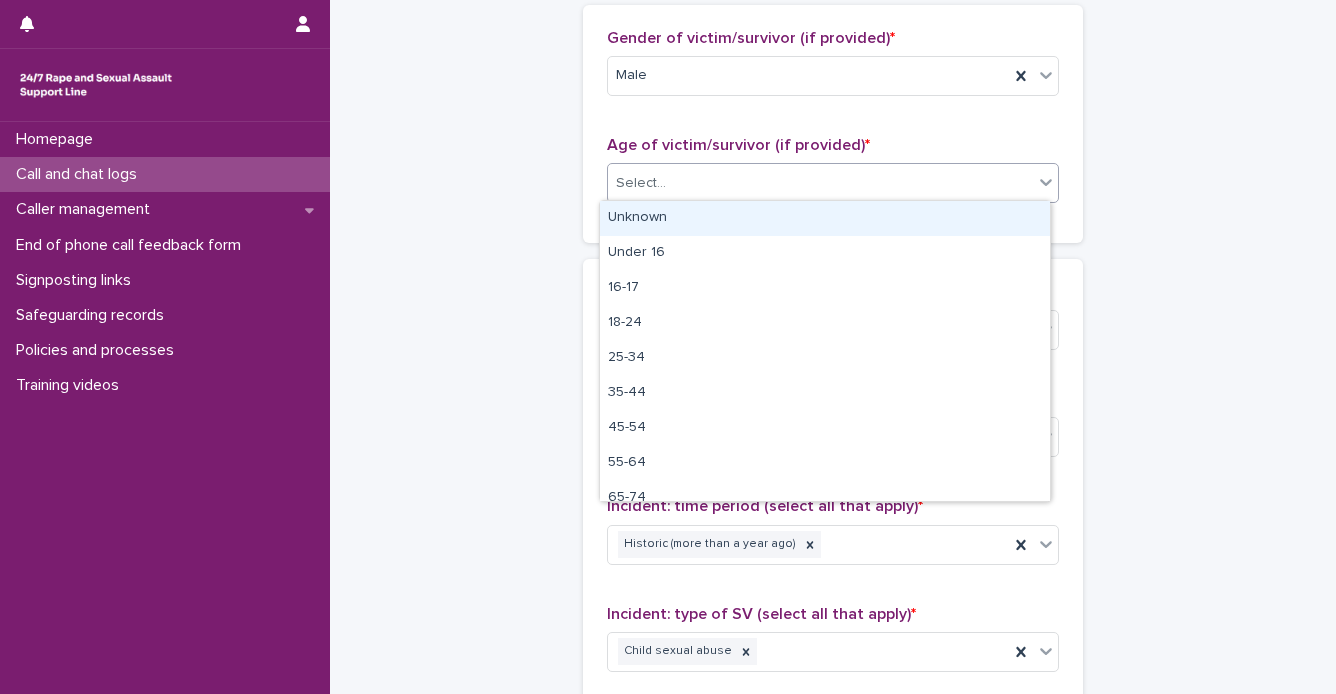 click on "Select..." at bounding box center (820, 183) 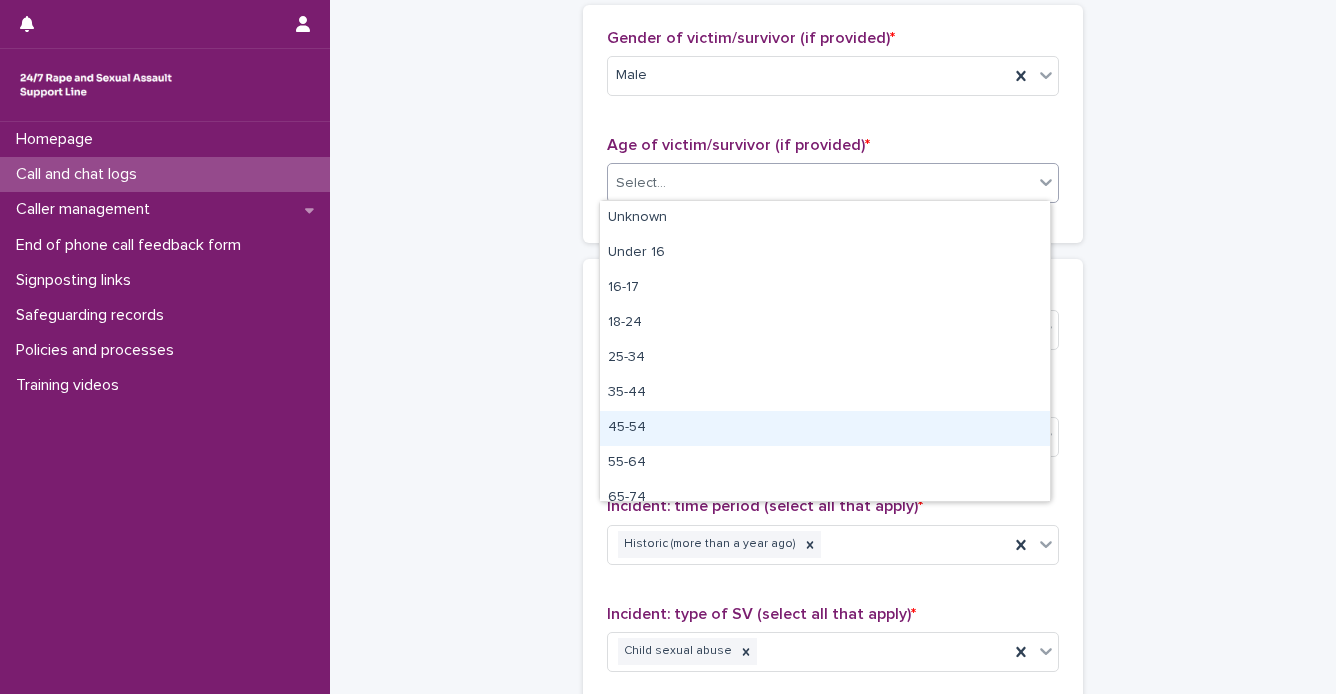 click on "45-54" at bounding box center [825, 428] 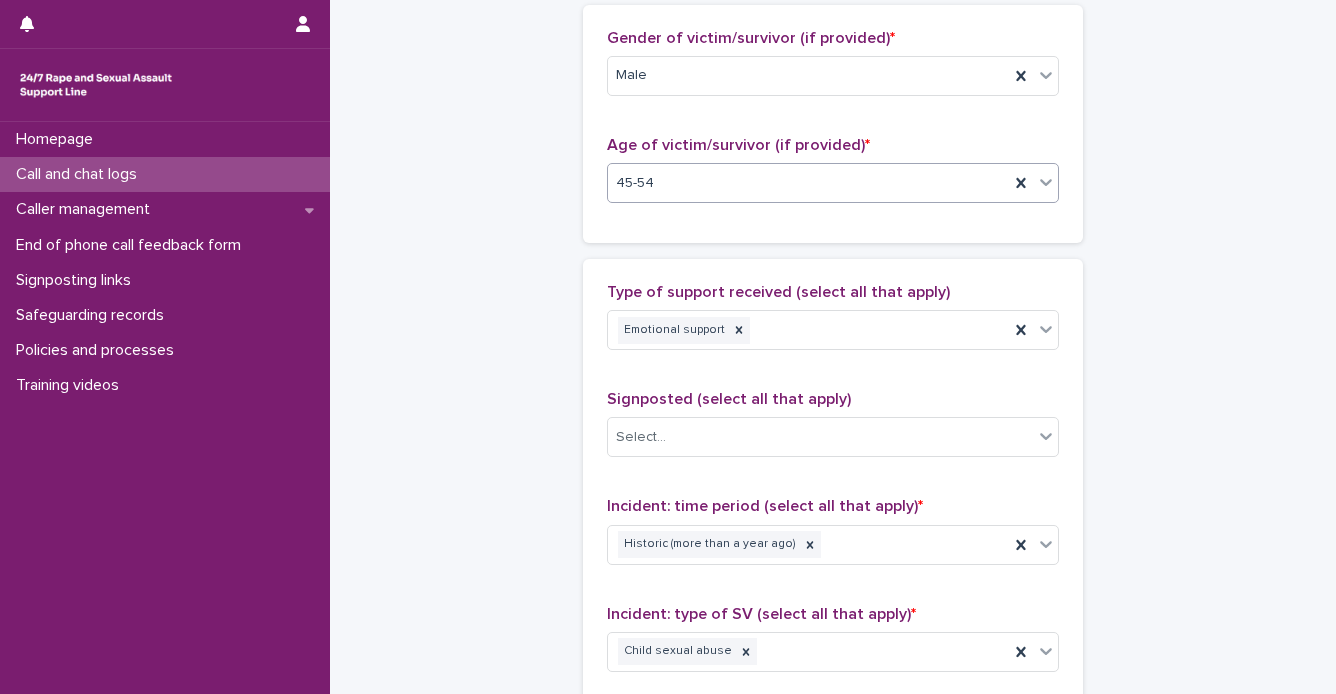 scroll, scrollTop: 1623, scrollLeft: 0, axis: vertical 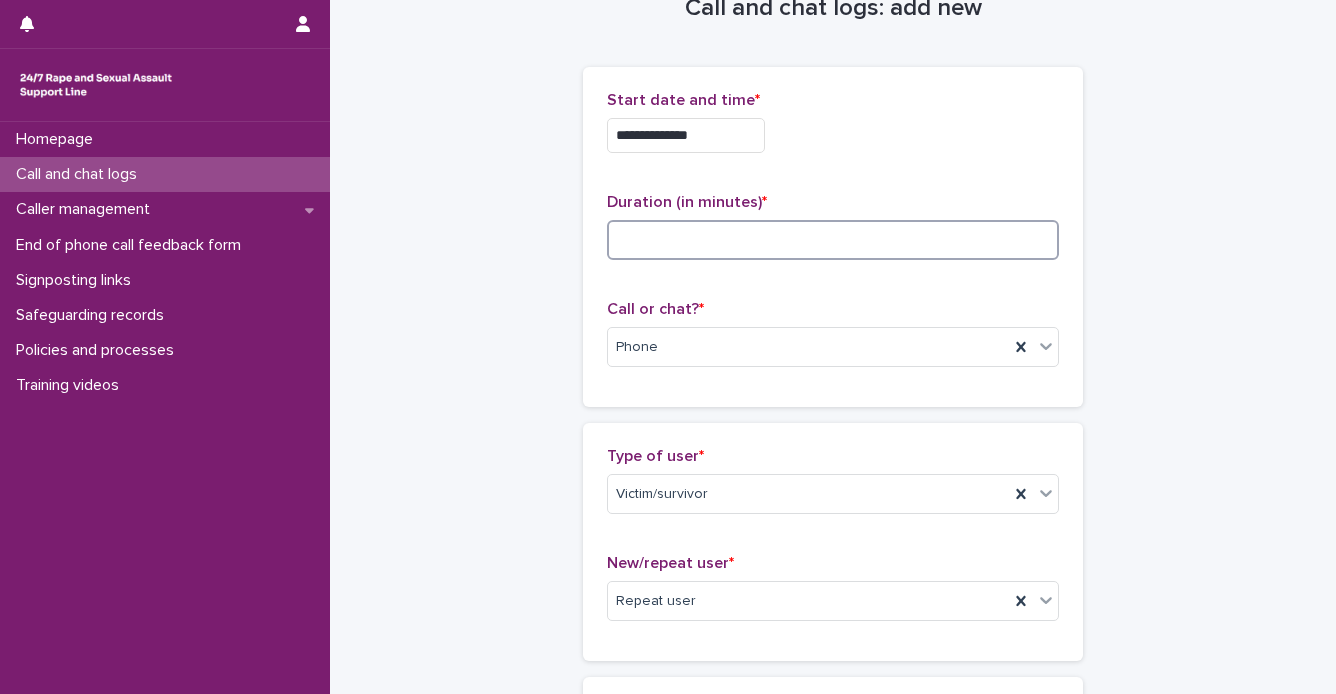 click at bounding box center [833, 240] 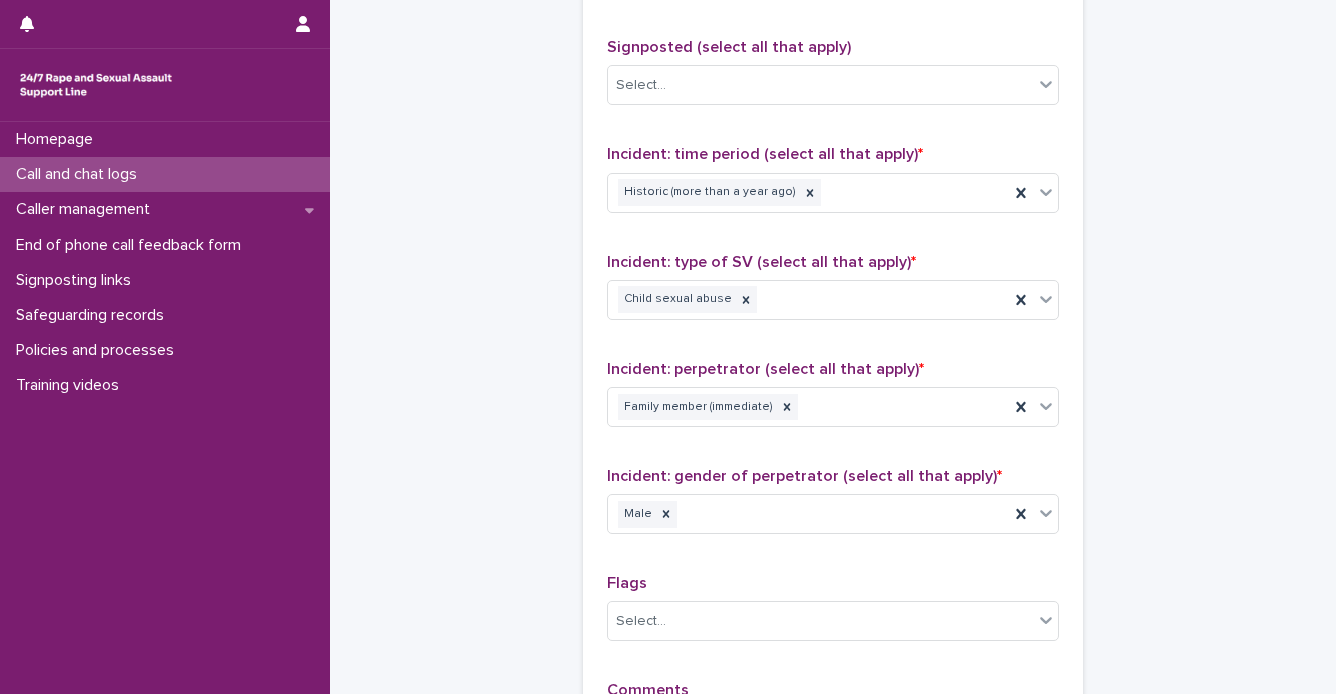 scroll, scrollTop: 1329, scrollLeft: 0, axis: vertical 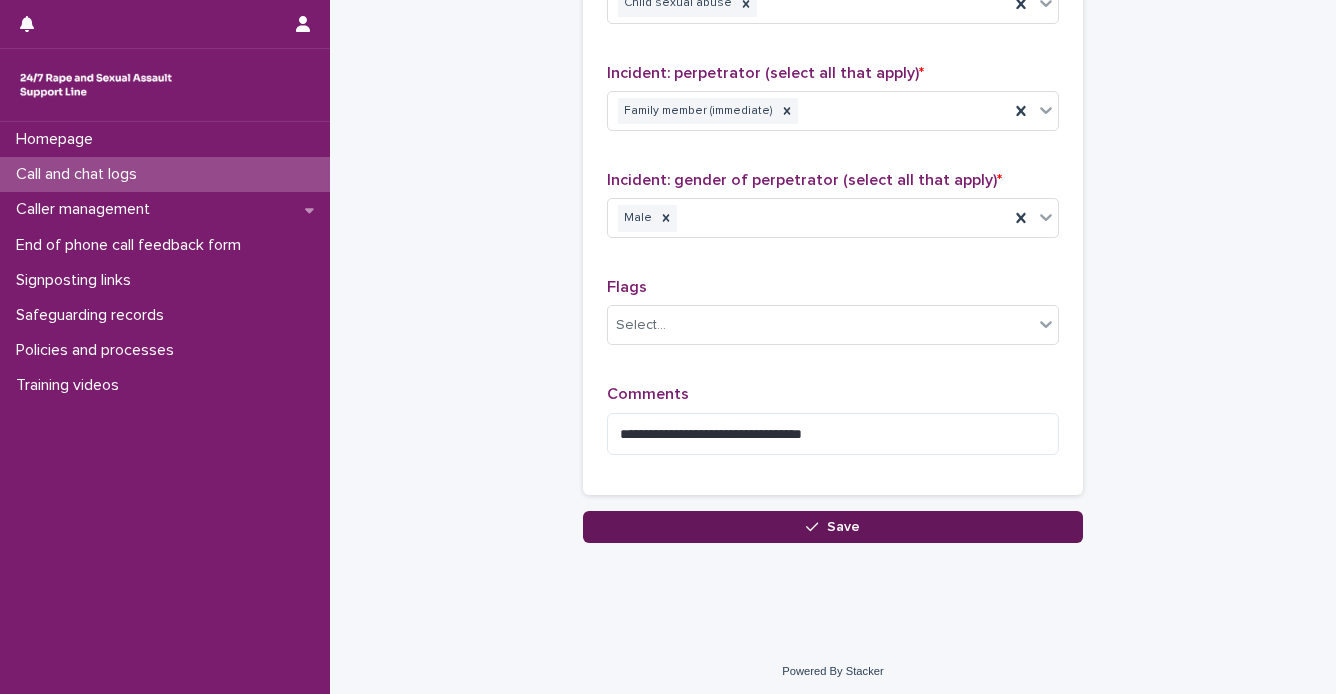 type on "**" 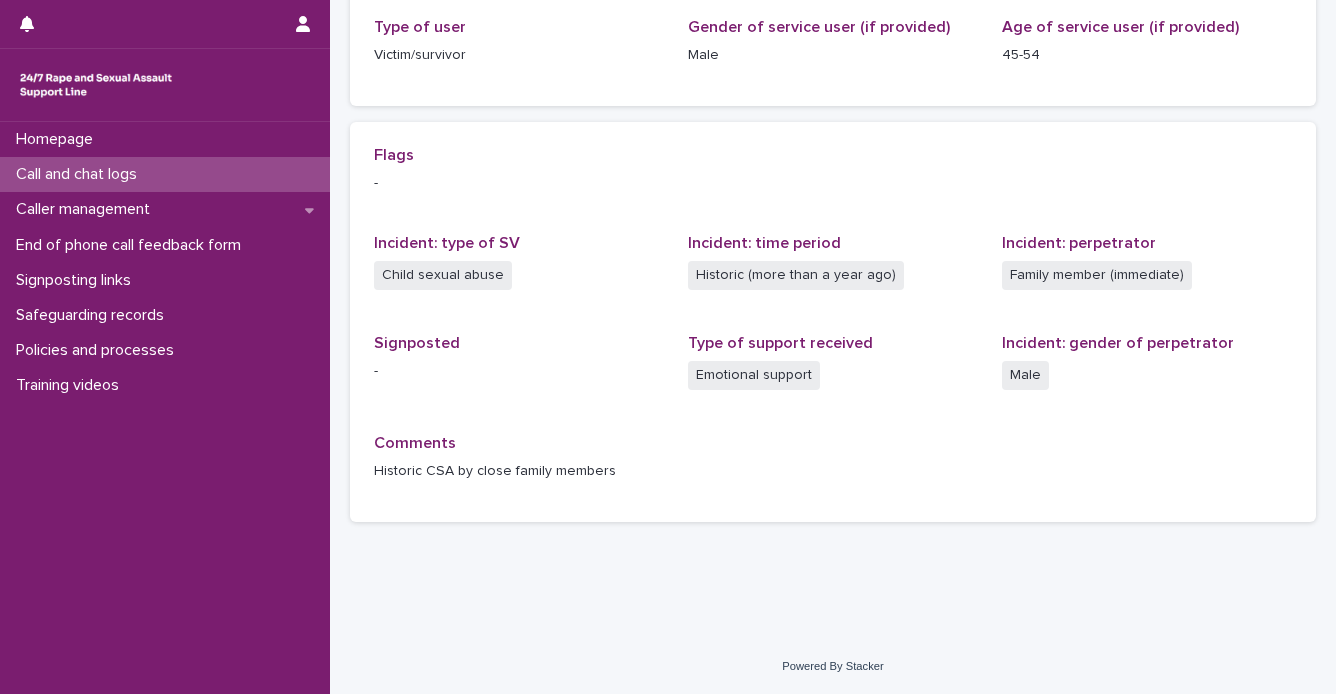 scroll, scrollTop: 0, scrollLeft: 0, axis: both 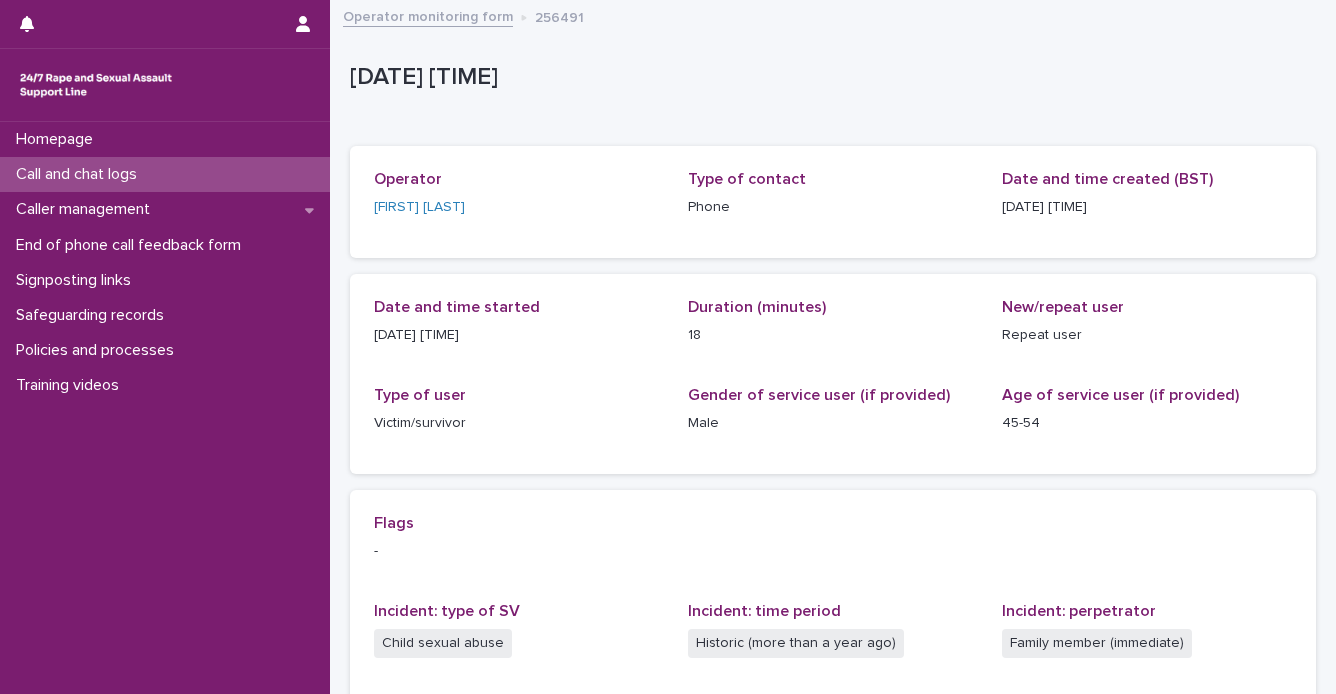 click on "Operator monitoring form" at bounding box center [428, 15] 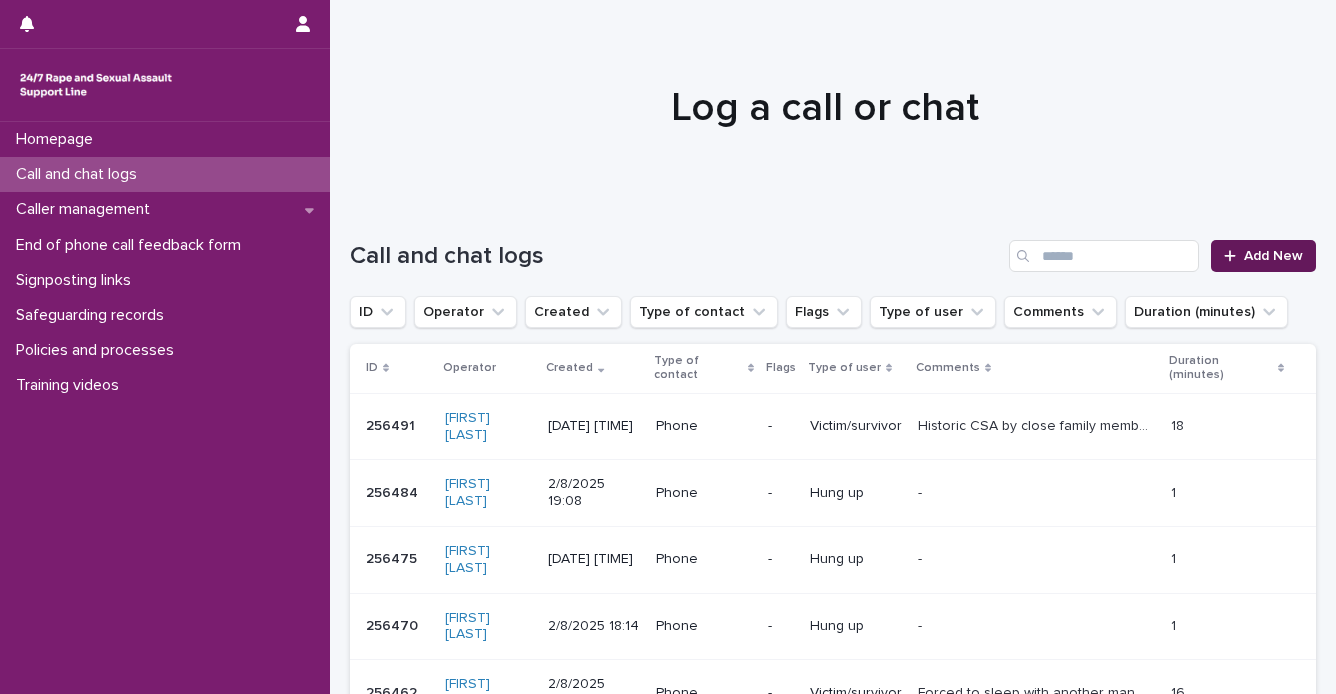 click on "Add New" at bounding box center [1273, 256] 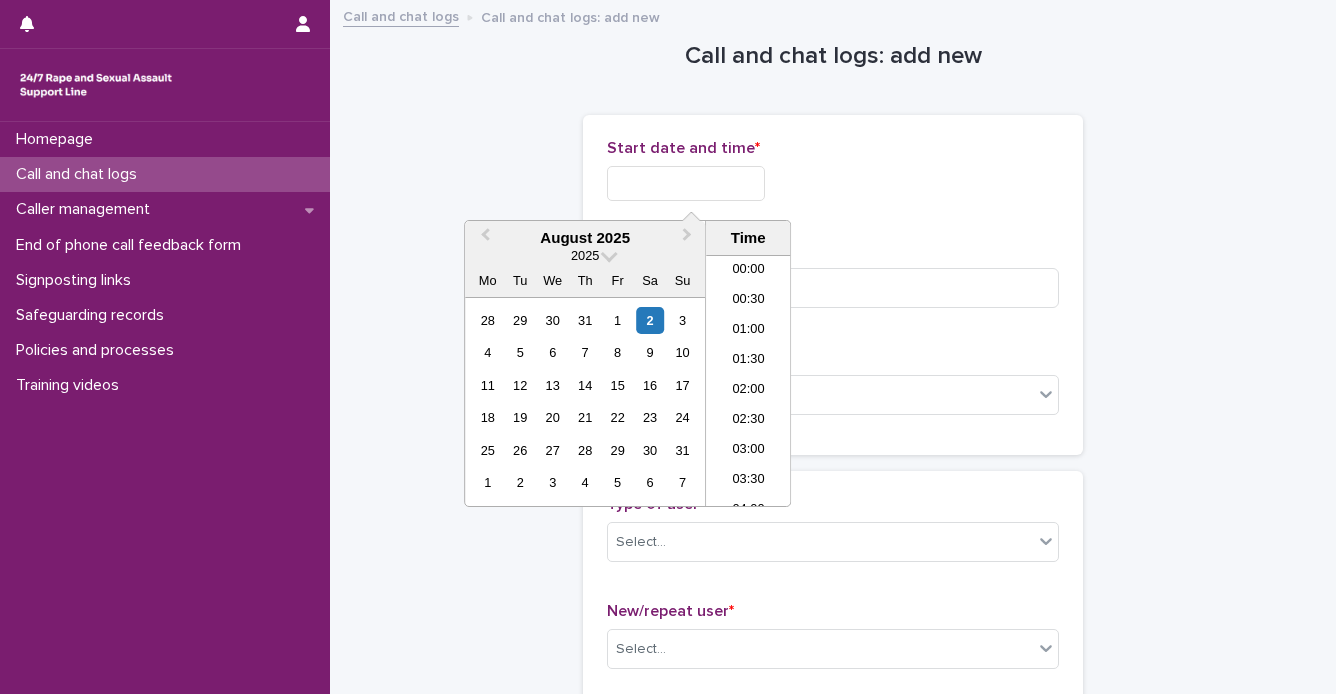 click at bounding box center (686, 183) 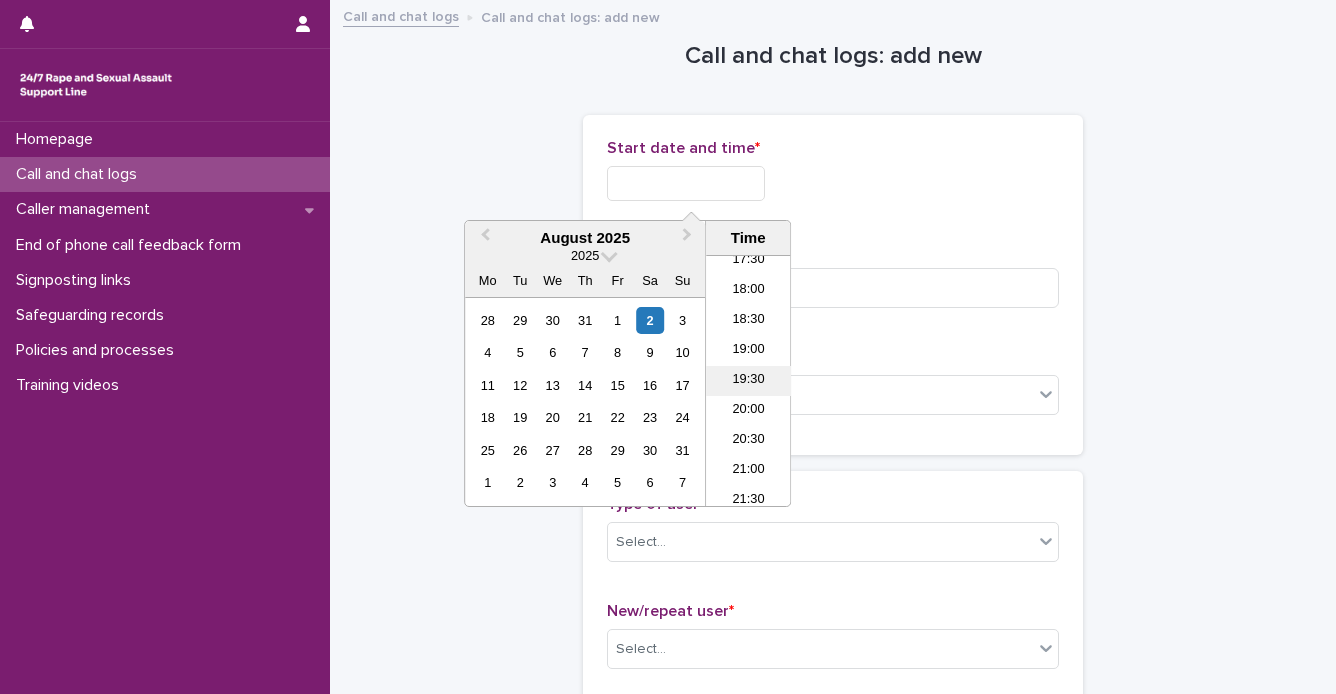 click on "19:30" at bounding box center (748, 381) 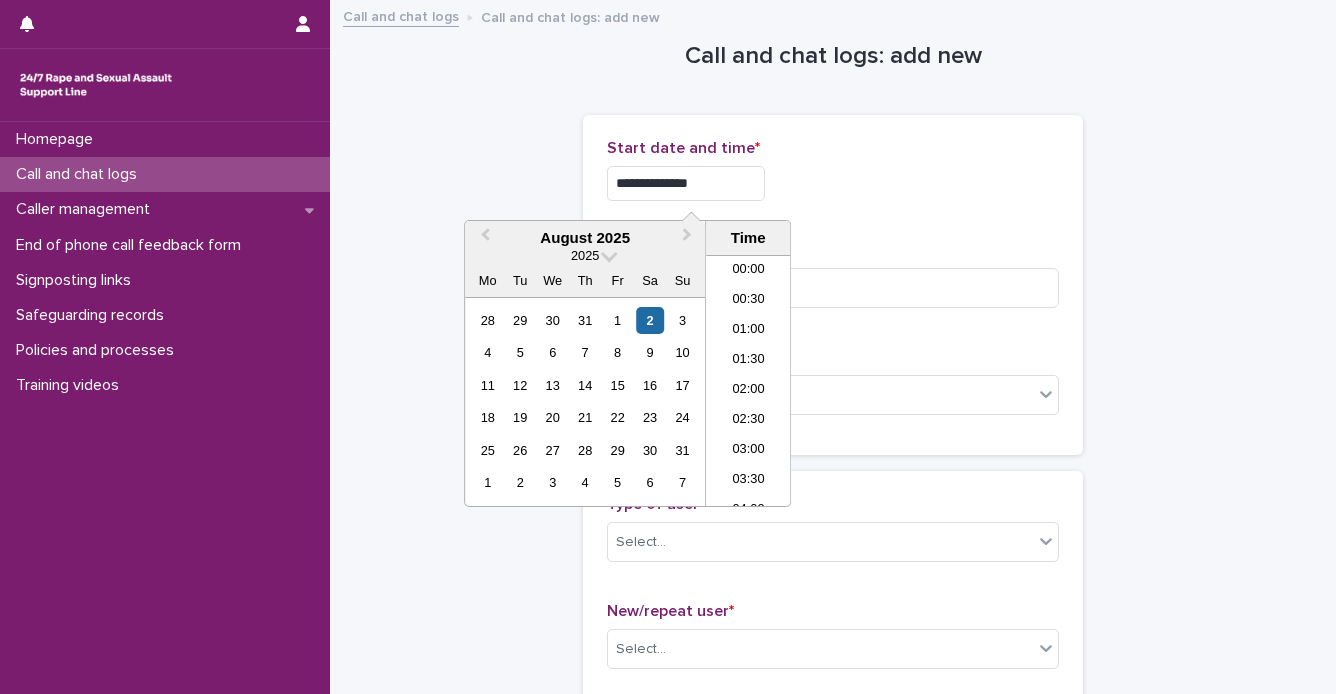 scroll, scrollTop: 1060, scrollLeft: 0, axis: vertical 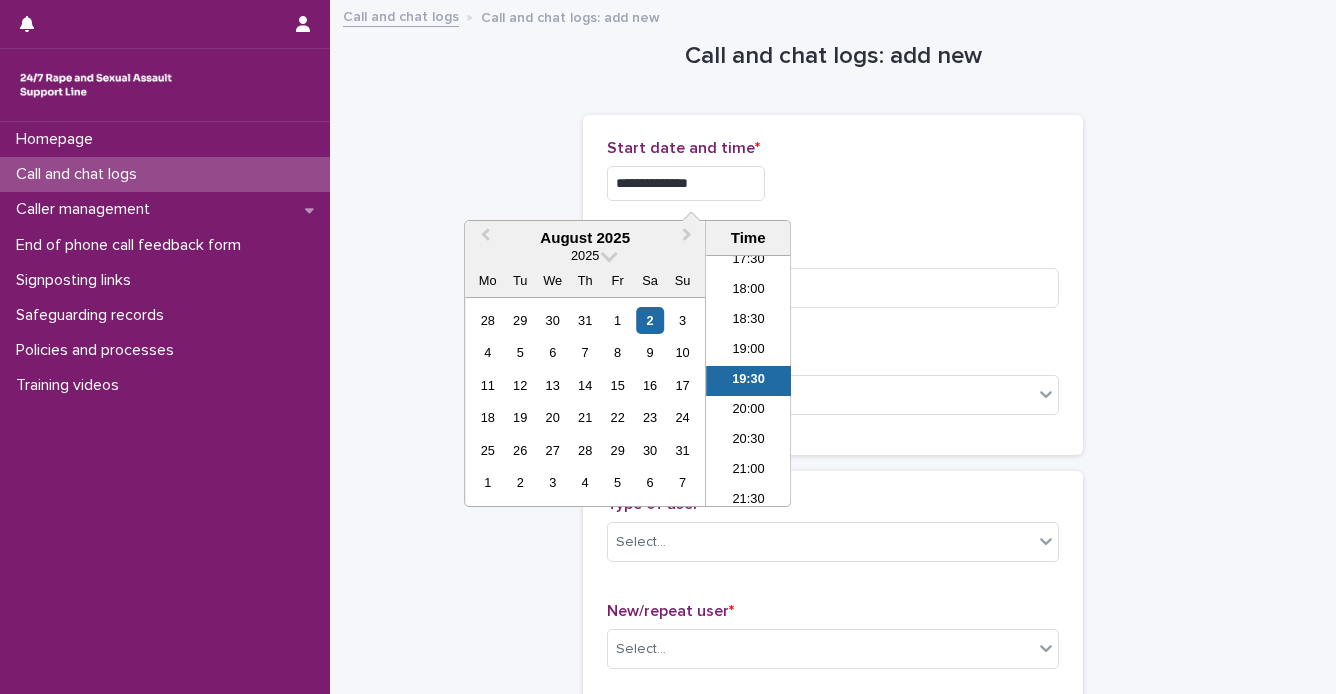 click on "**********" at bounding box center (686, 183) 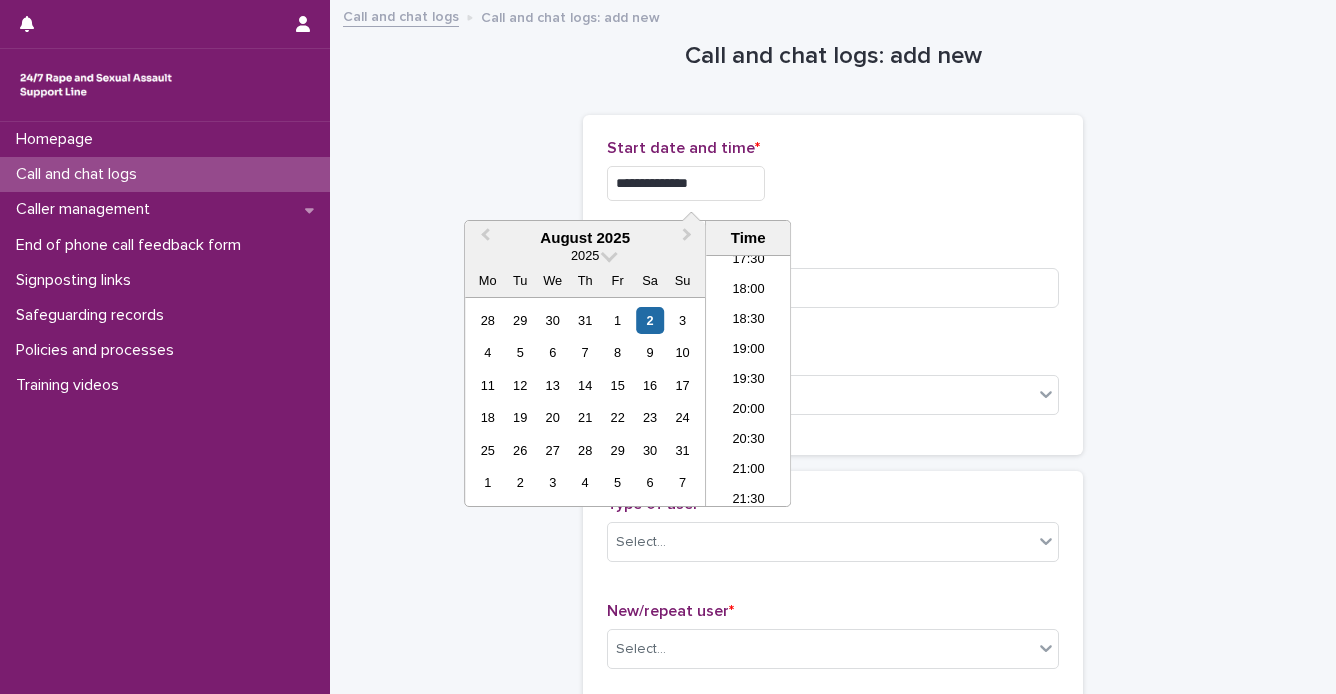 type on "**********" 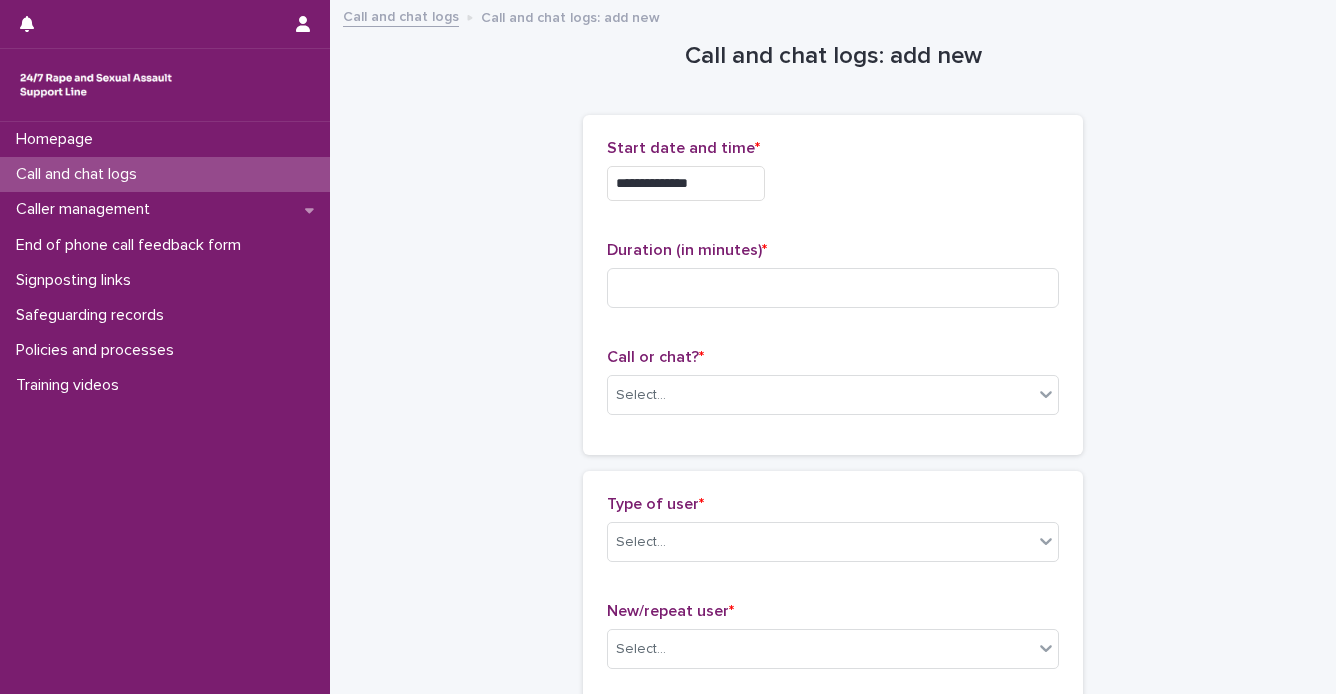 click on "**********" at bounding box center [833, 183] 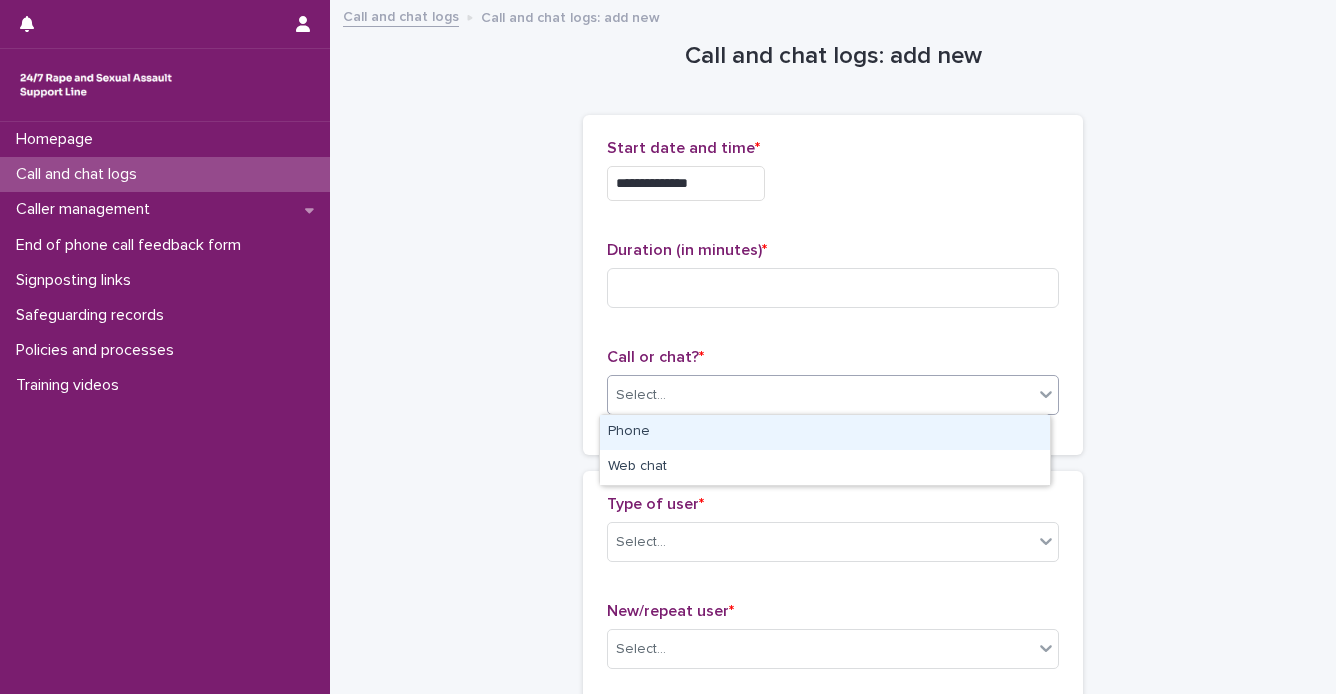 click on "Select..." at bounding box center (820, 395) 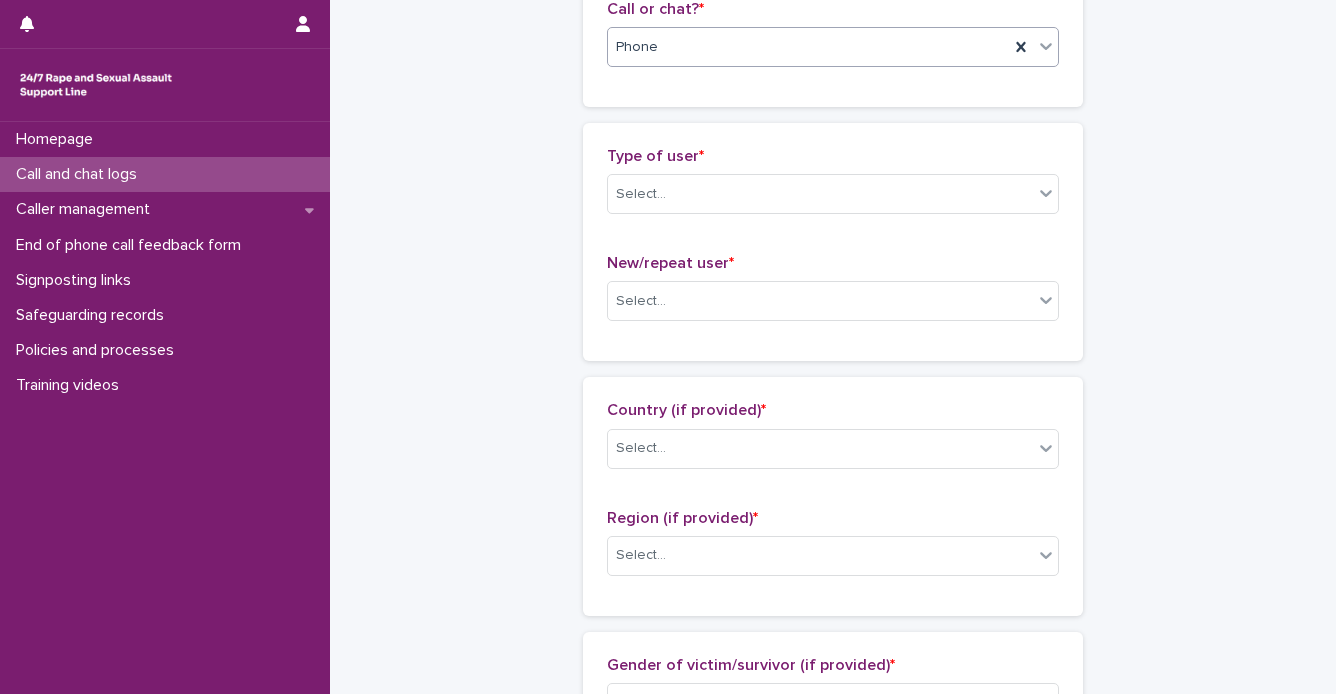 scroll, scrollTop: 351, scrollLeft: 0, axis: vertical 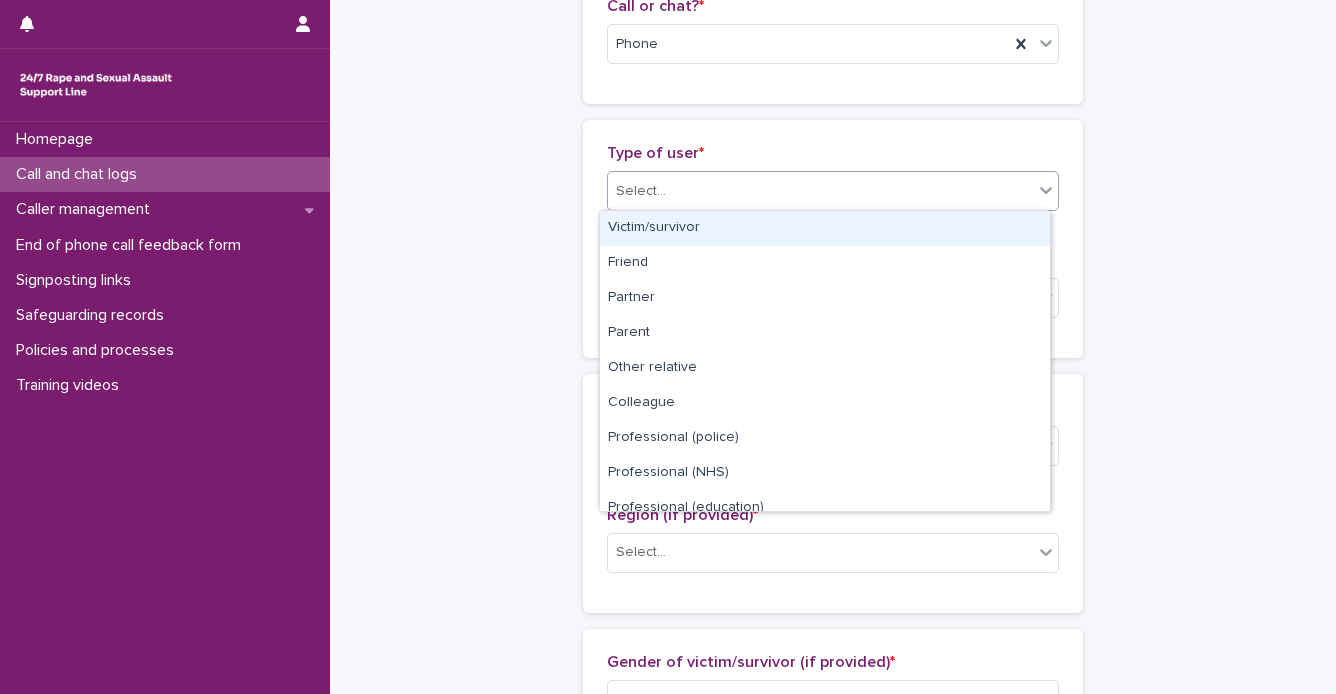 click on "Select..." at bounding box center (820, 191) 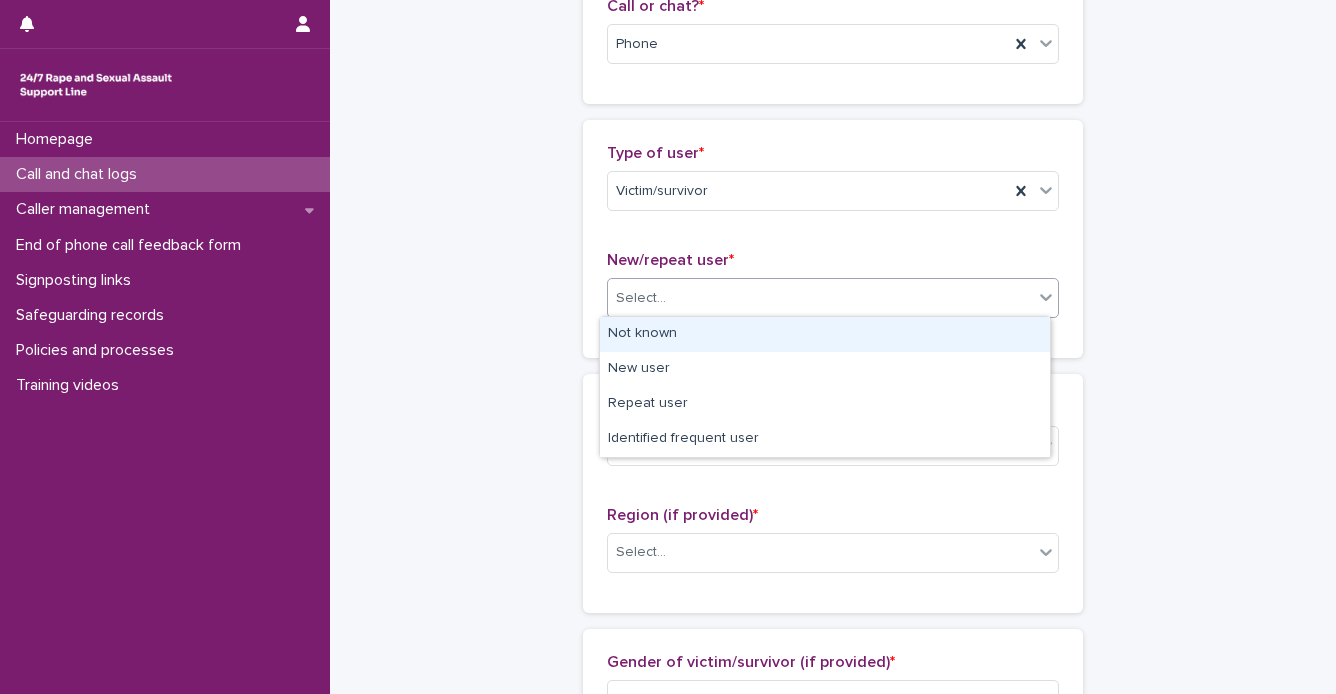 click on "Select..." at bounding box center (820, 298) 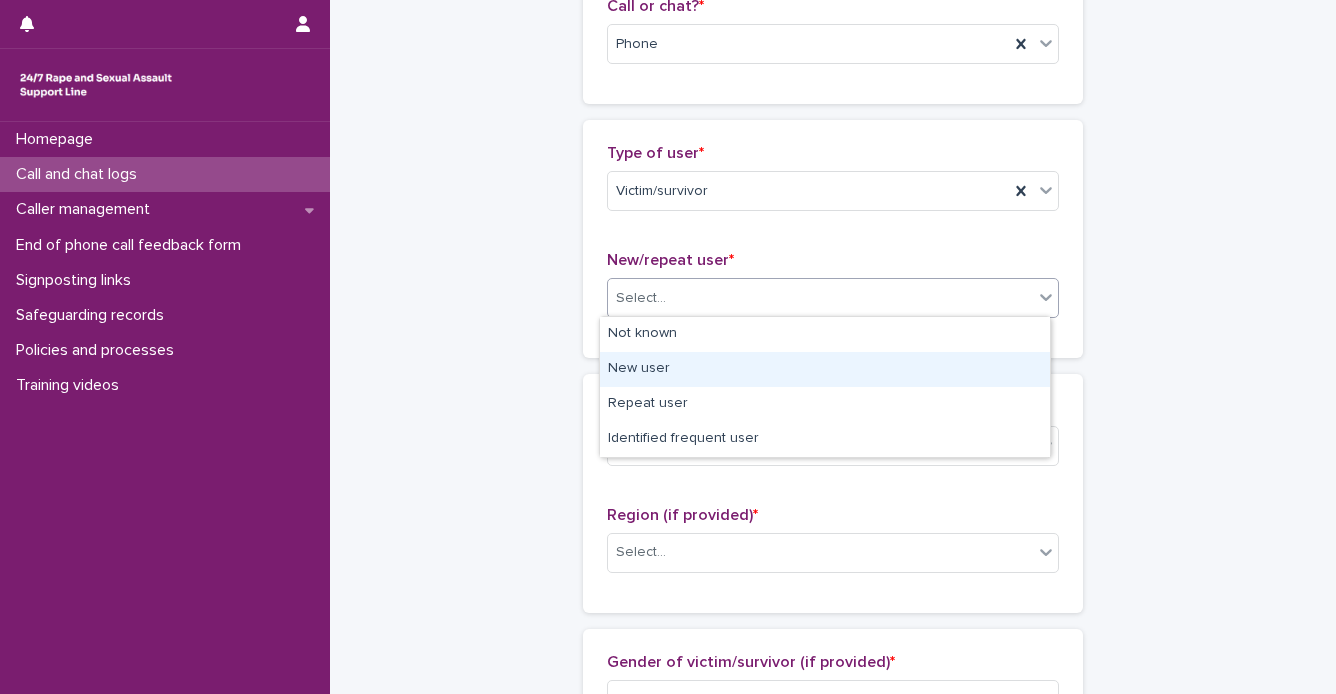 click on "New user" at bounding box center [825, 369] 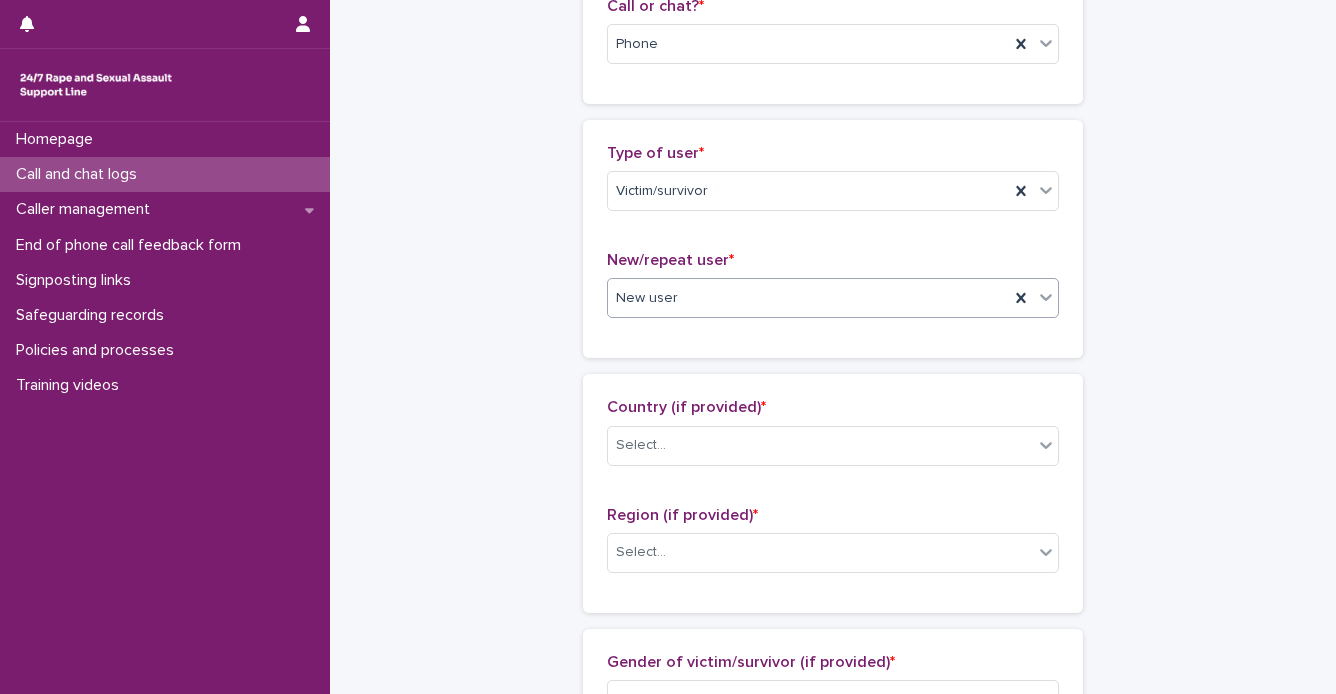scroll, scrollTop: 0, scrollLeft: 0, axis: both 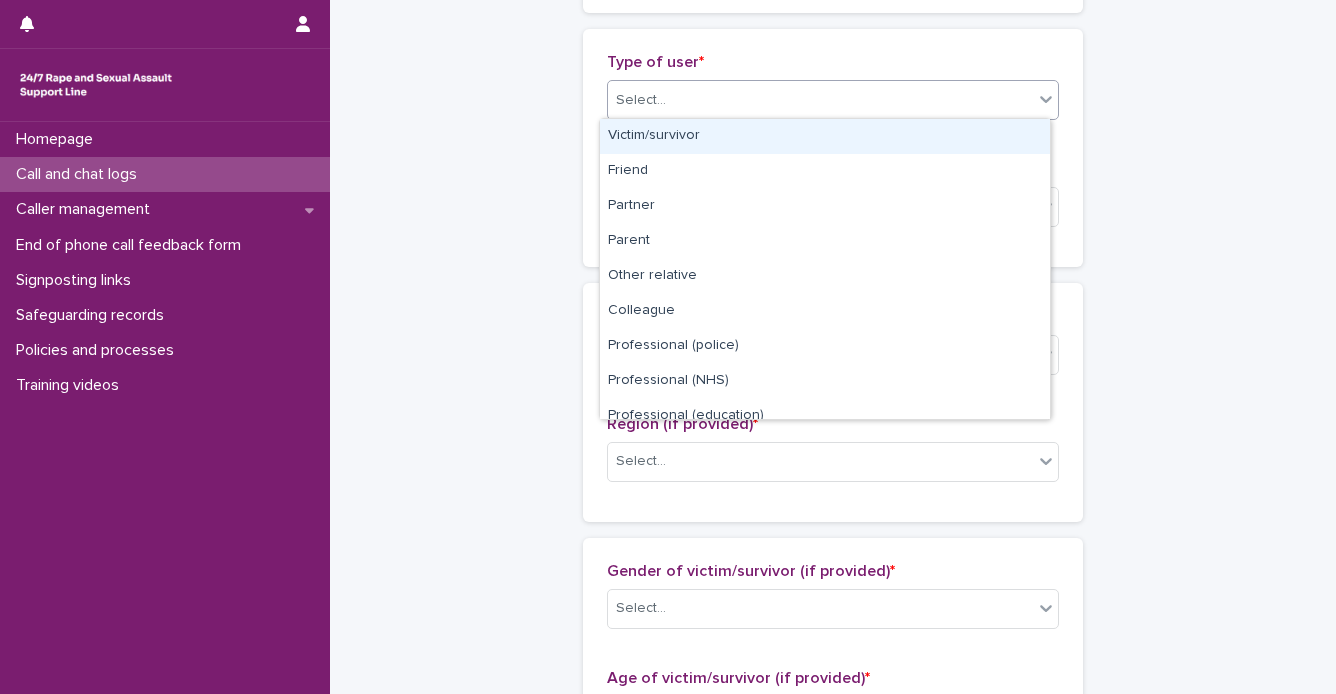 click on "Select..." at bounding box center (820, 100) 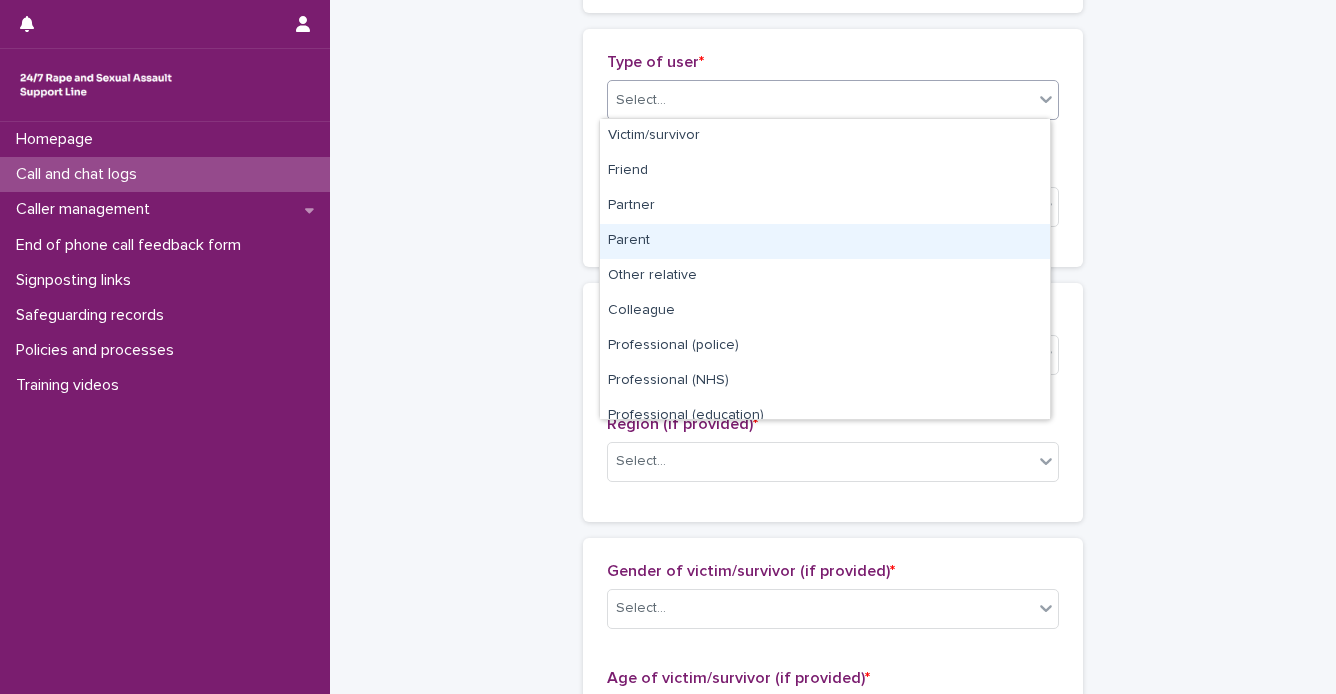 click on "Parent" at bounding box center (825, 241) 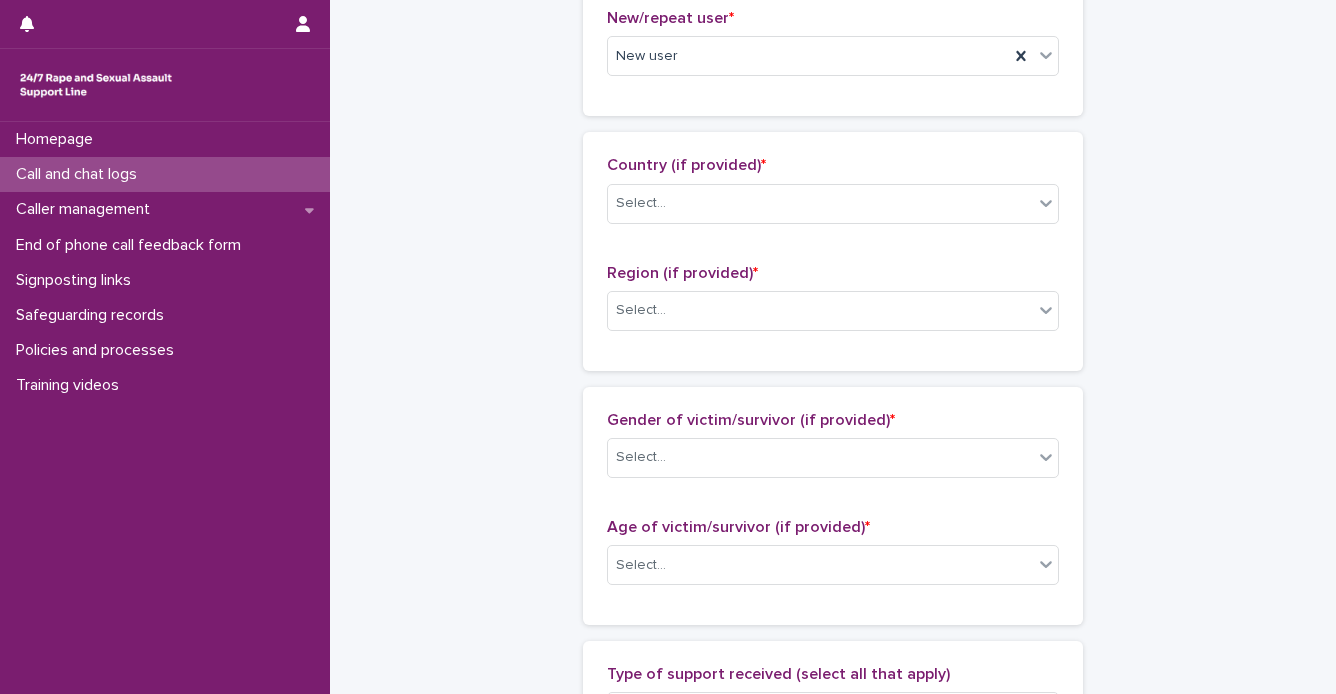 scroll, scrollTop: 624, scrollLeft: 0, axis: vertical 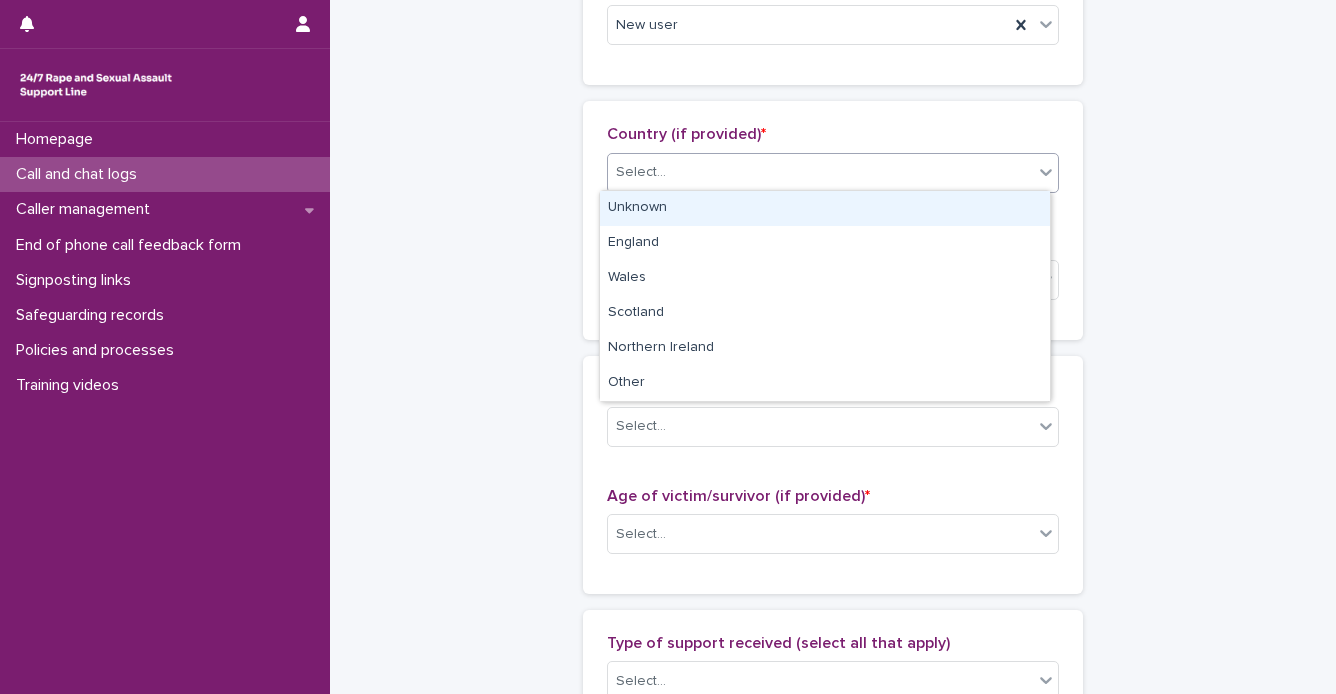 click on "Select..." at bounding box center (820, 172) 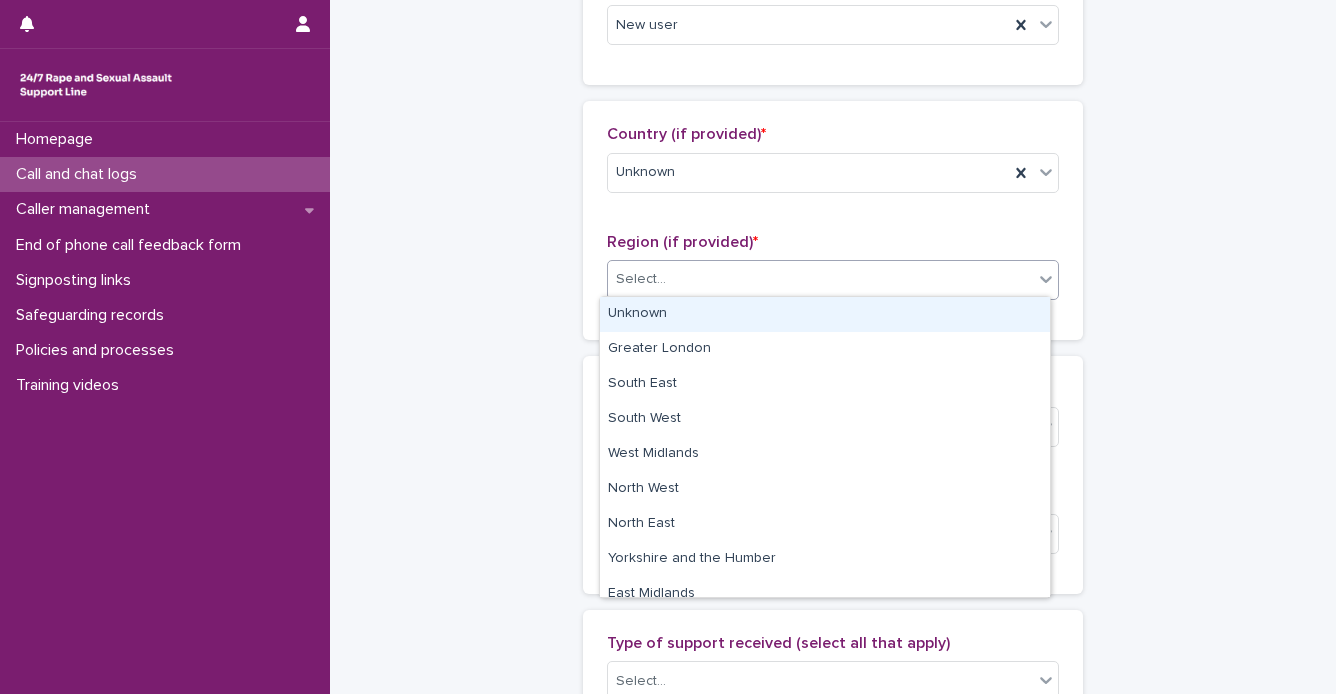 click on "Select..." at bounding box center [820, 279] 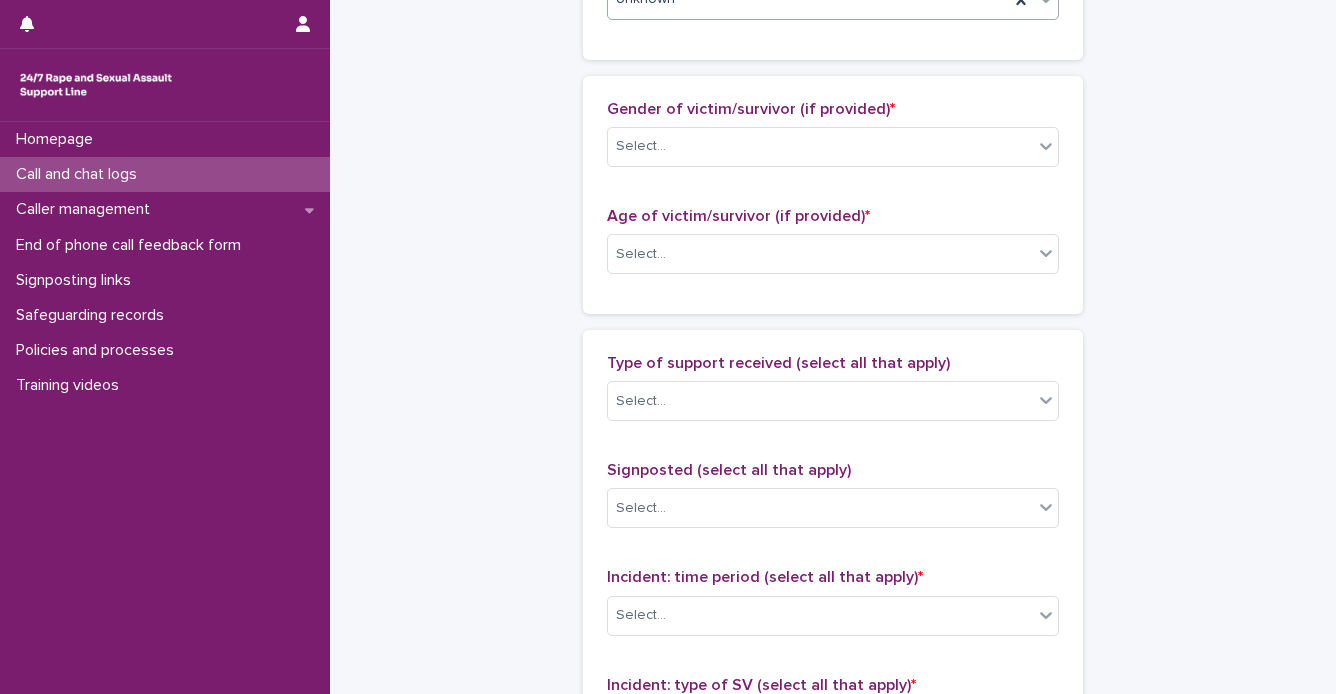 scroll, scrollTop: 910, scrollLeft: 0, axis: vertical 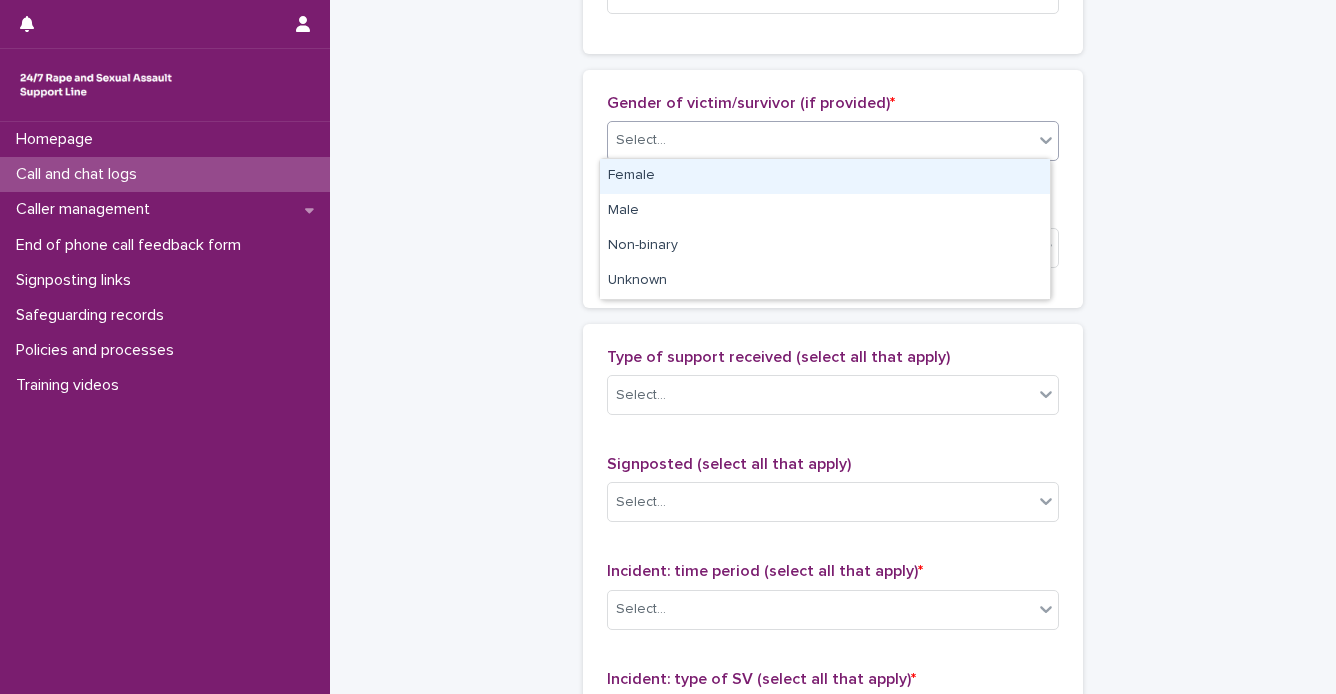 click on "Select..." at bounding box center [820, 140] 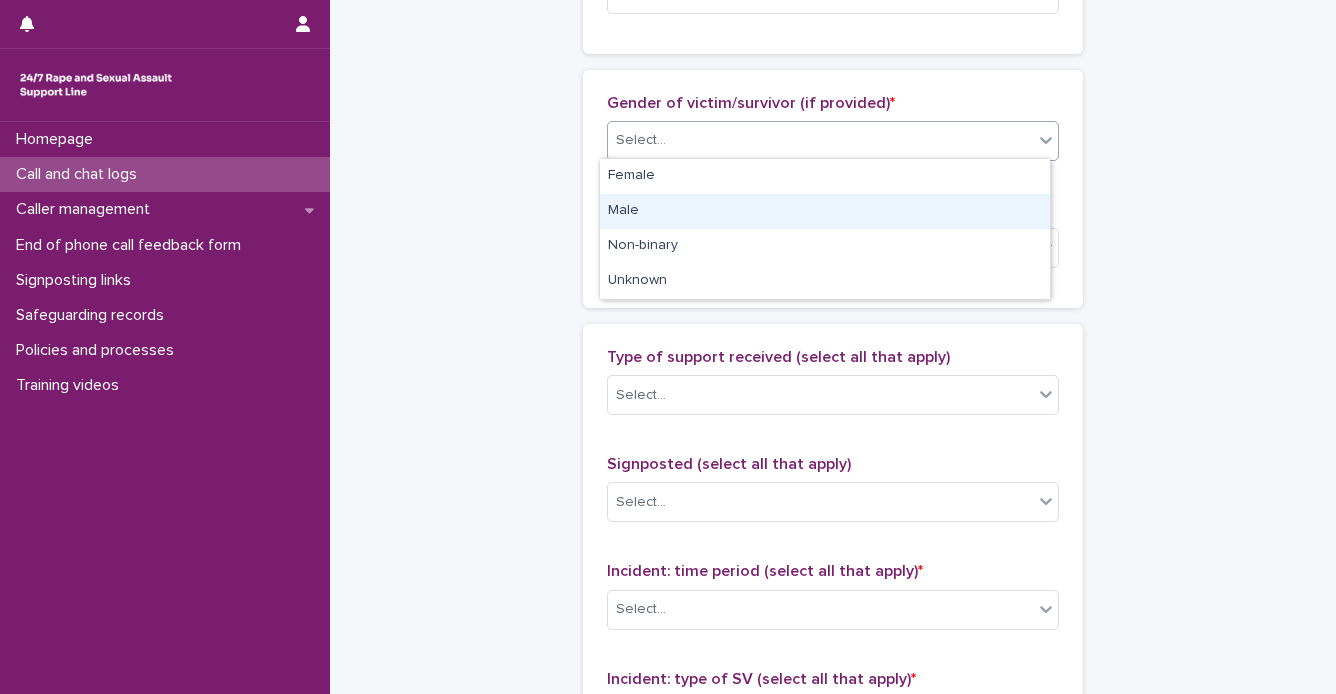 click on "Male" at bounding box center [825, 211] 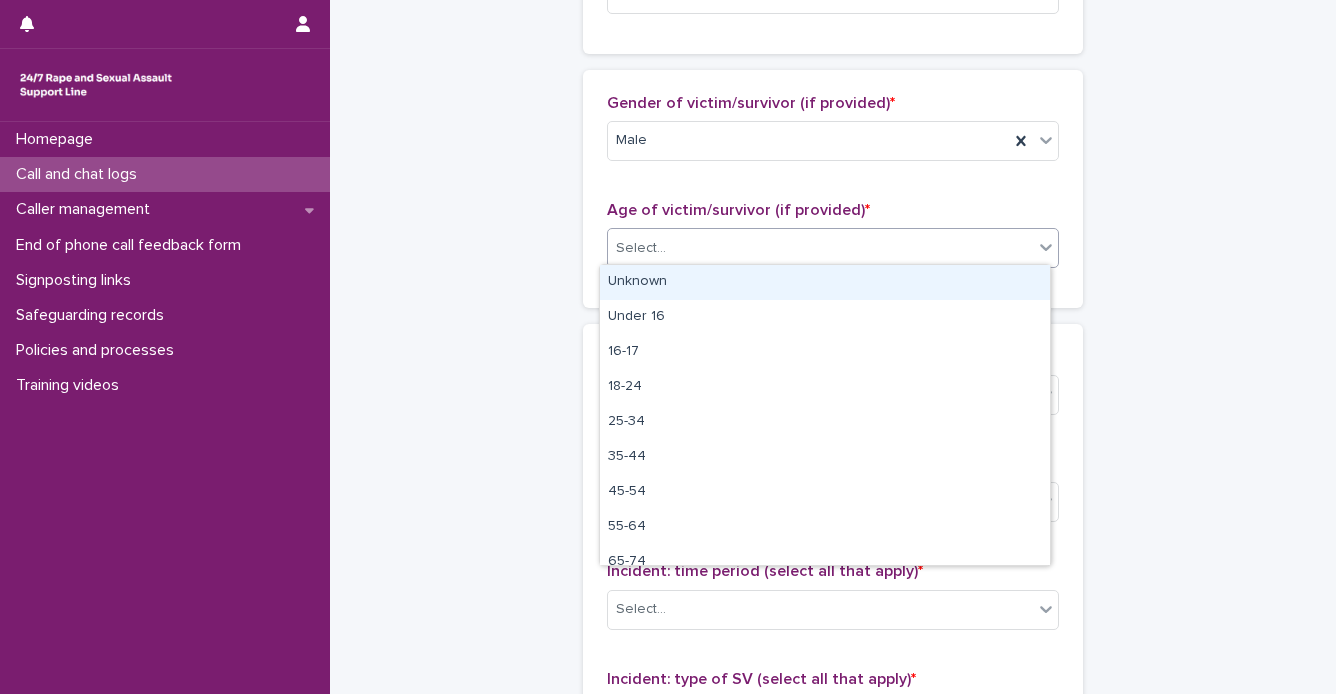 click on "Select..." at bounding box center [820, 248] 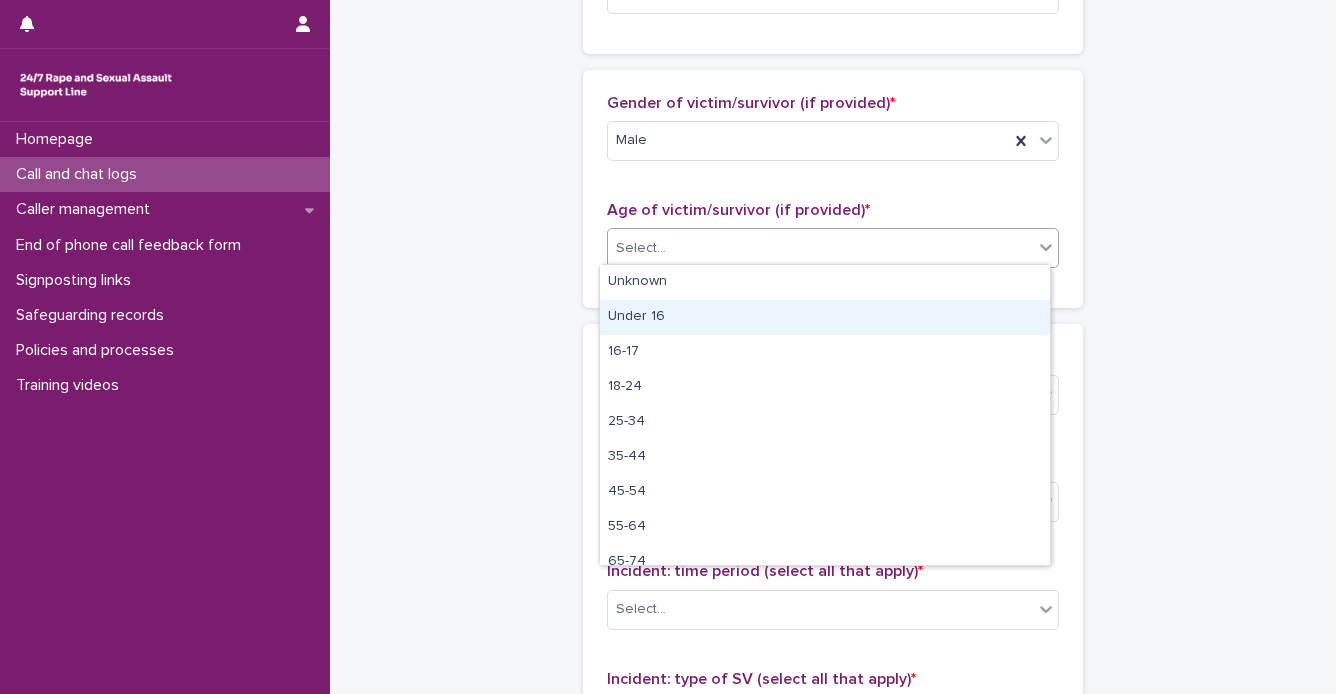 click on "Under 16" at bounding box center [825, 317] 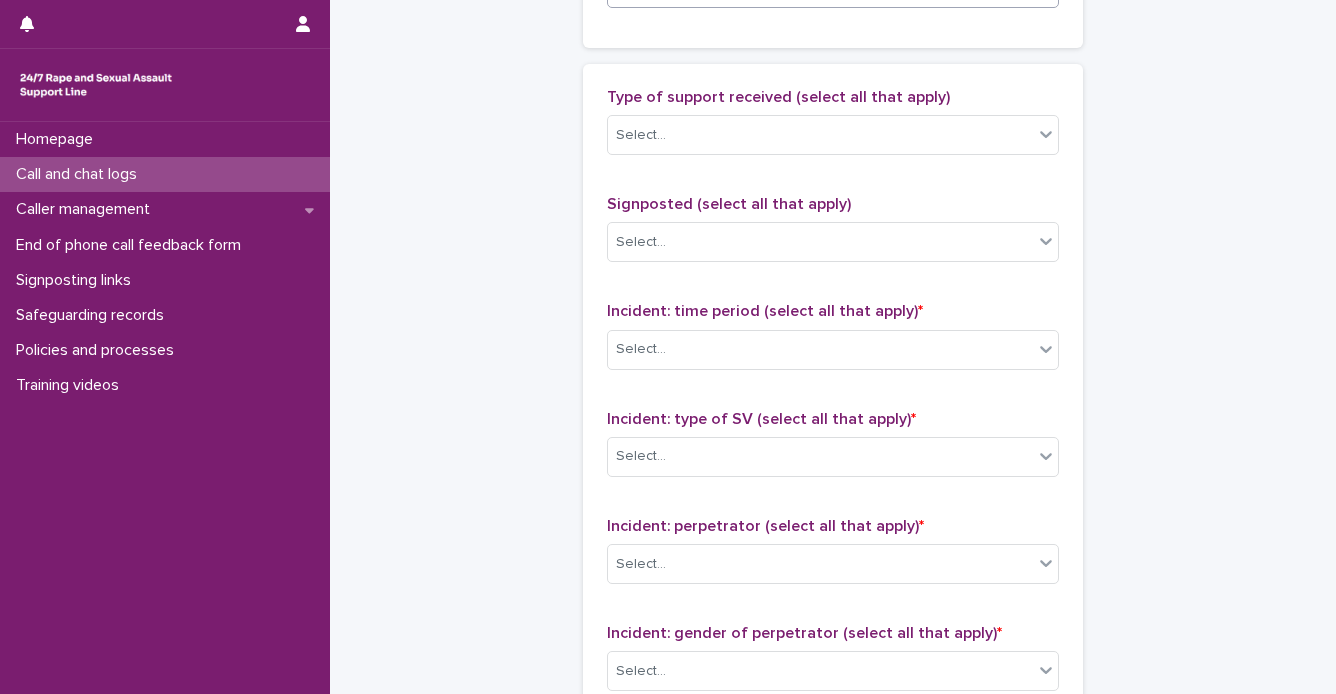 scroll, scrollTop: 1190, scrollLeft: 0, axis: vertical 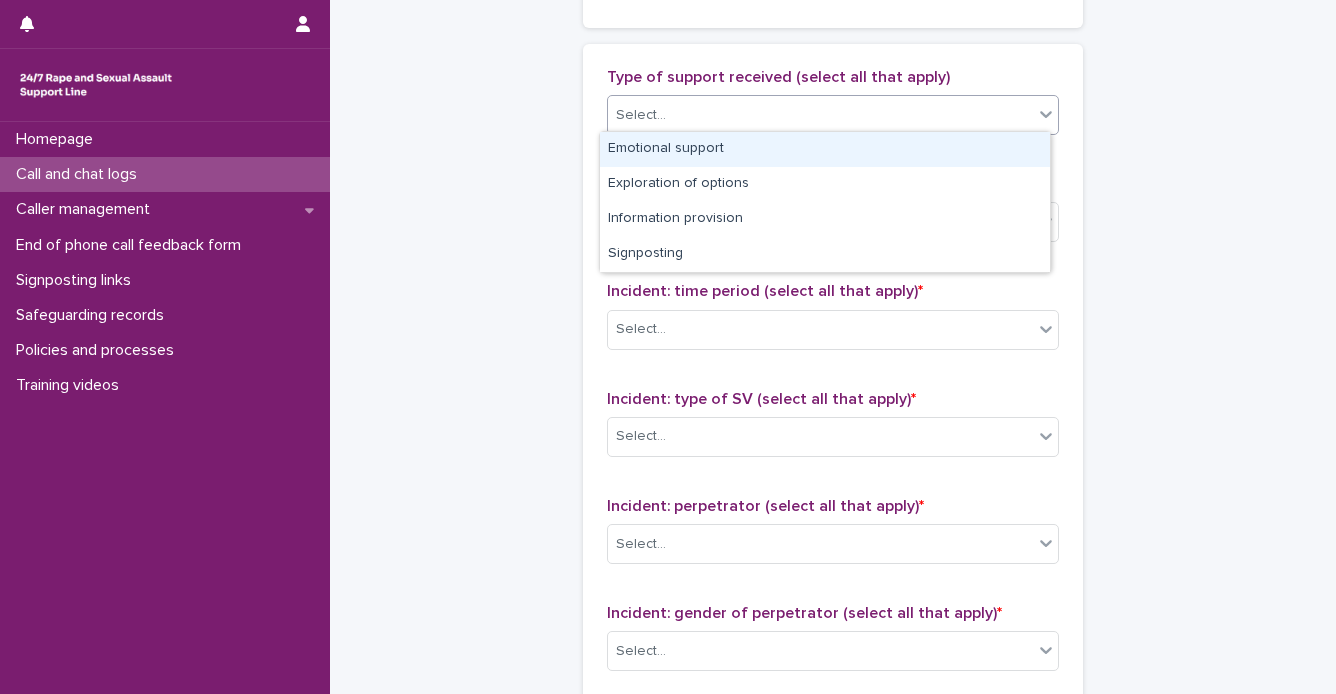 click on "Select..." at bounding box center (820, 115) 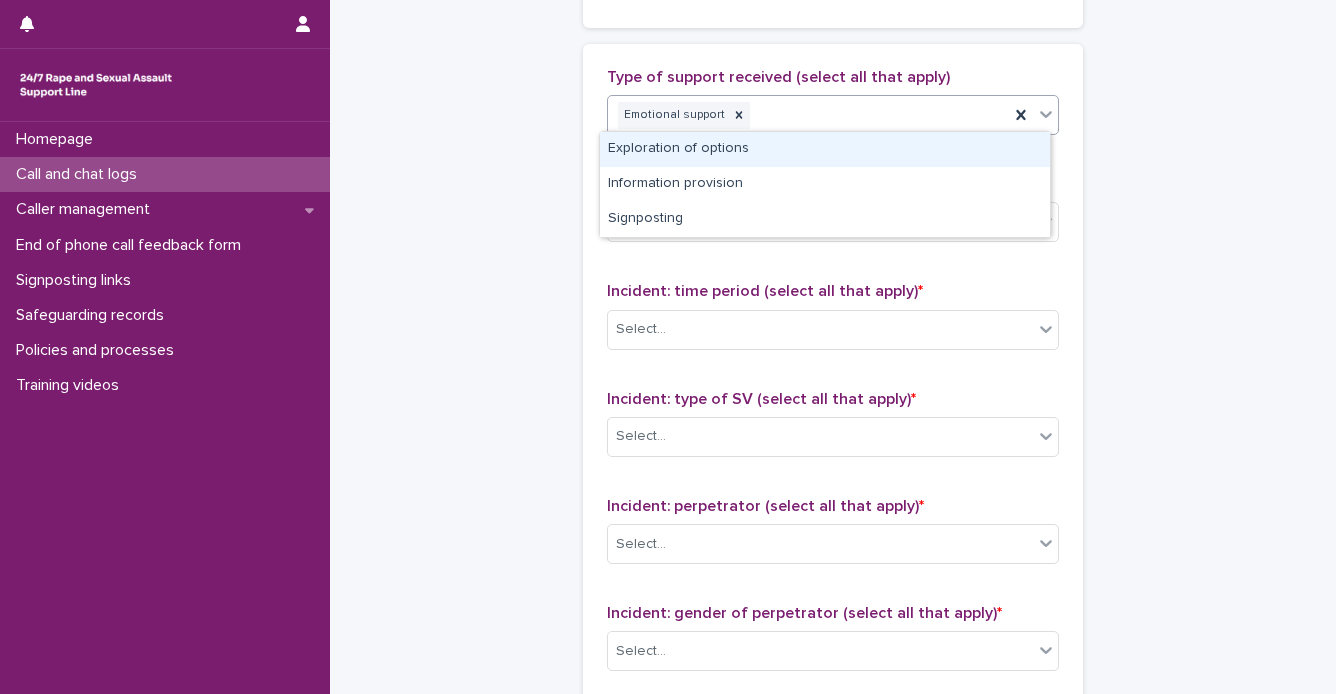 click on "Emotional support" at bounding box center [808, 115] 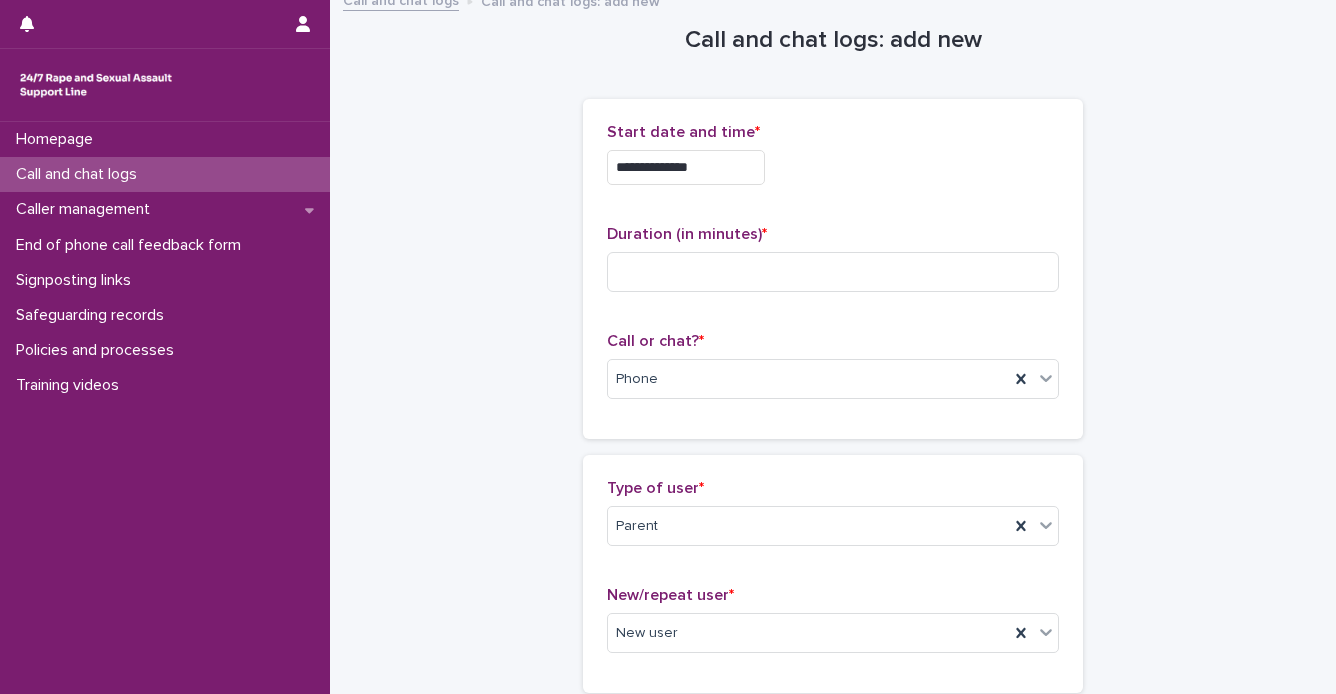 scroll, scrollTop: 0, scrollLeft: 0, axis: both 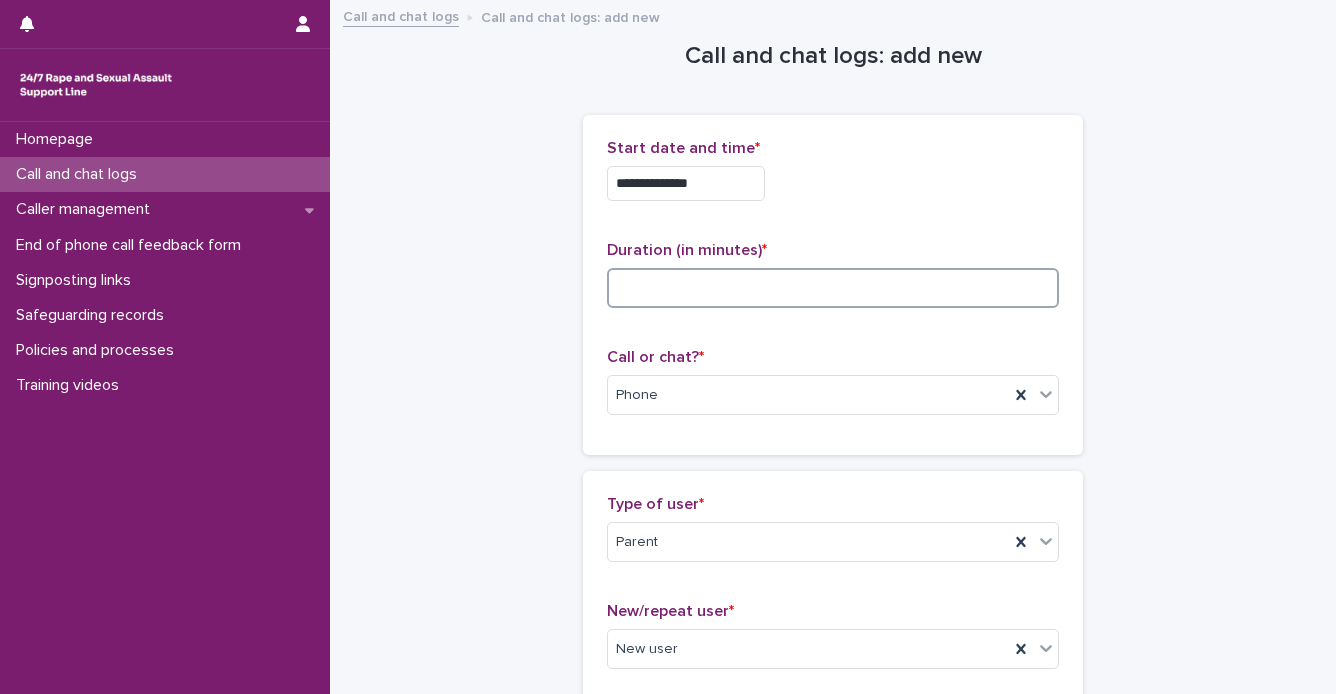 click at bounding box center (833, 288) 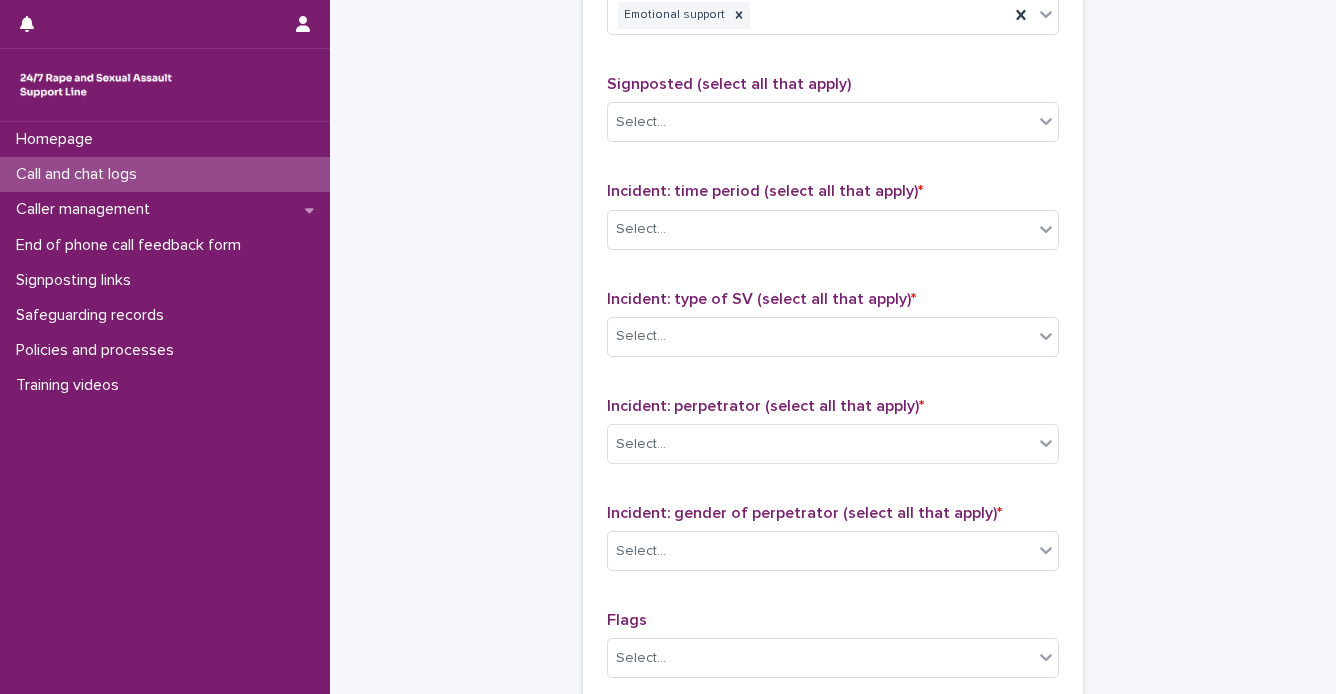scroll, scrollTop: 1221, scrollLeft: 0, axis: vertical 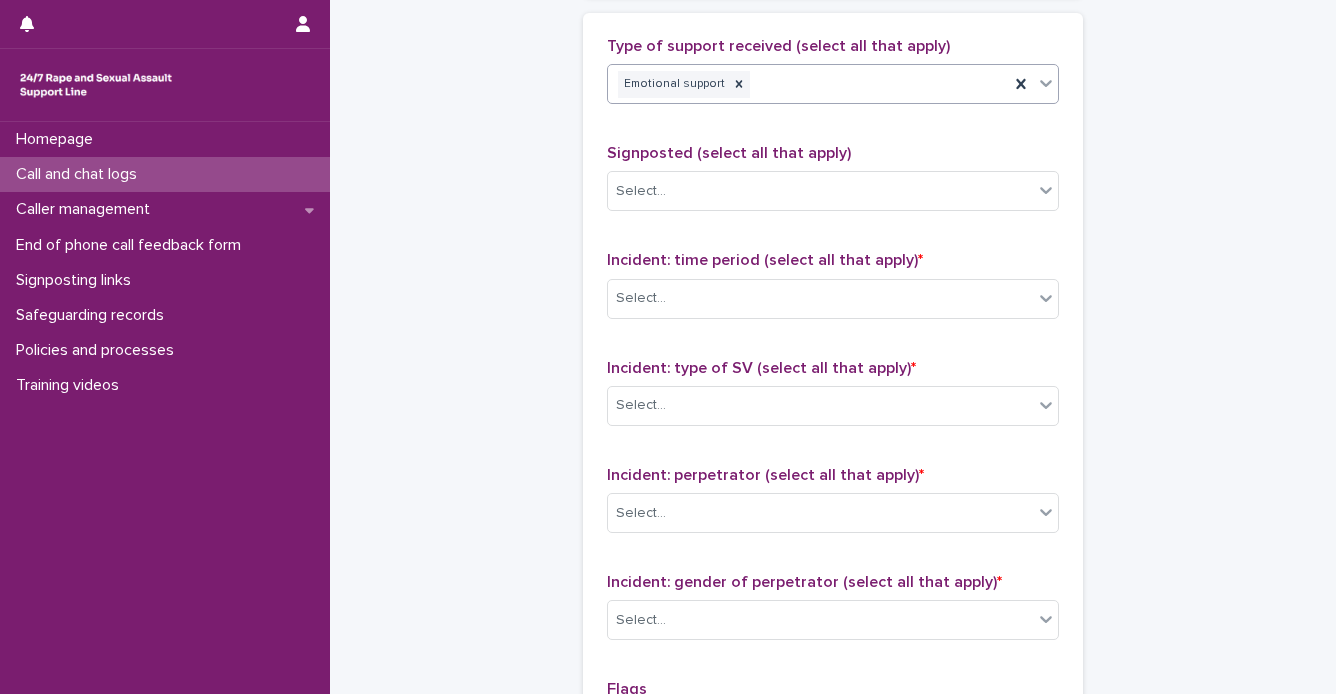 type on "*" 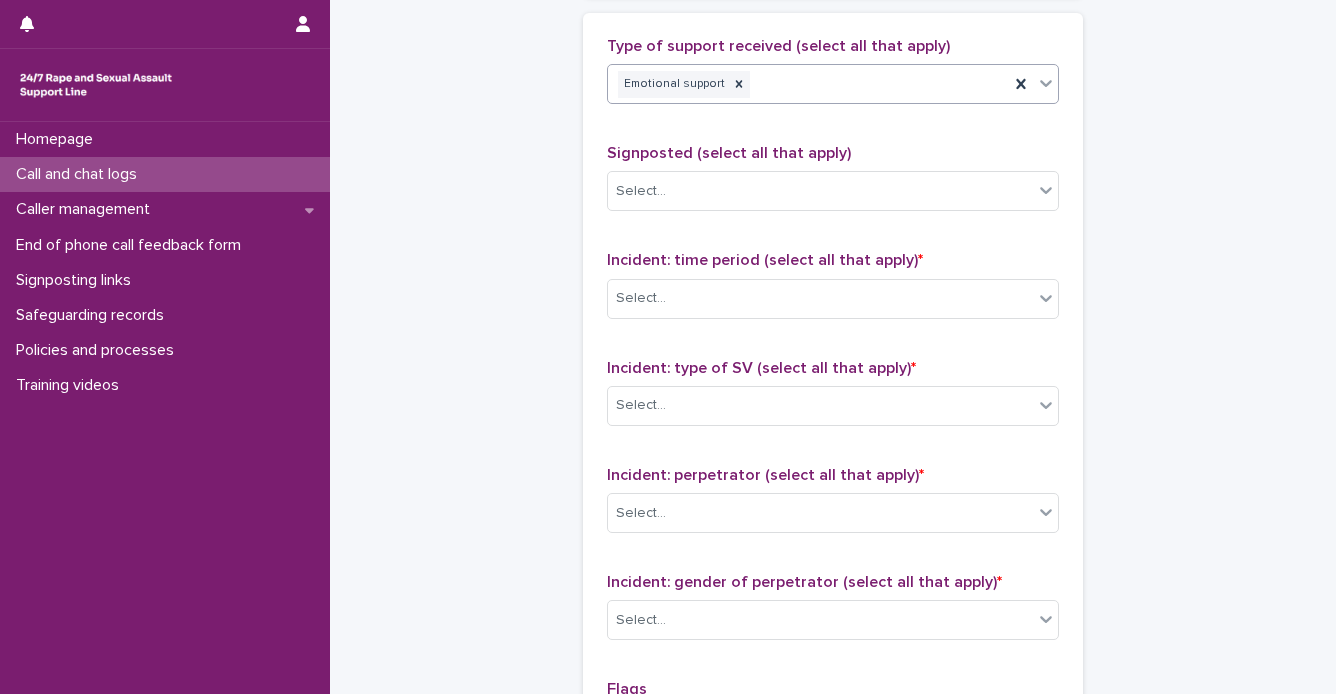 click on "Emotional support" at bounding box center (808, 84) 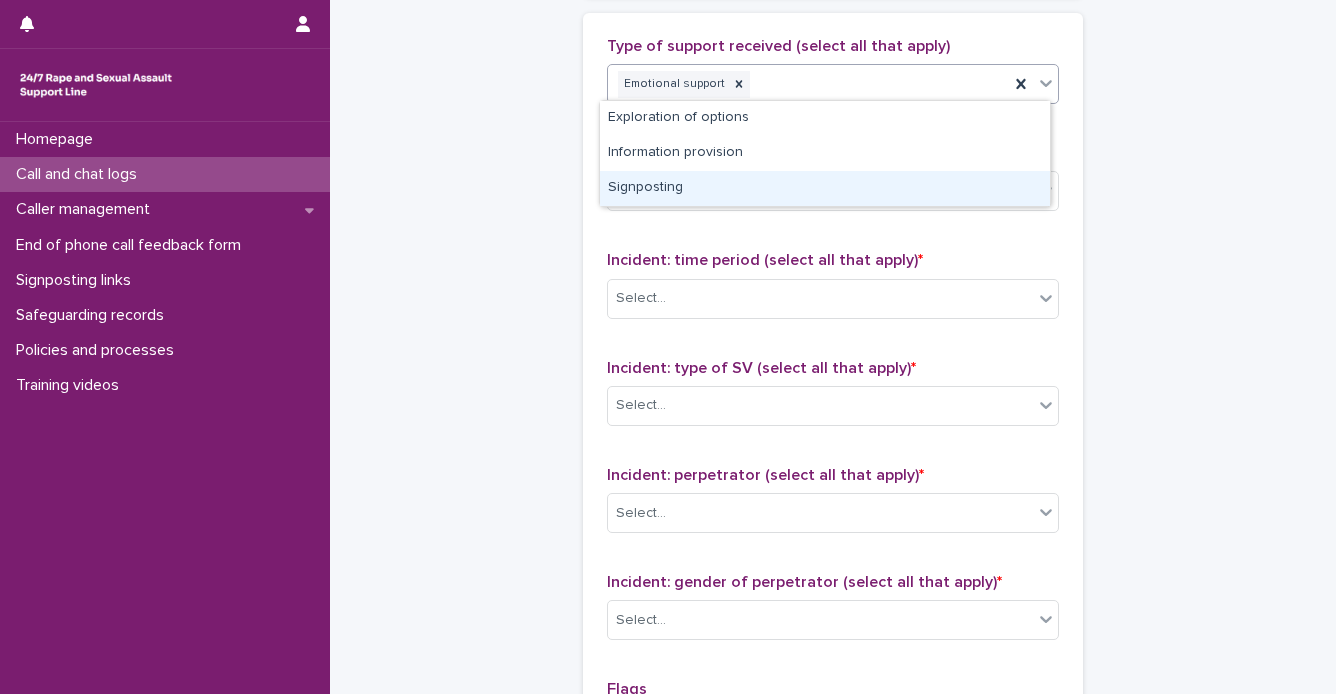 click on "Signposting" at bounding box center (825, 188) 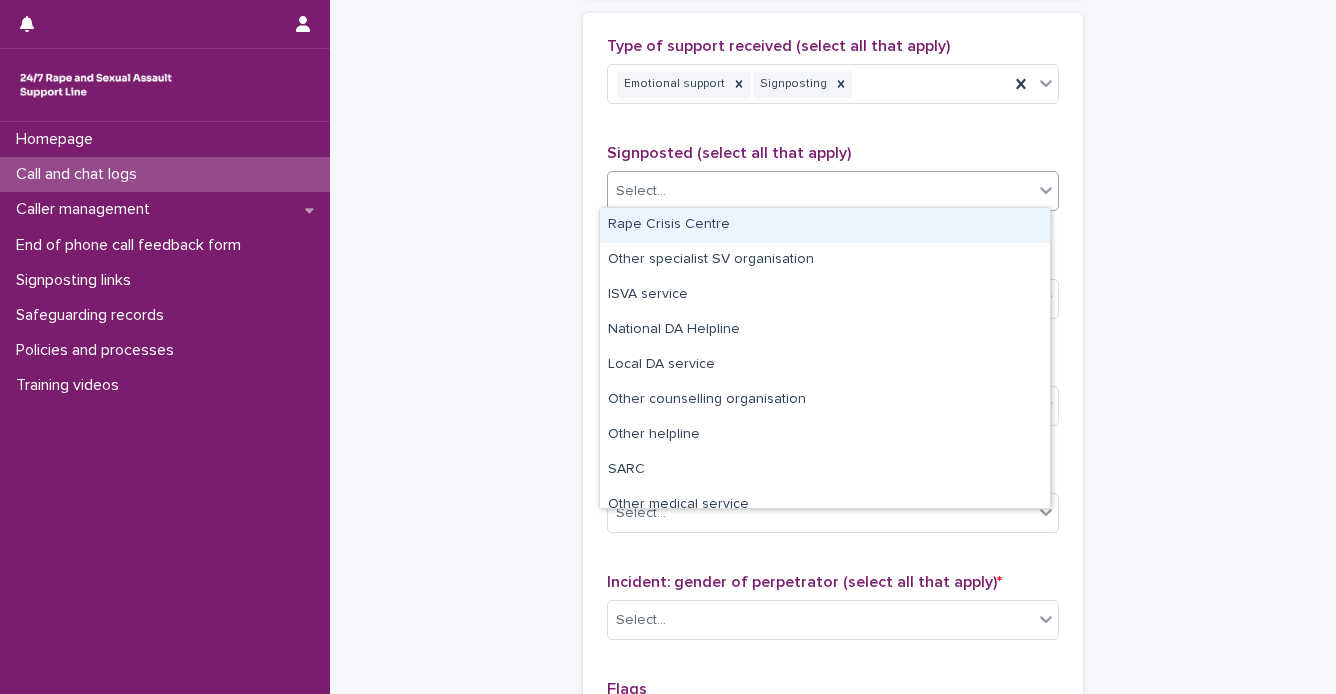 click on "Select..." at bounding box center (820, 191) 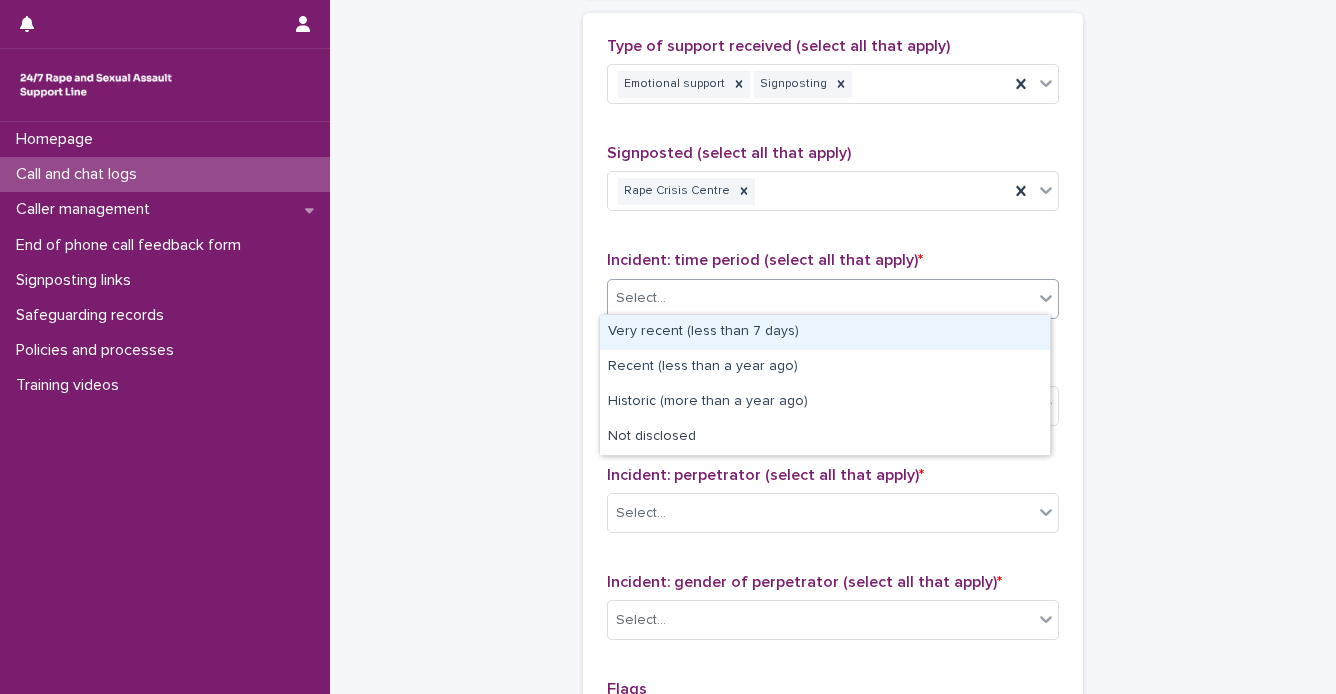 click on "Select..." at bounding box center (833, 299) 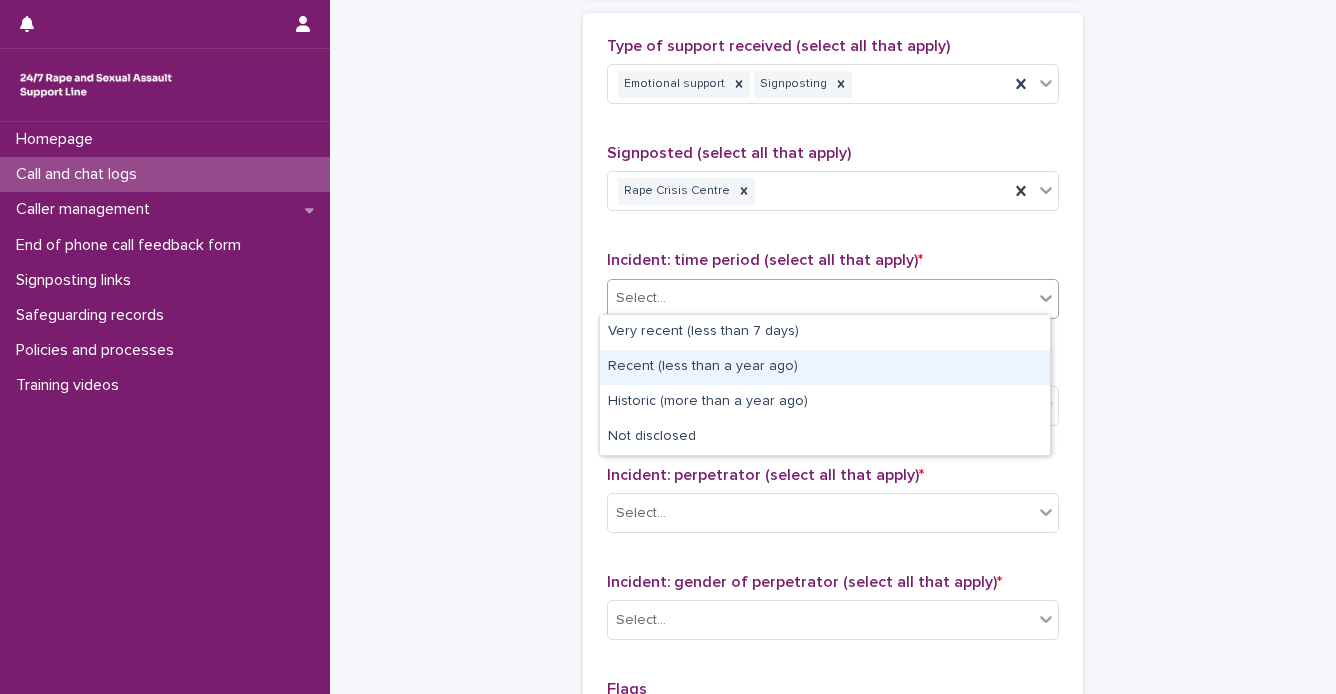 click on "Recent (less than a year ago)" at bounding box center [825, 367] 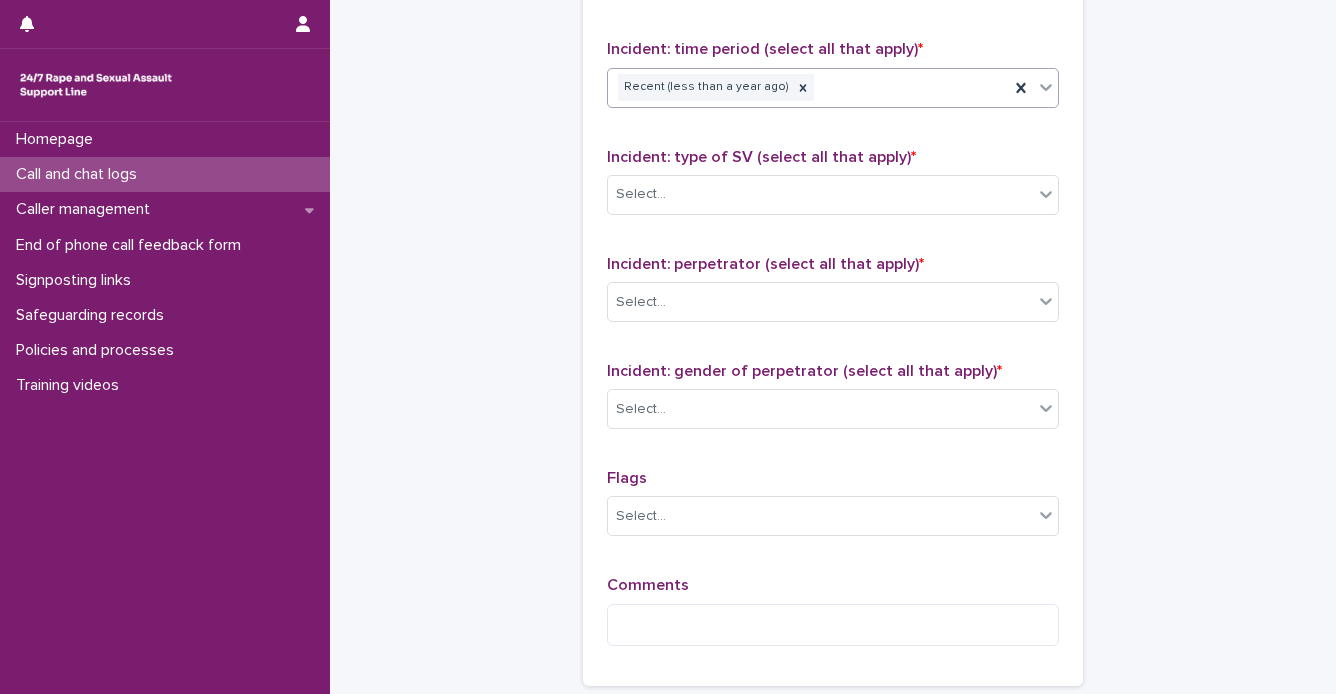 scroll, scrollTop: 1478, scrollLeft: 0, axis: vertical 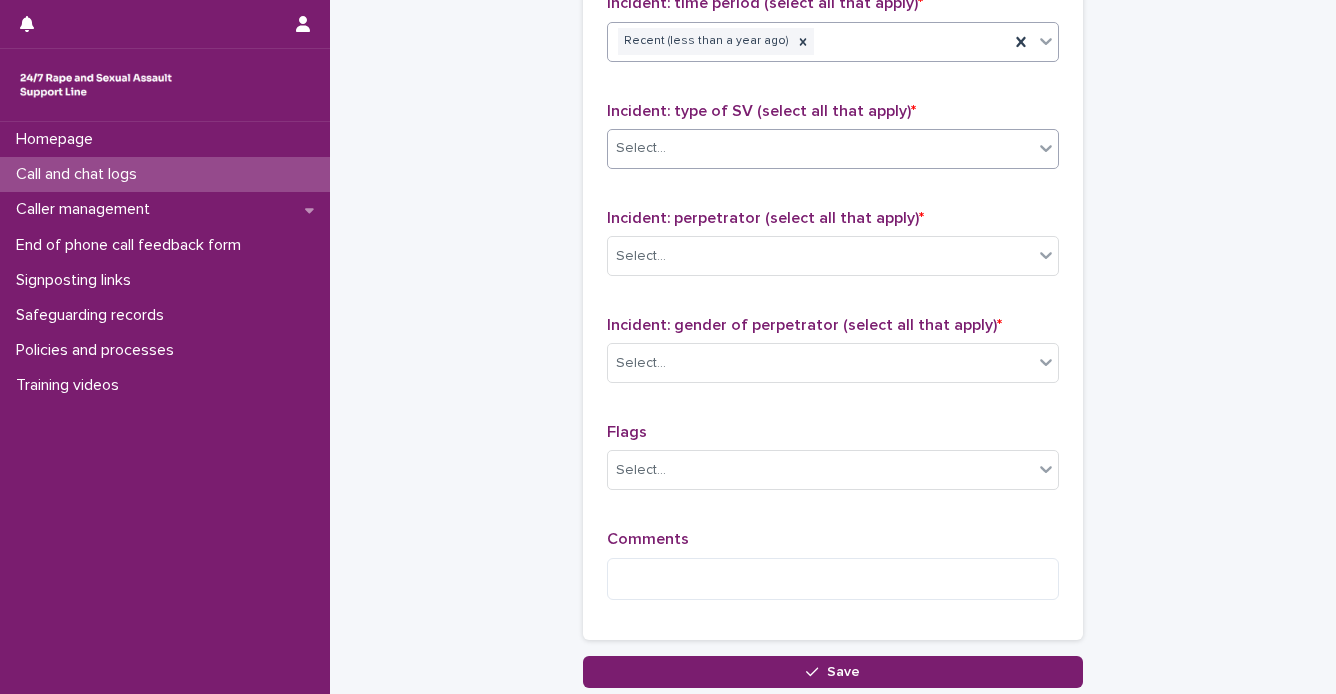 click on "Select..." at bounding box center [820, 148] 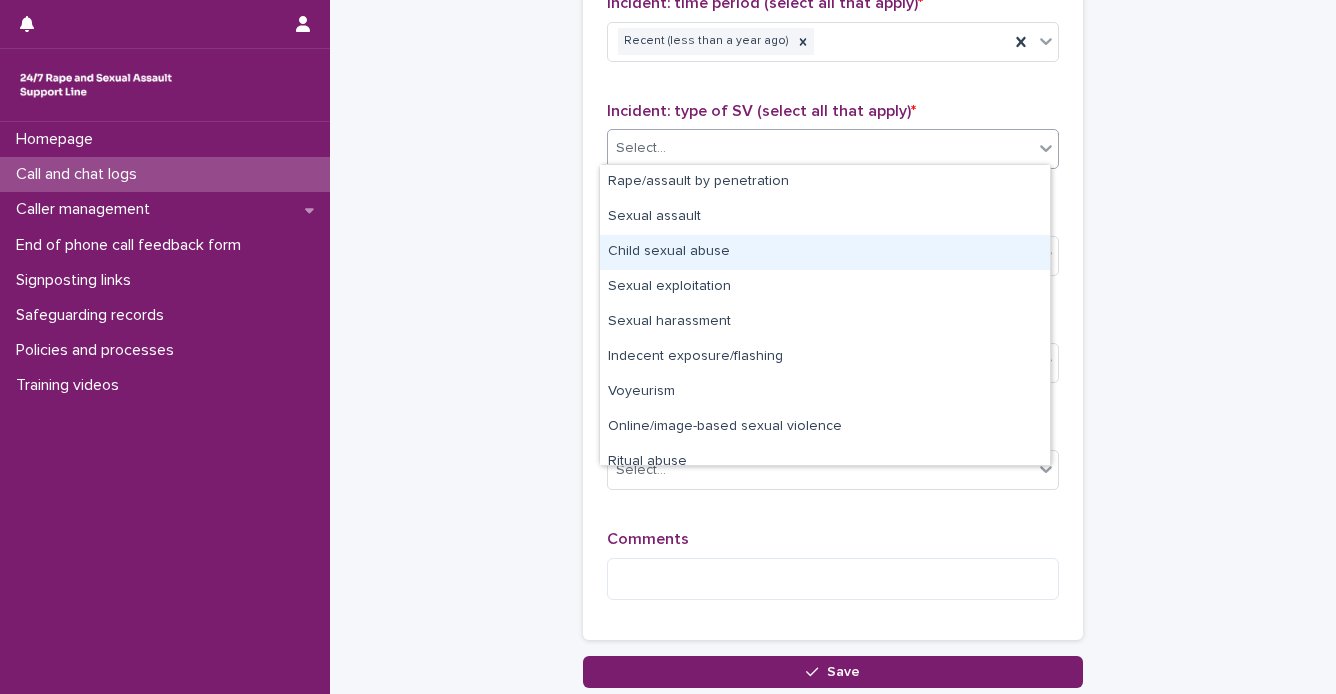 click on "Child sexual abuse" at bounding box center (825, 252) 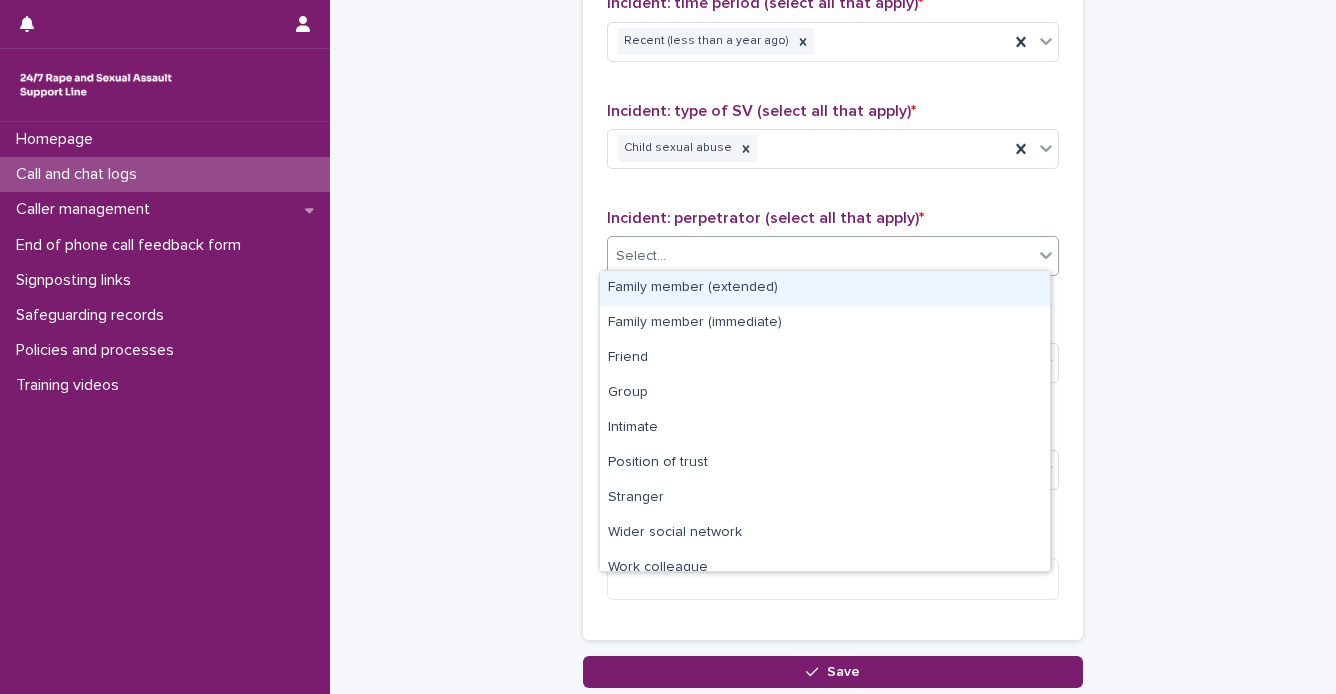 click on "Select..." at bounding box center [820, 256] 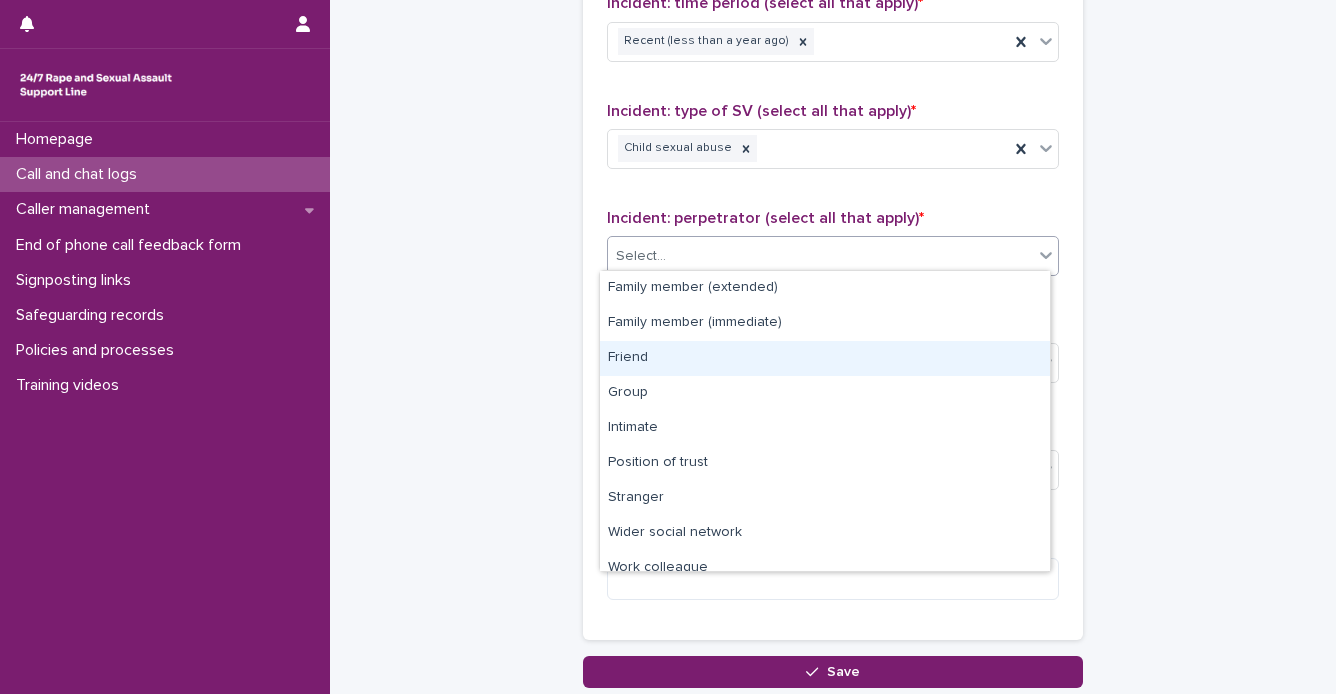 click on "Friend" at bounding box center (825, 358) 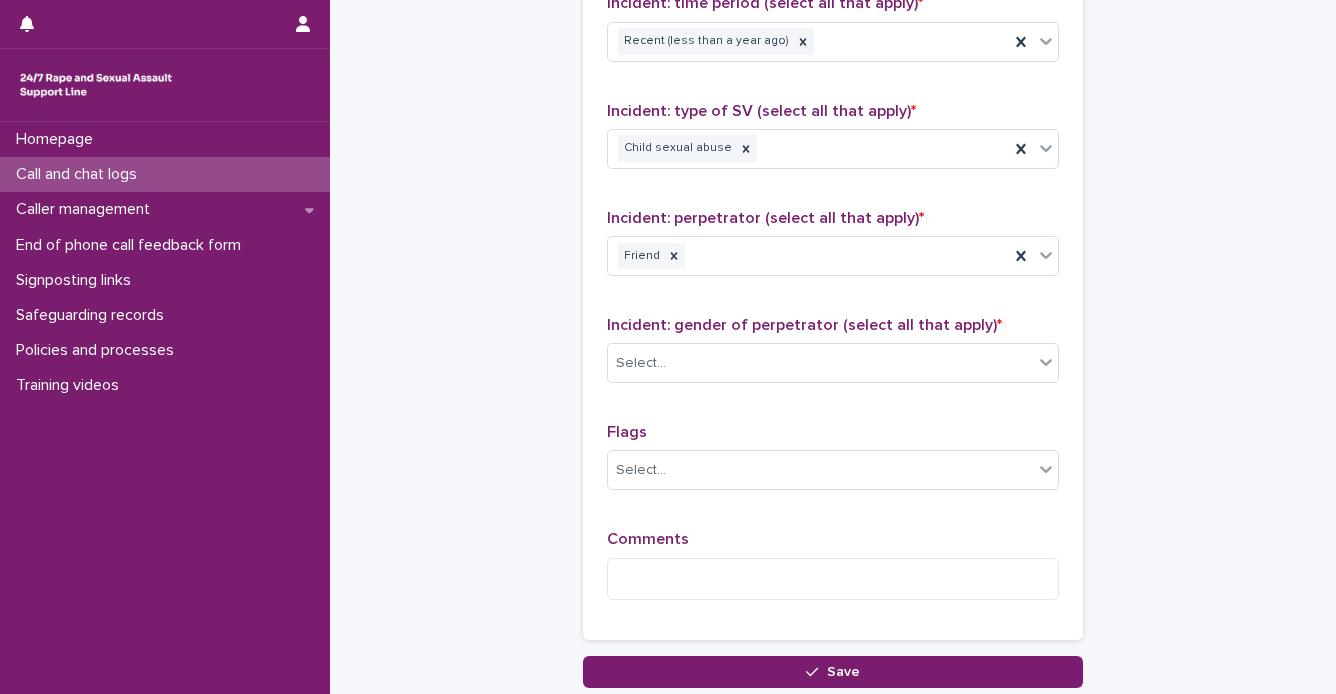 click on "Incident: gender of perpetrator (select all that apply) * Select..." at bounding box center [833, 357] 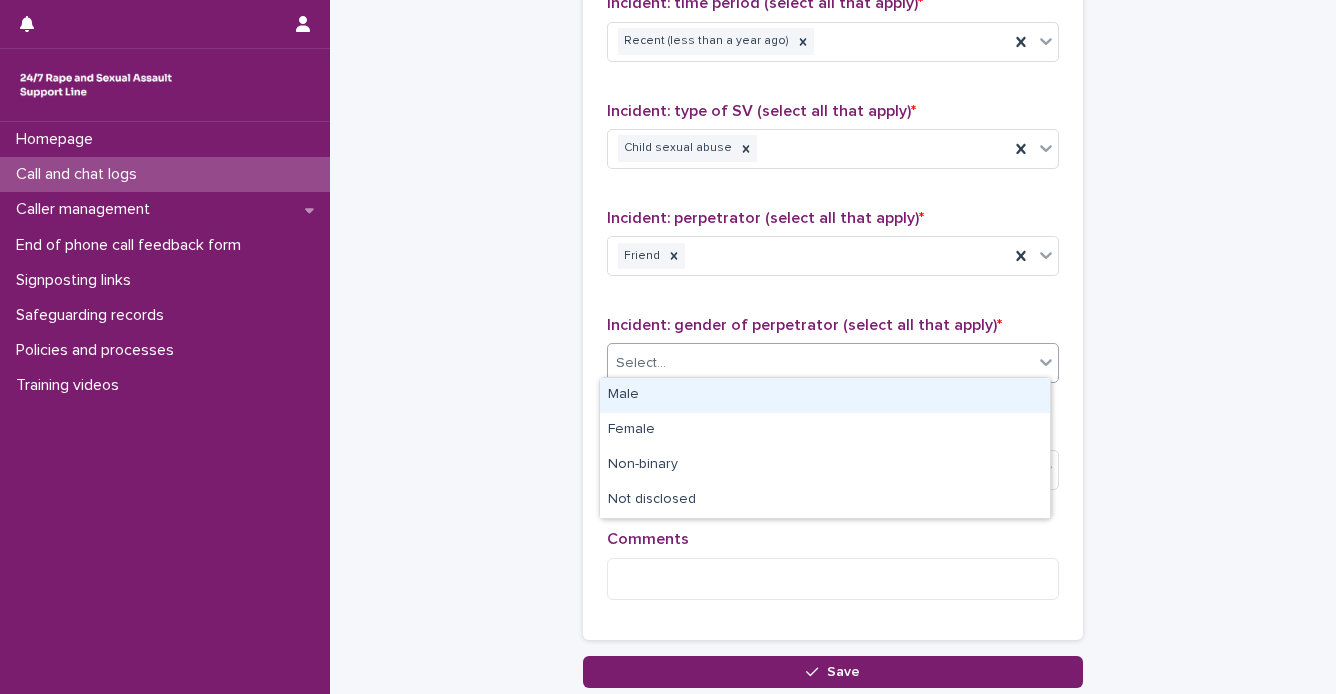 click on "Select..." at bounding box center (833, 363) 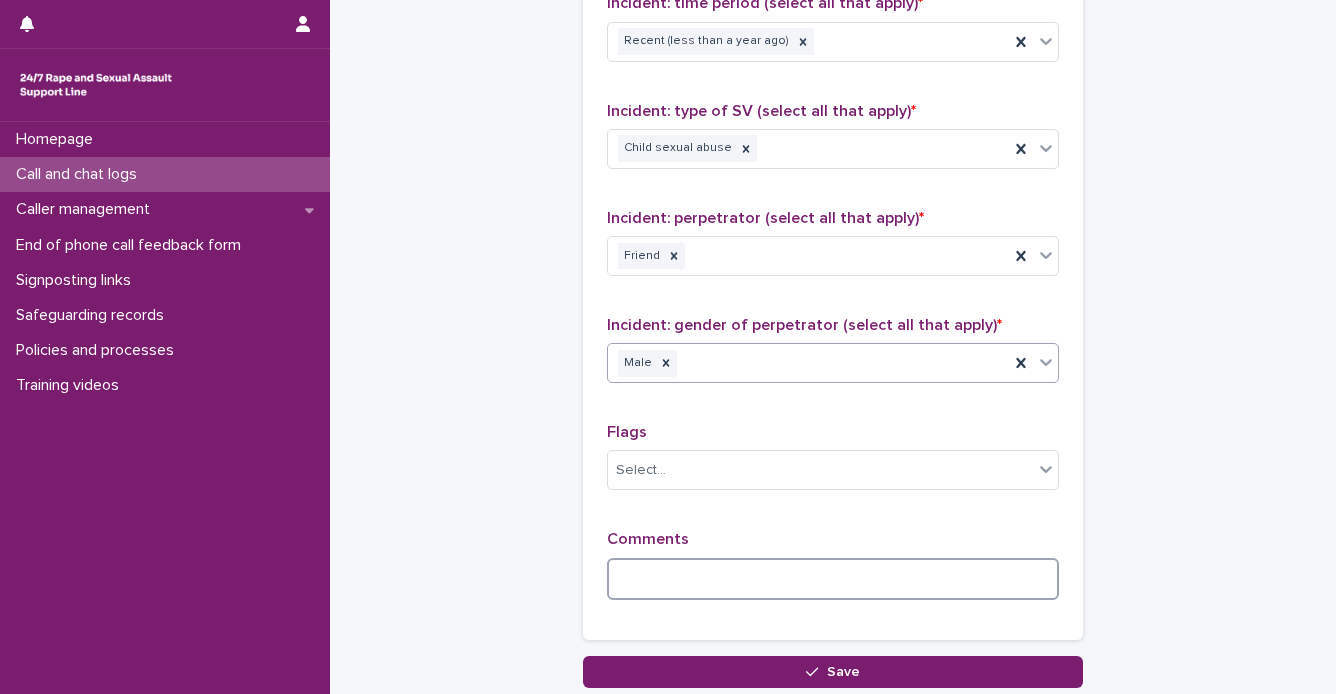 click at bounding box center [833, 579] 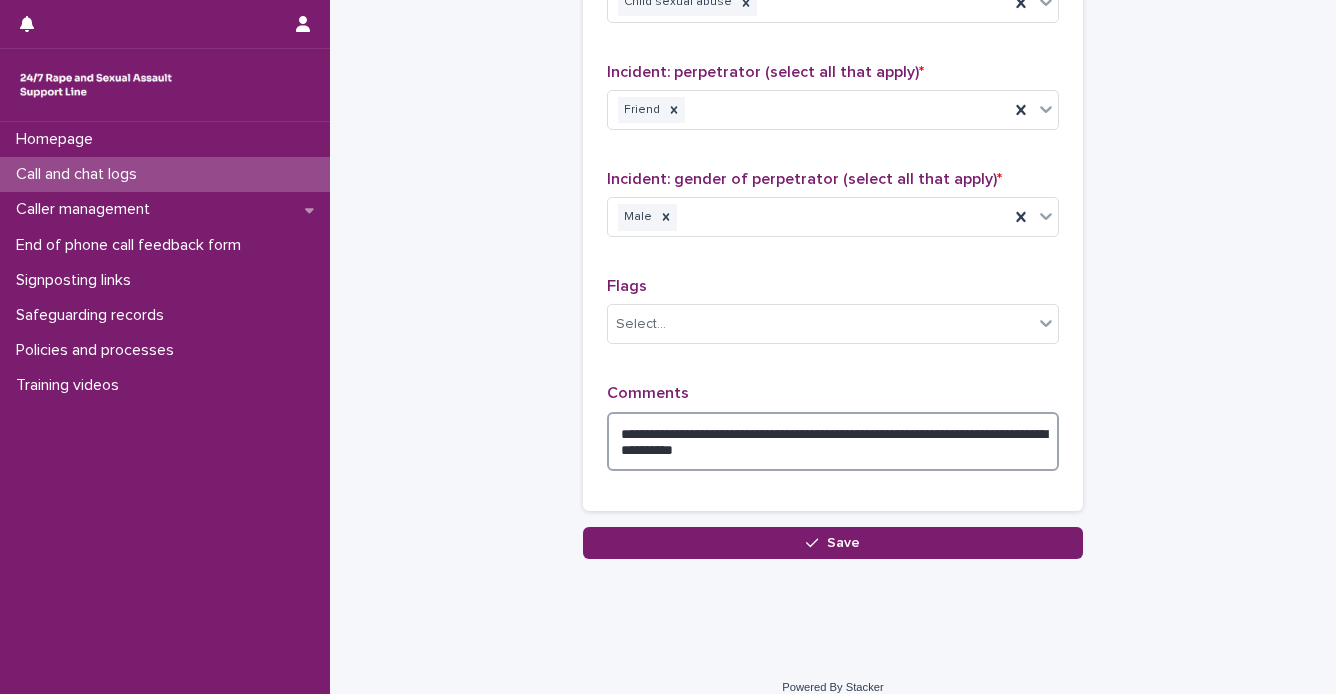 scroll, scrollTop: 1640, scrollLeft: 0, axis: vertical 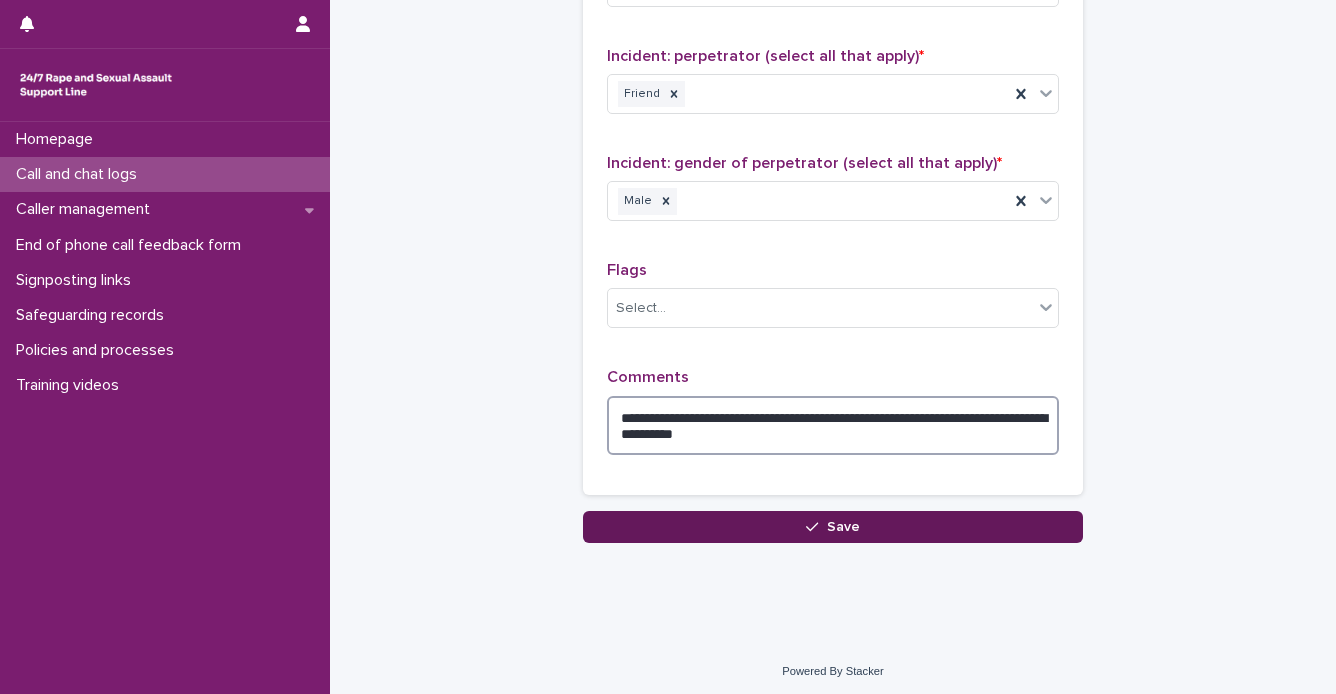 type on "**********" 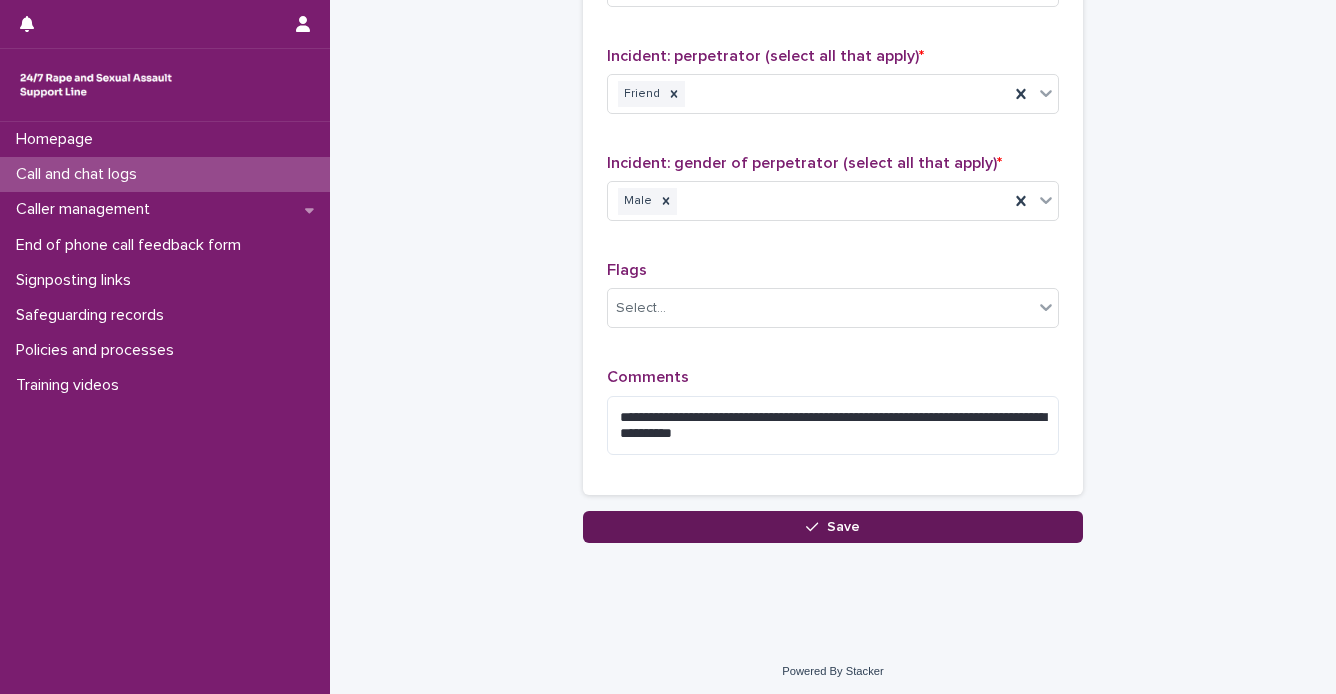click on "Save" at bounding box center [833, 527] 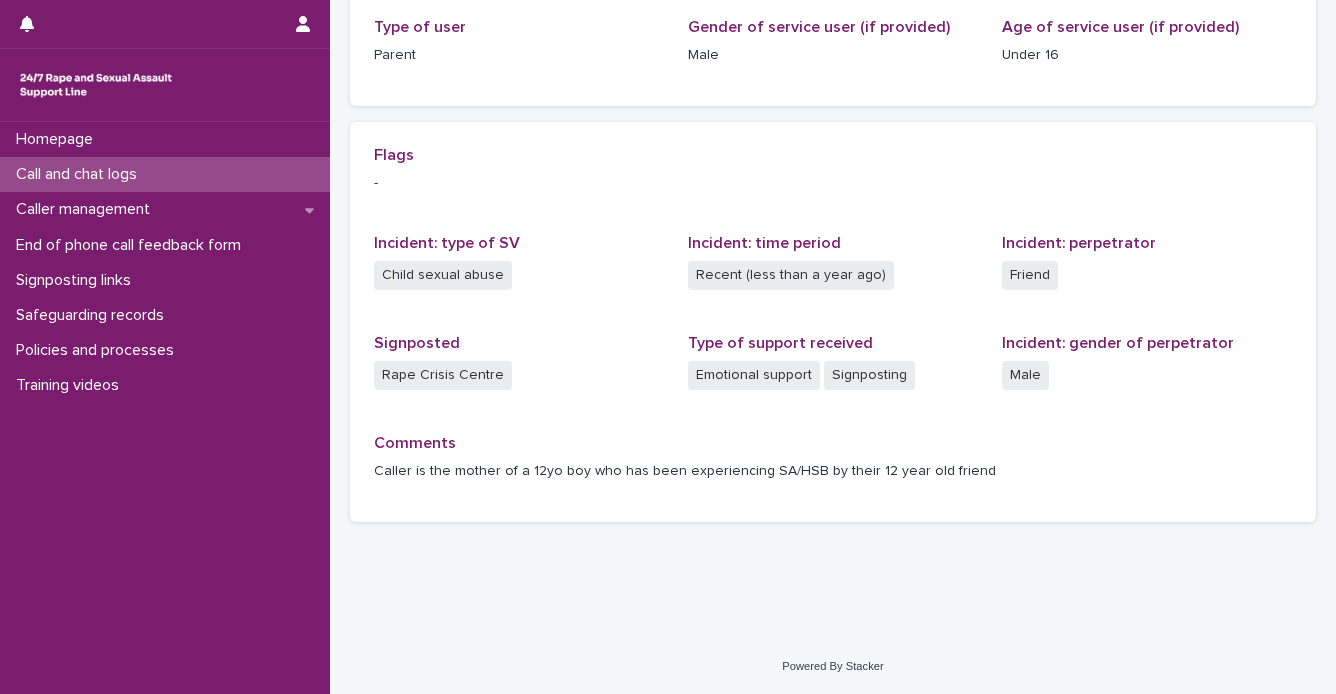 scroll, scrollTop: 0, scrollLeft: 0, axis: both 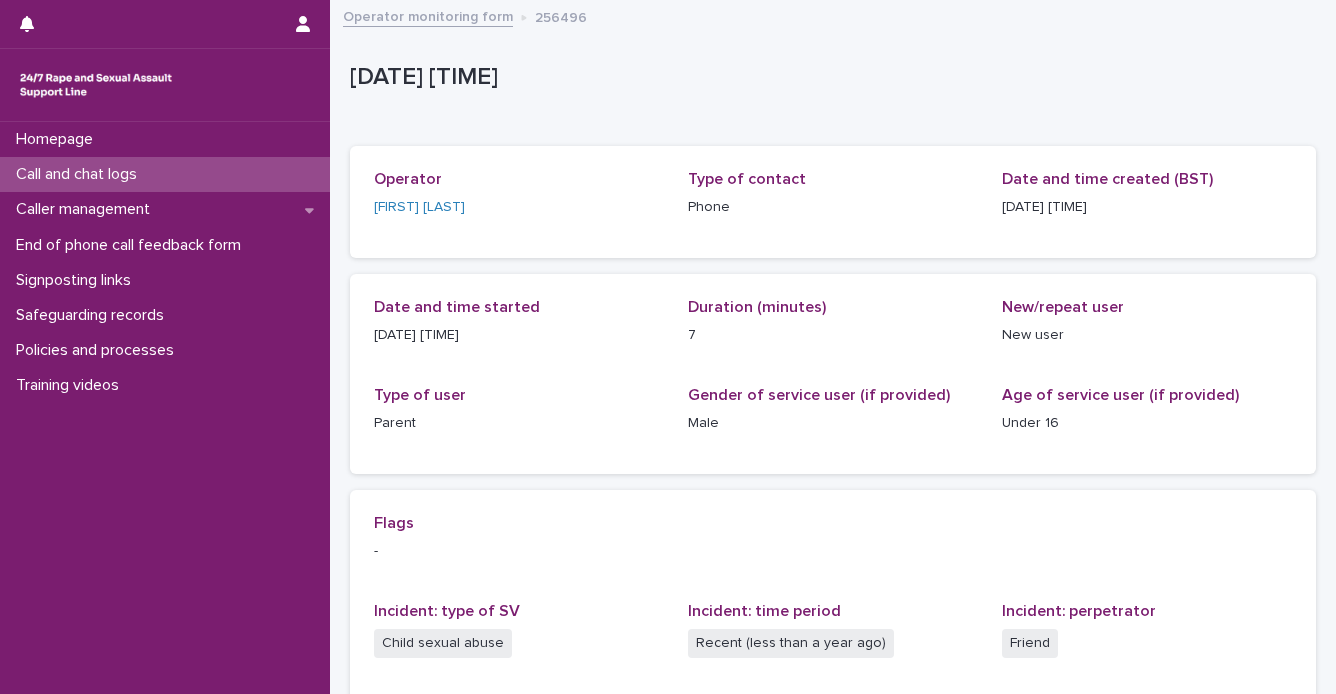 click on "Operator monitoring form" at bounding box center (428, 15) 